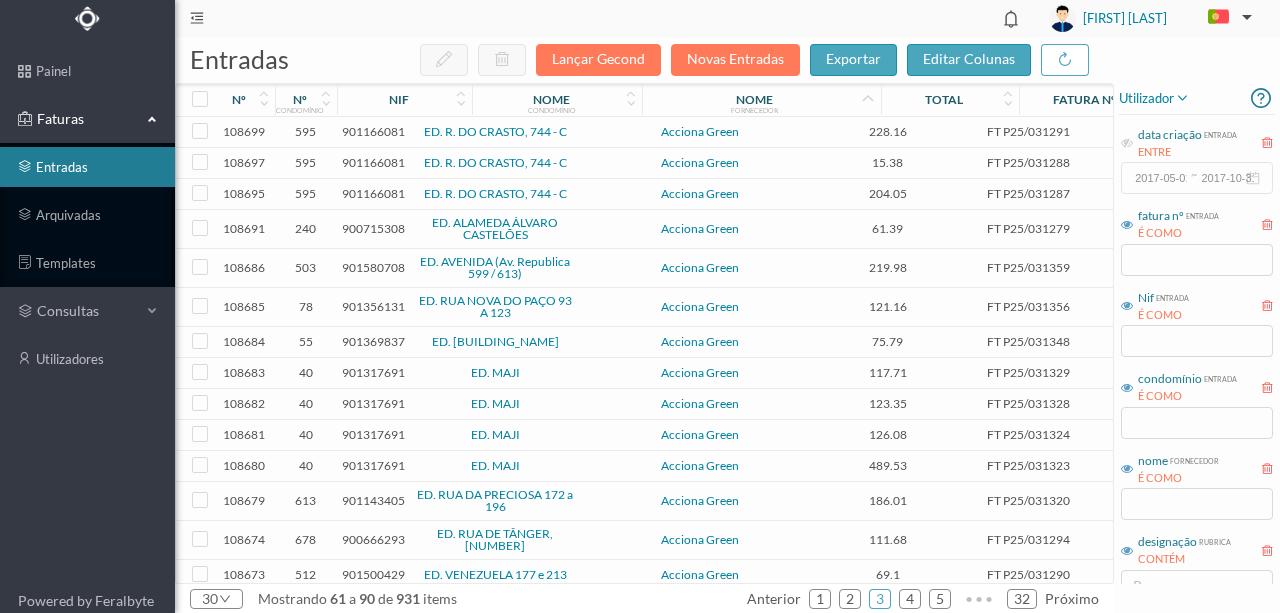 scroll, scrollTop: 0, scrollLeft: 0, axis: both 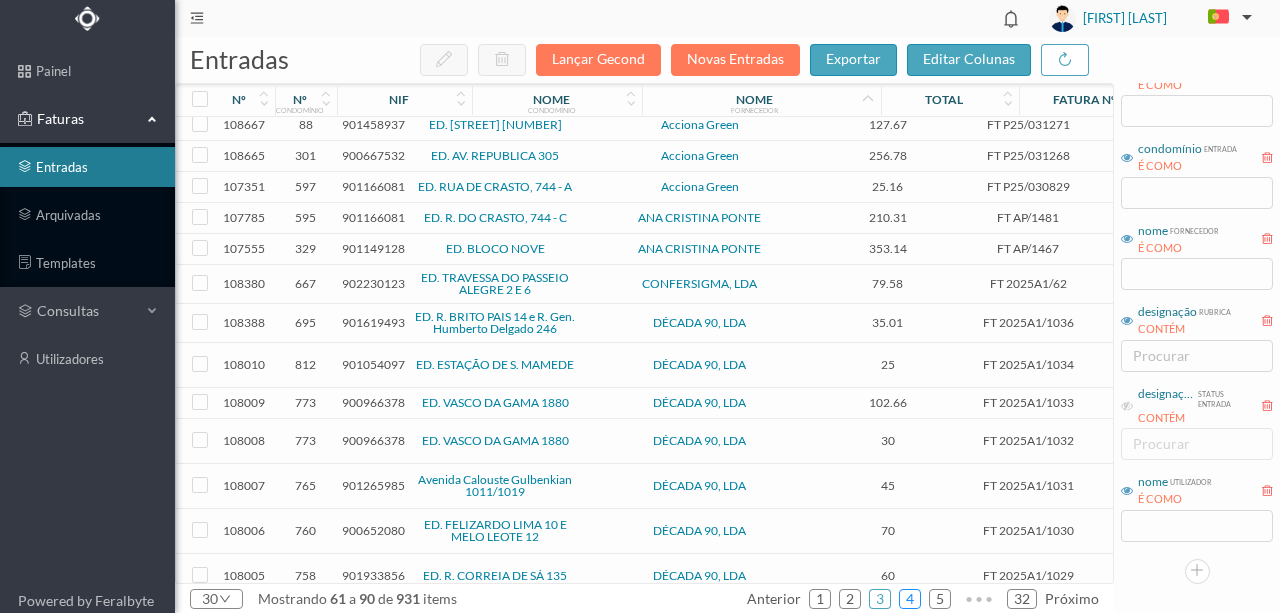 click on "4" at bounding box center [910, 599] 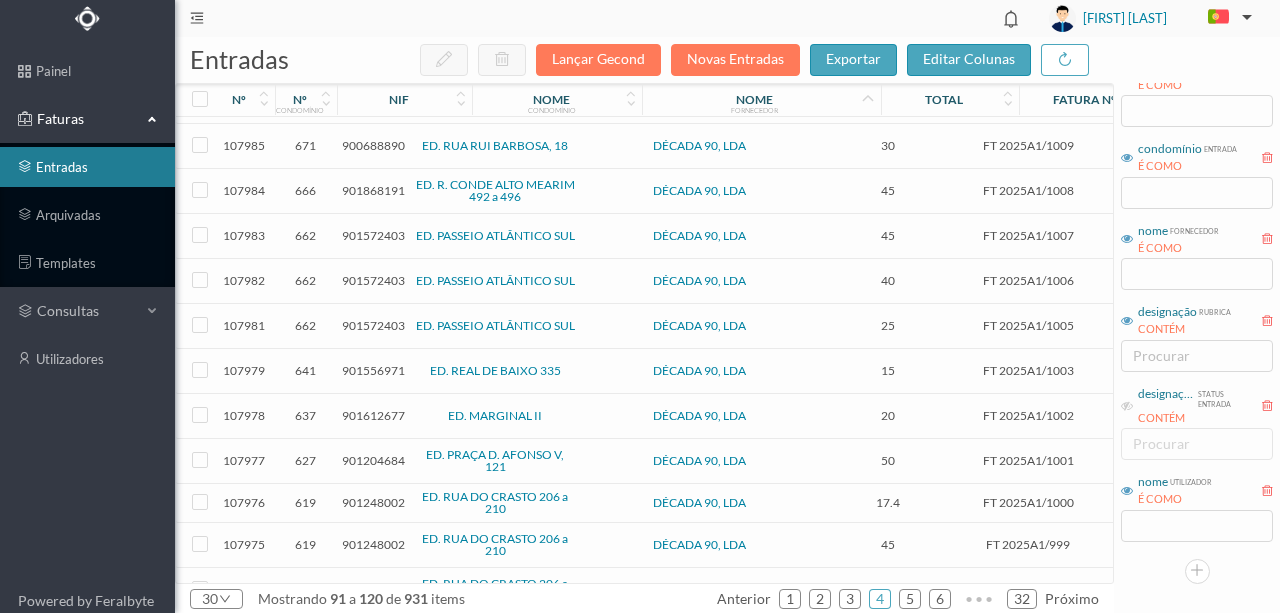 scroll, scrollTop: 848, scrollLeft: 0, axis: vertical 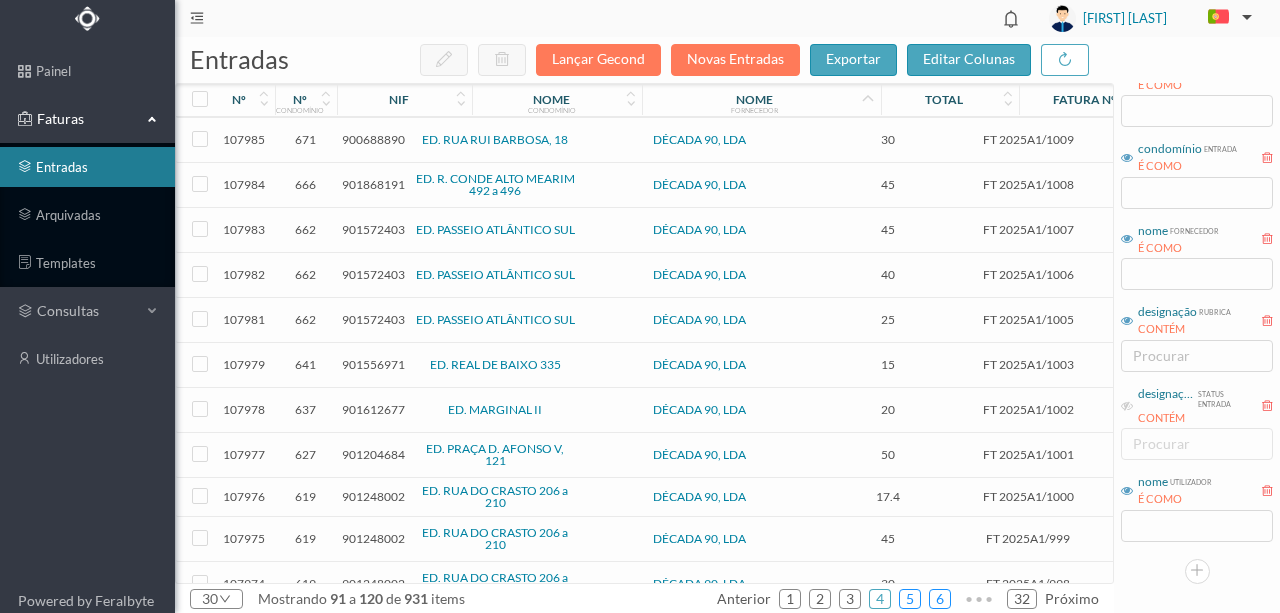 click on "5" at bounding box center [910, 599] 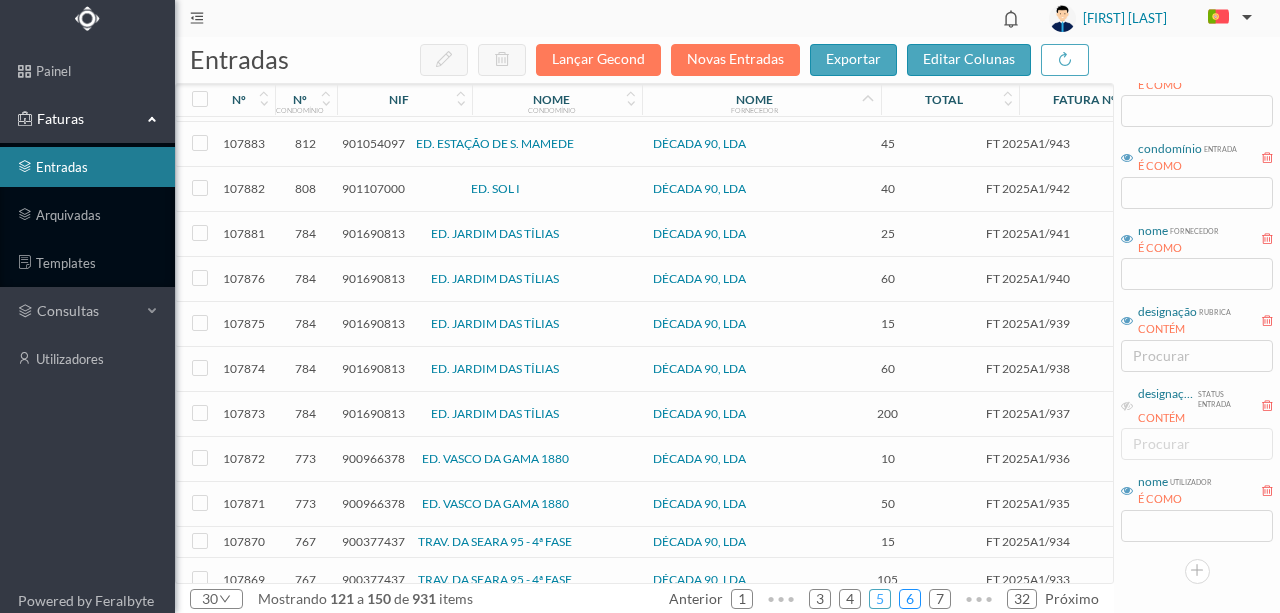 scroll, scrollTop: 466, scrollLeft: 0, axis: vertical 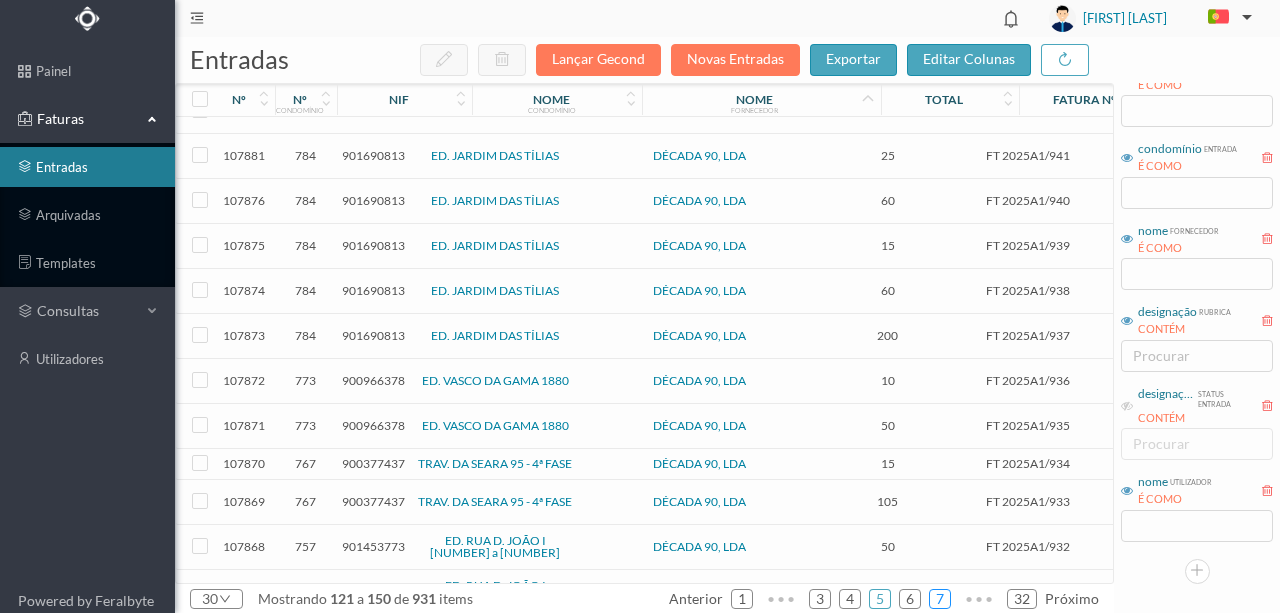 click on "7" at bounding box center [940, 599] 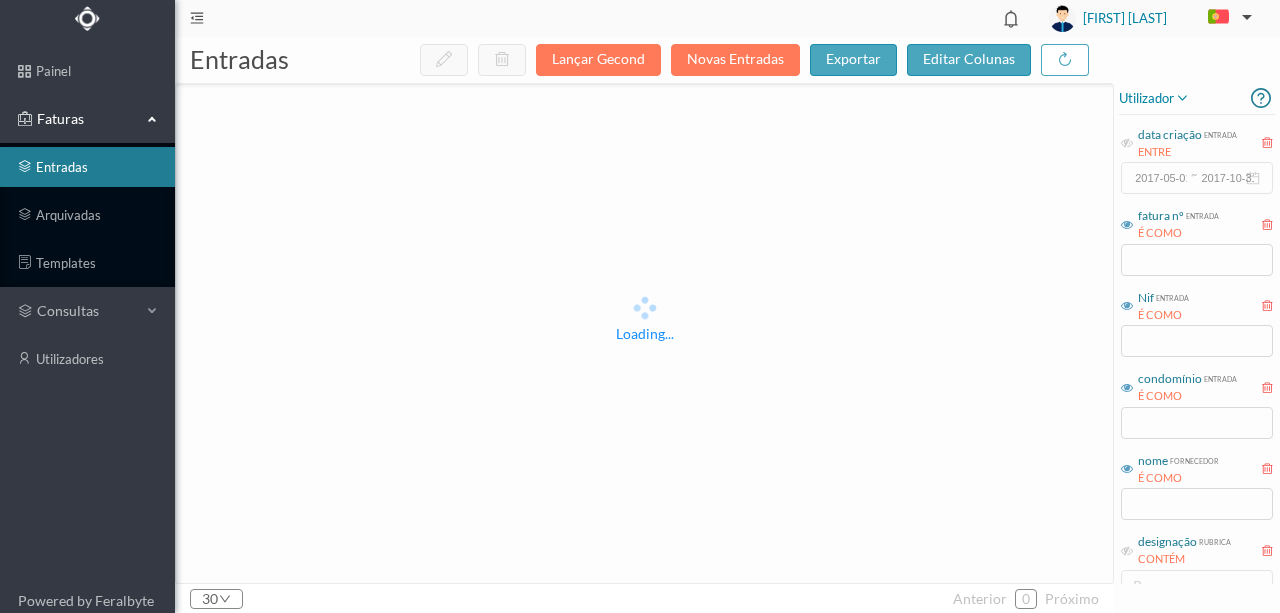 scroll, scrollTop: 0, scrollLeft: 0, axis: both 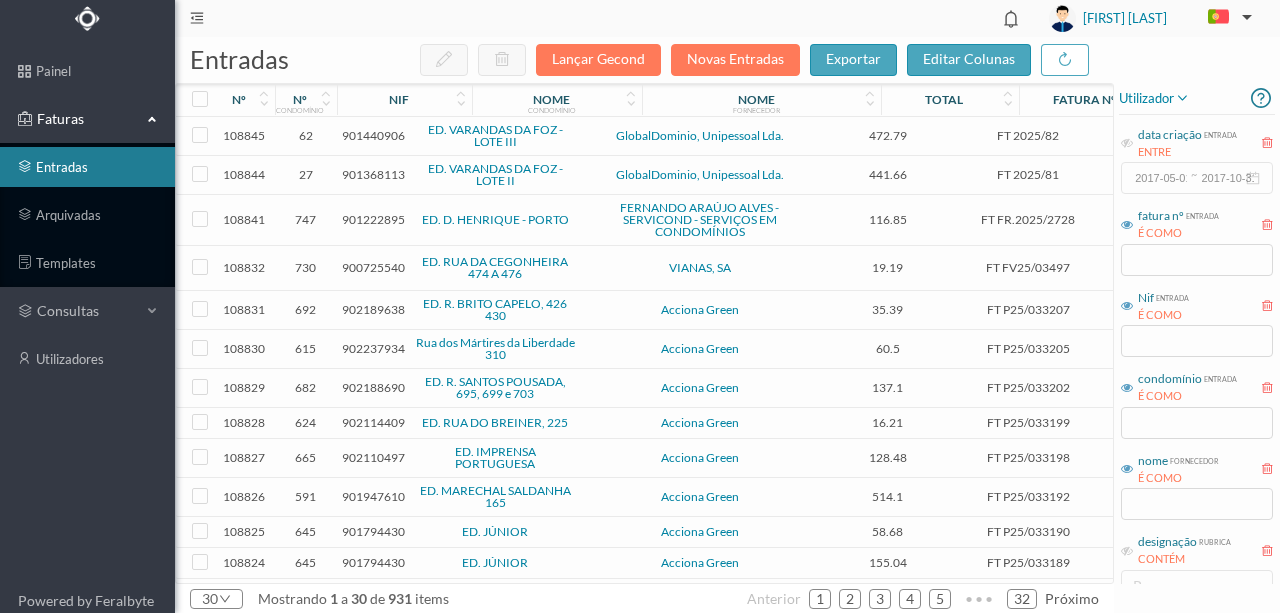 click on "901440906" at bounding box center [373, 135] 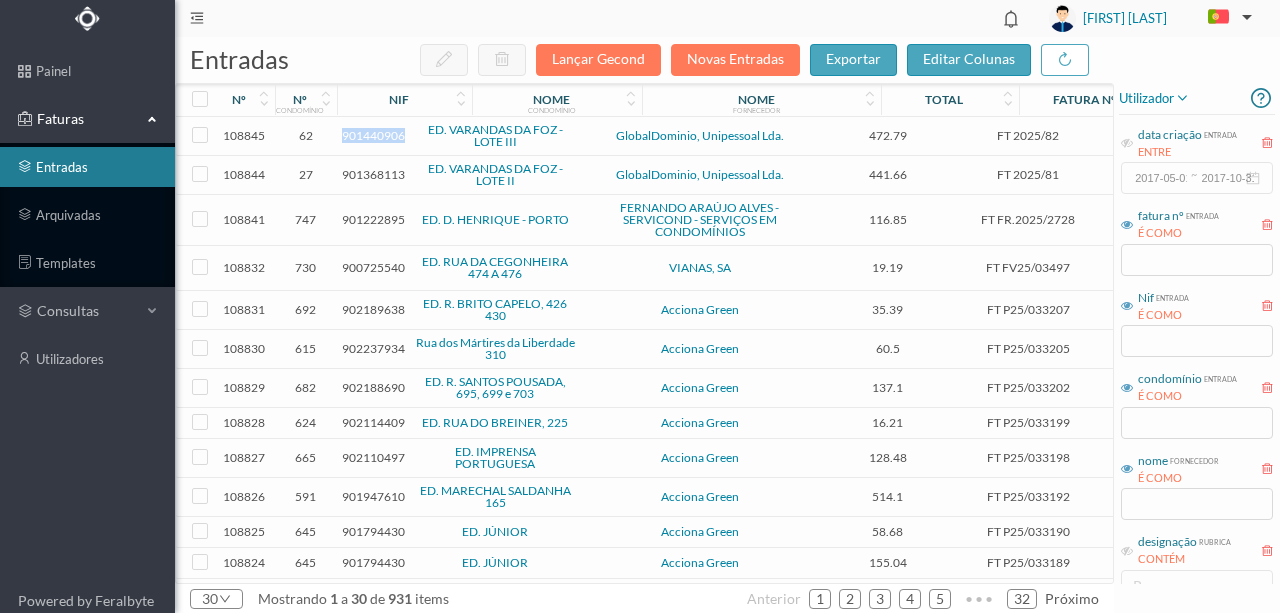 click on "901440906" at bounding box center (373, 135) 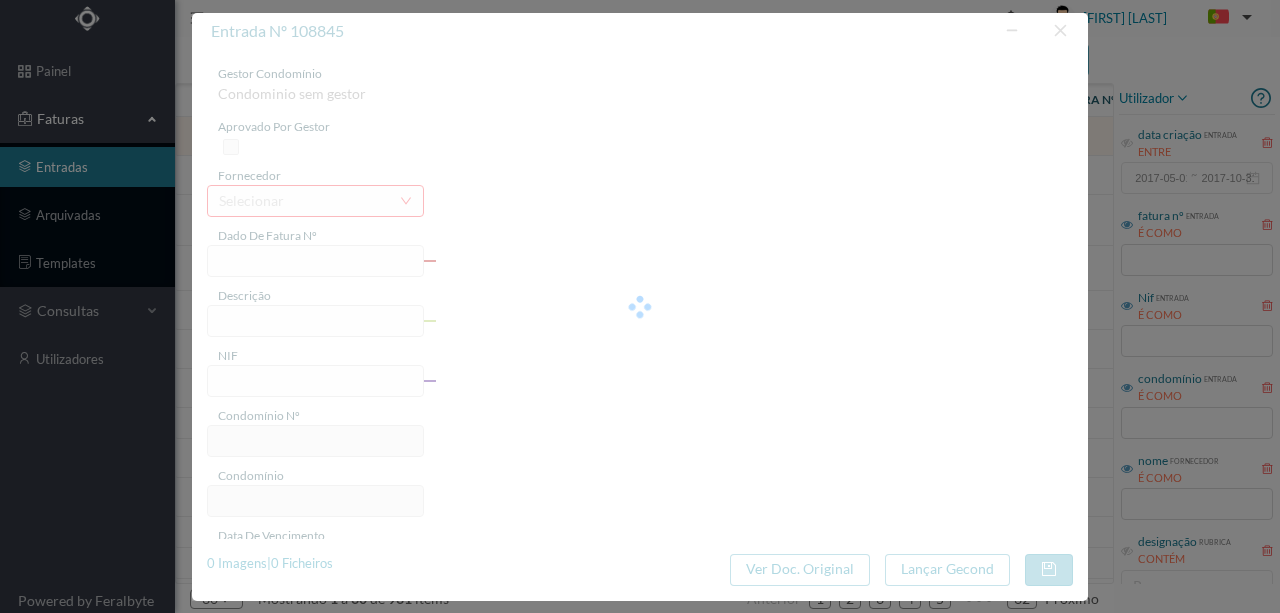 type on "FT 2025/82" 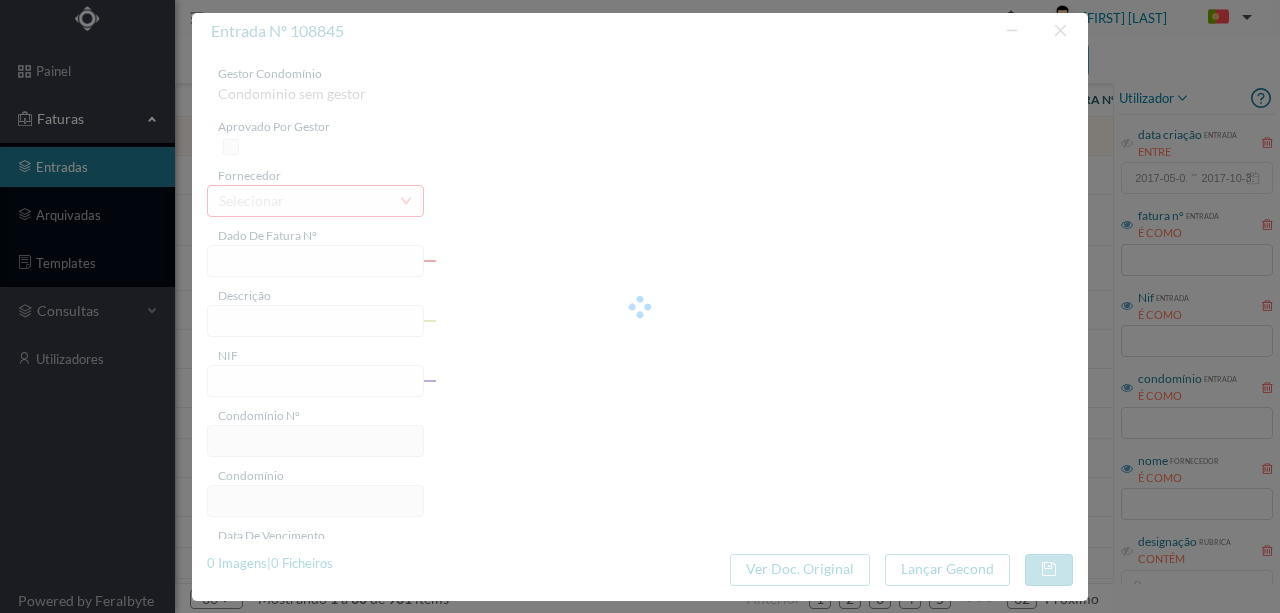 type on "Jardinagem / Julho 2025" 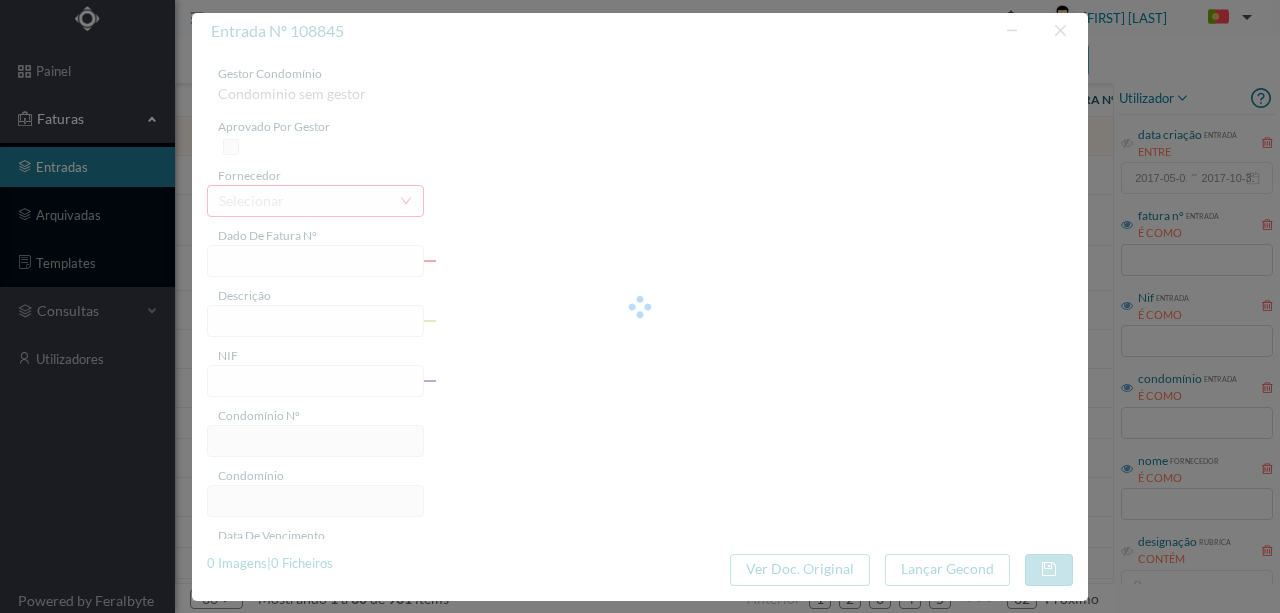 type on "901440906" 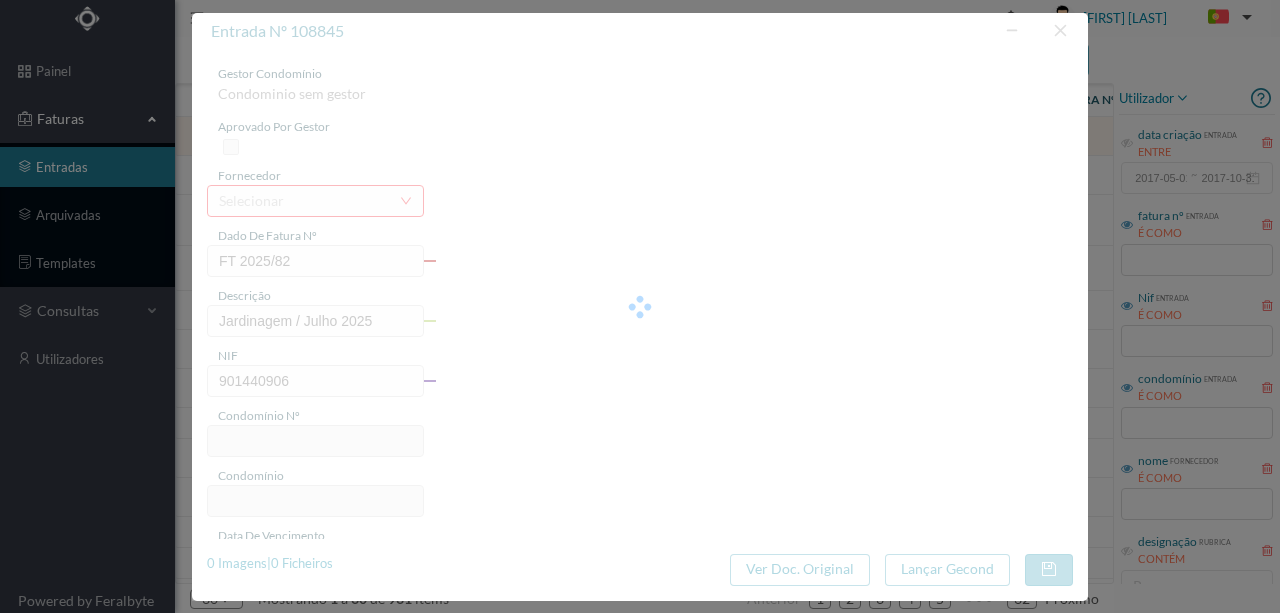 type on "62" 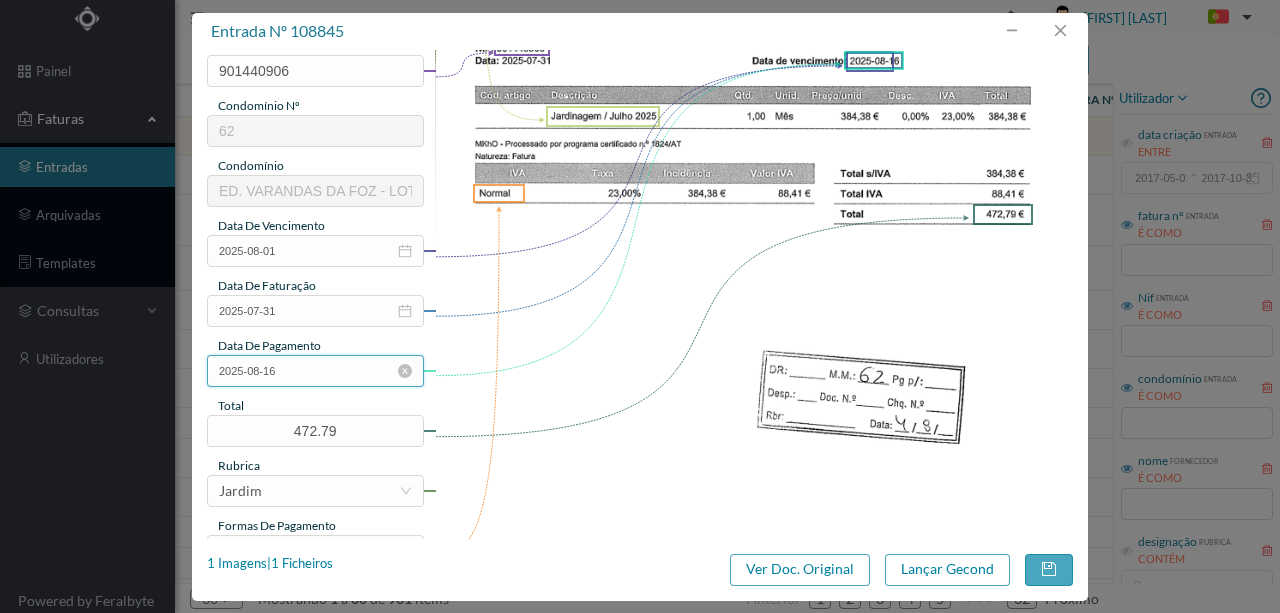 scroll, scrollTop: 333, scrollLeft: 0, axis: vertical 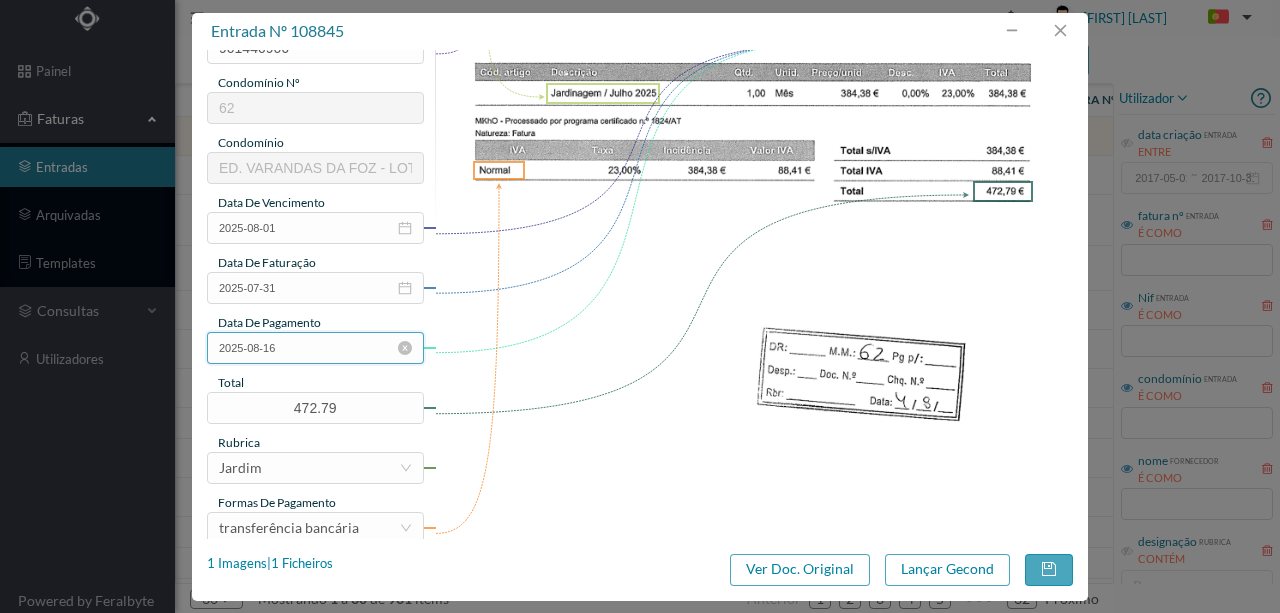 click on "2025-08-16" at bounding box center (315, 348) 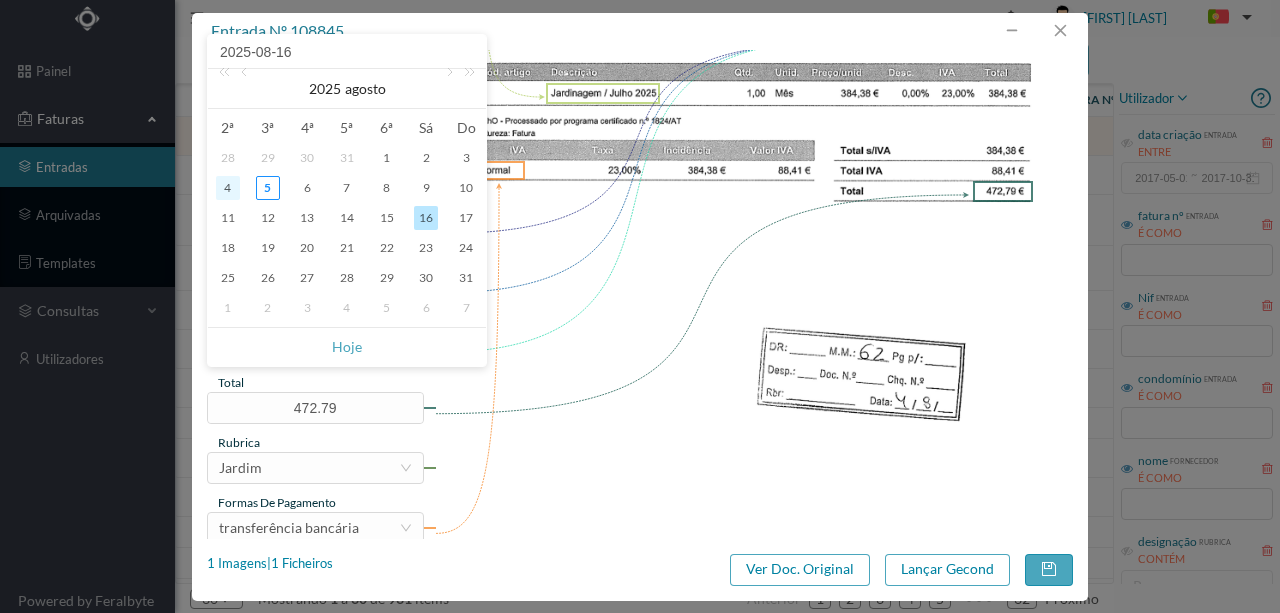 click on "4" at bounding box center (228, 188) 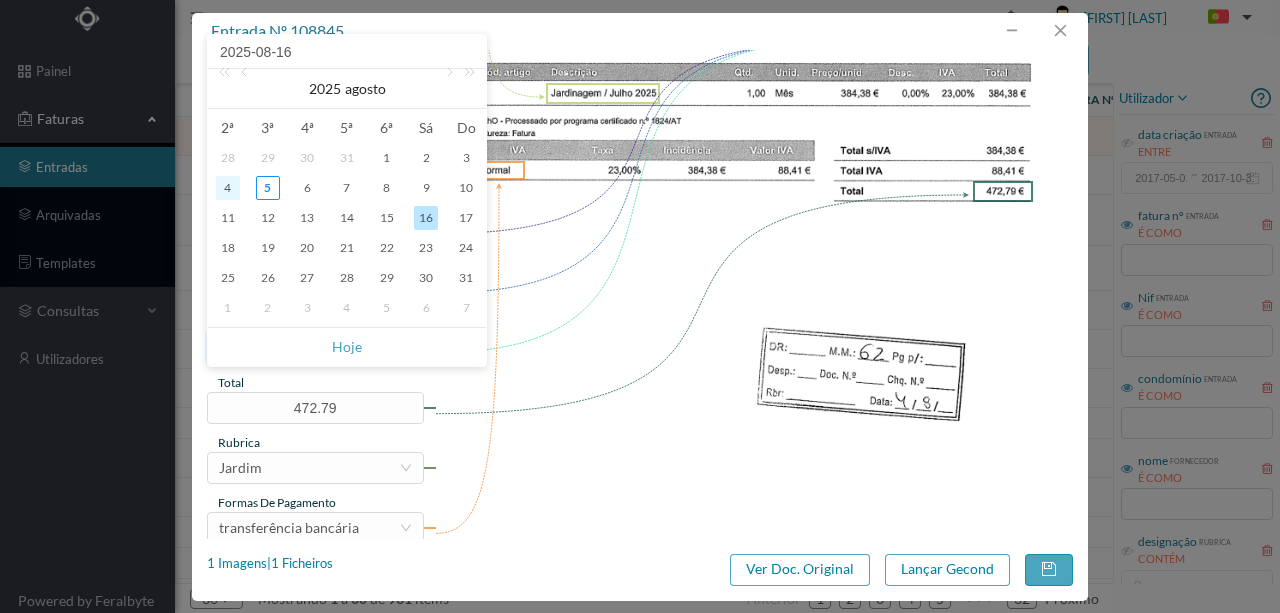 type on "[YEAR]-[MONTH]-[DAY]" 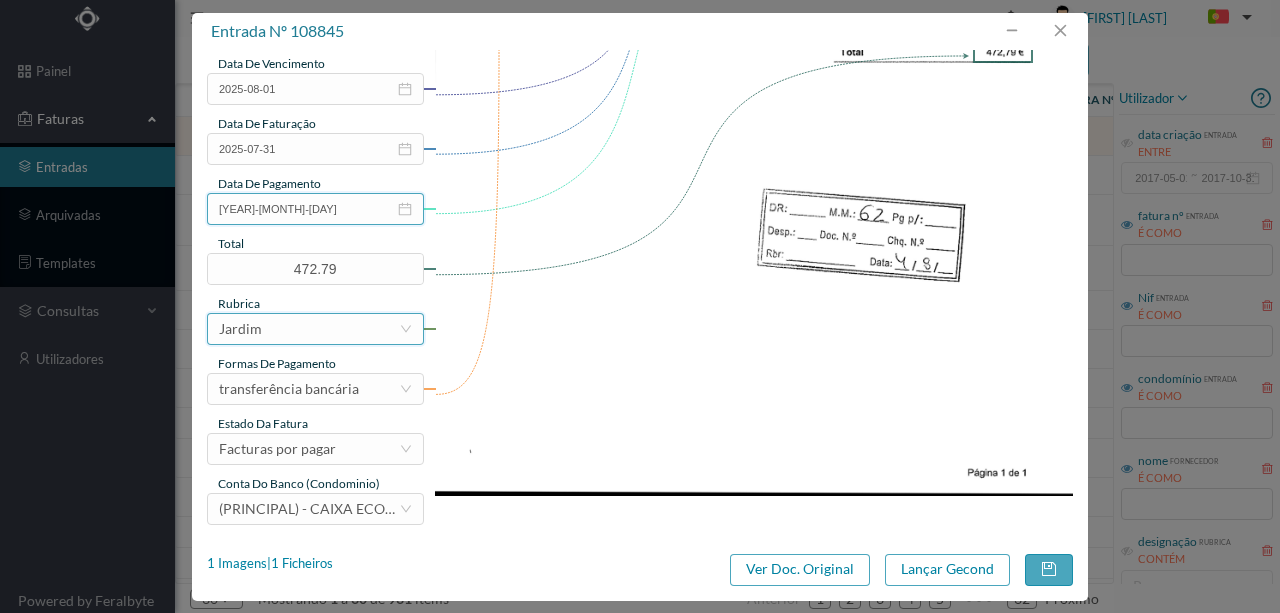 scroll, scrollTop: 473, scrollLeft: 0, axis: vertical 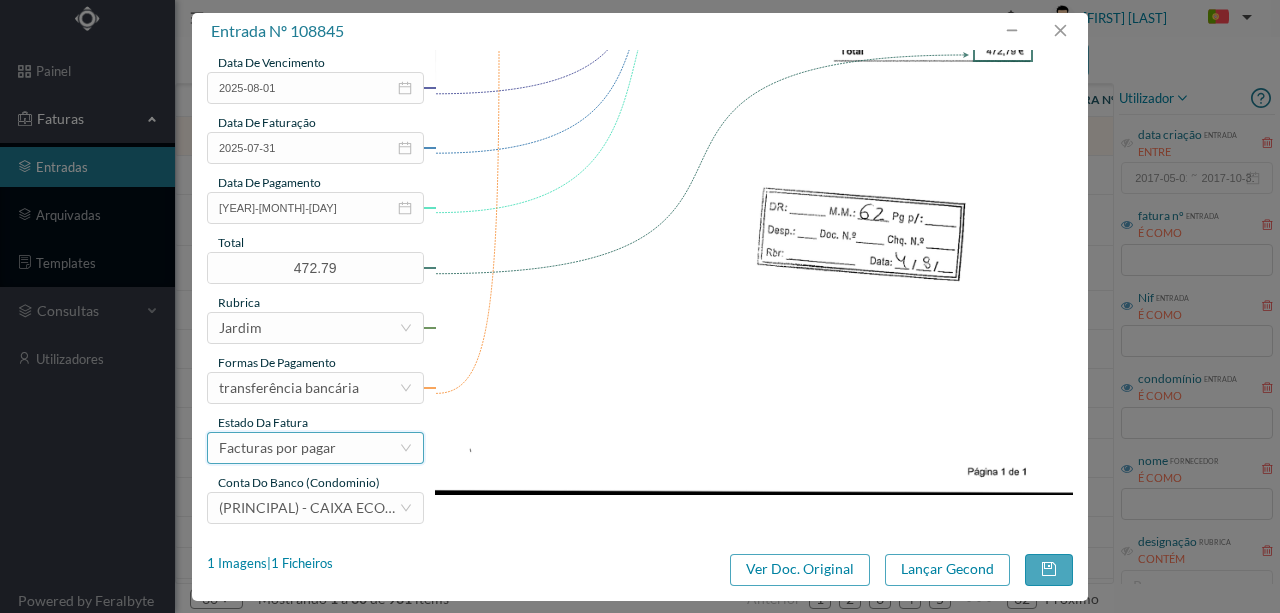 click on "Facturas por pagar" at bounding box center (277, 448) 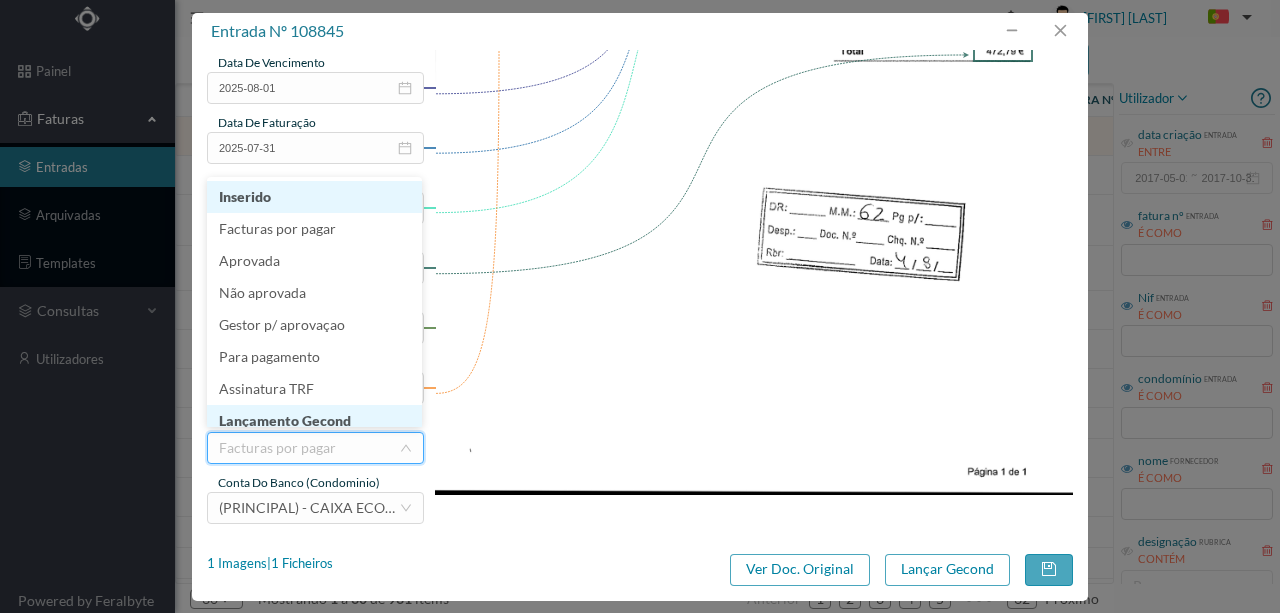 scroll, scrollTop: 9, scrollLeft: 0, axis: vertical 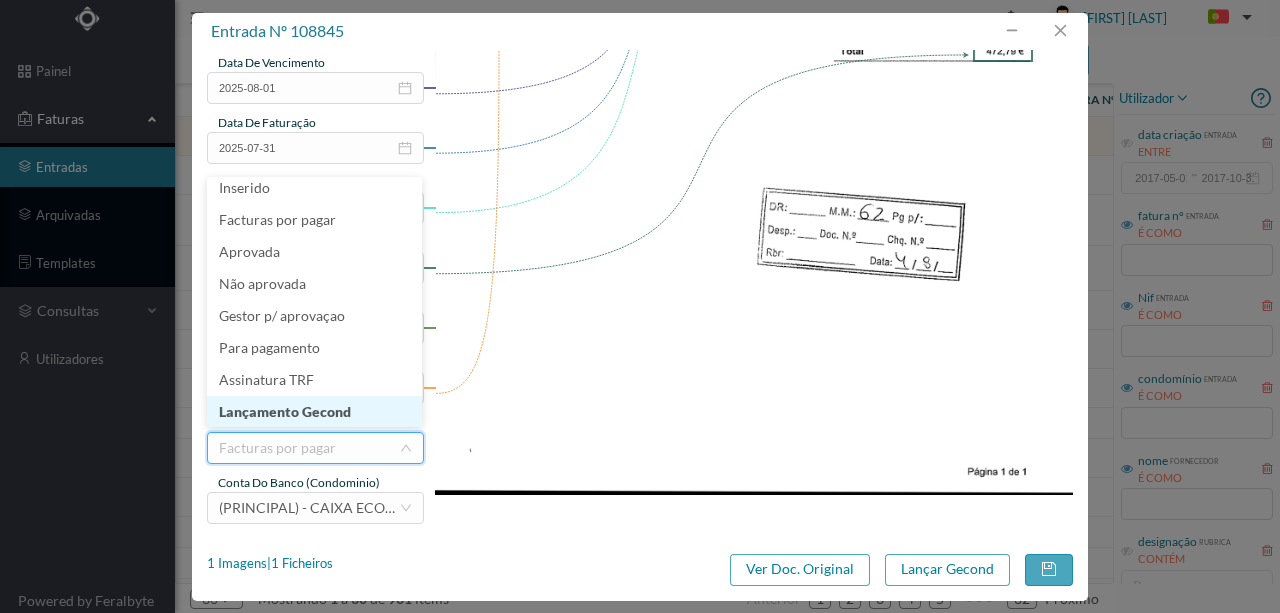 click on "Lançamento Gecond" at bounding box center [314, 412] 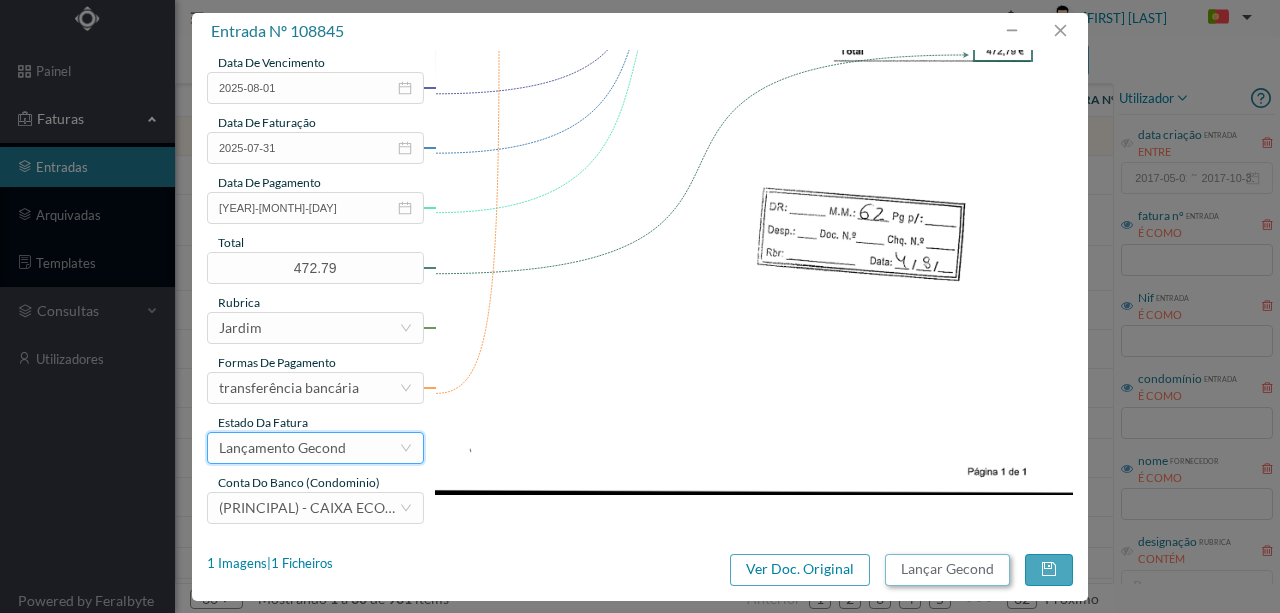 click on "Lançar Gecond" at bounding box center [947, 570] 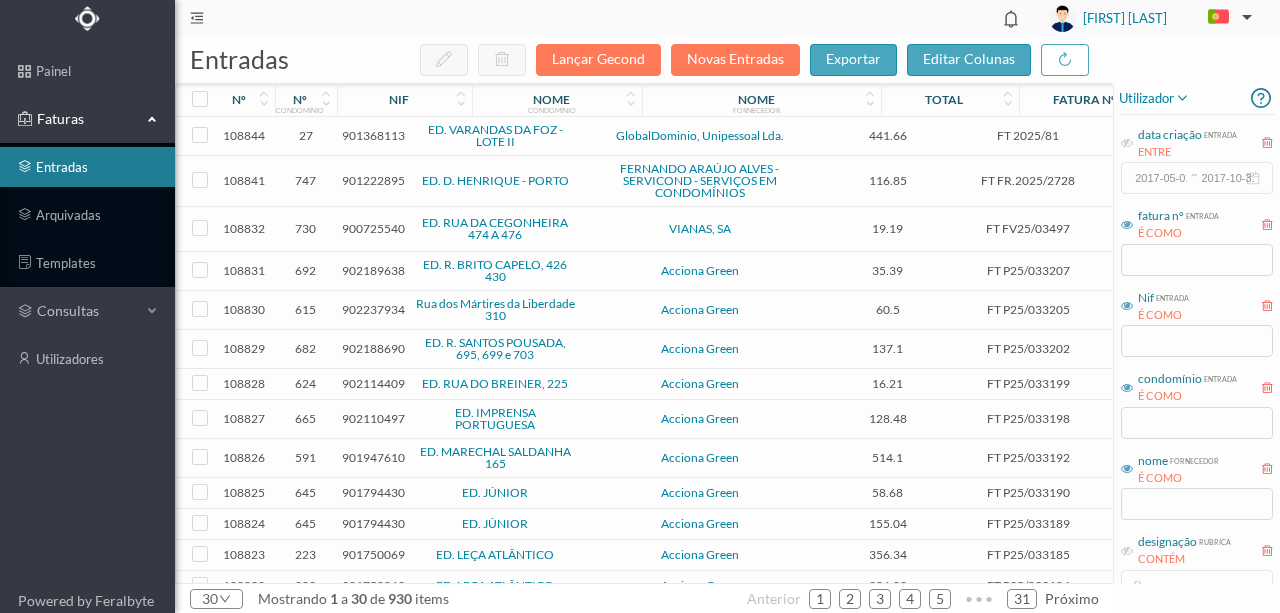 click on "901368113" at bounding box center [373, 135] 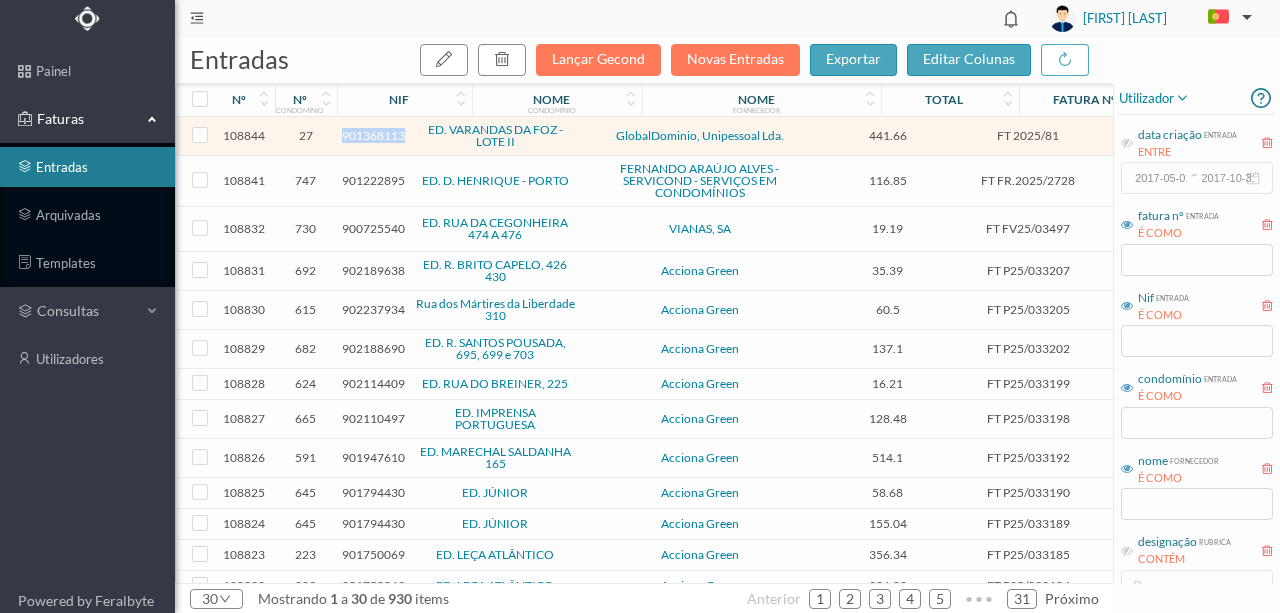 click on "901368113" at bounding box center [373, 135] 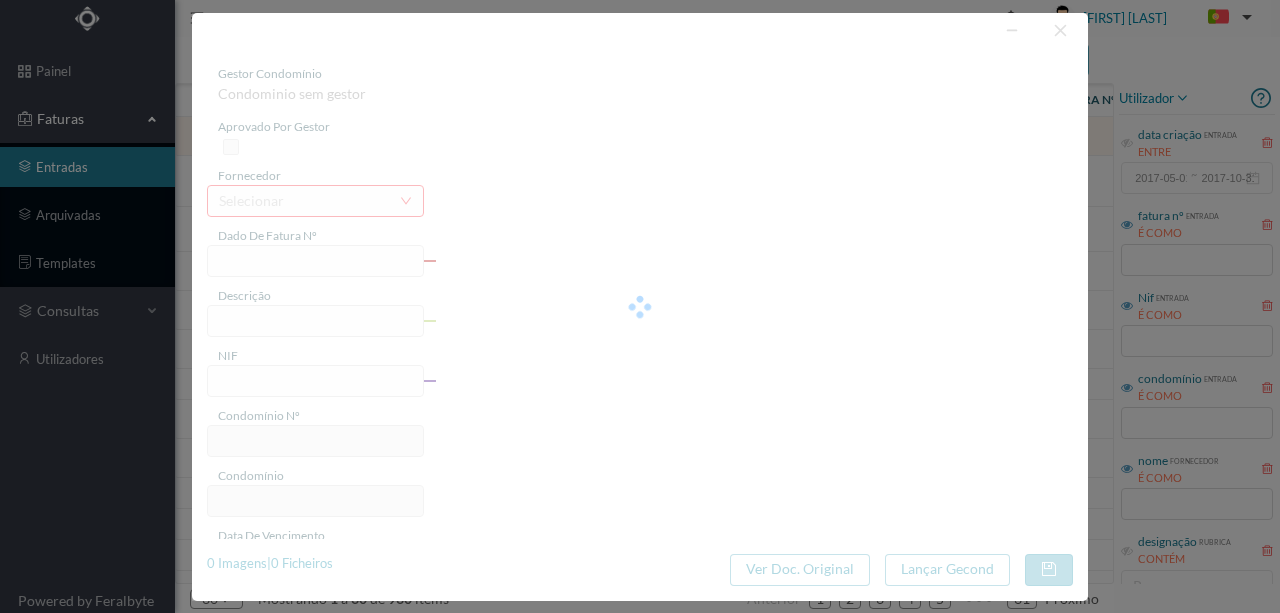 type on "FT 2025/81" 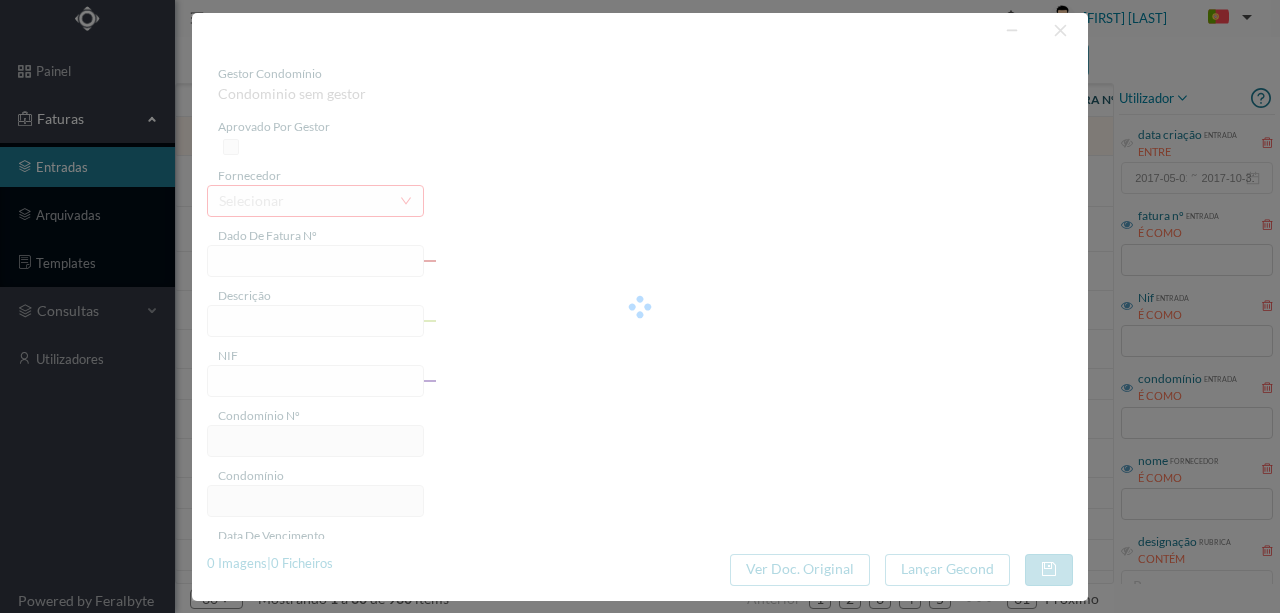 type on "Jardinagem / Julho 2025" 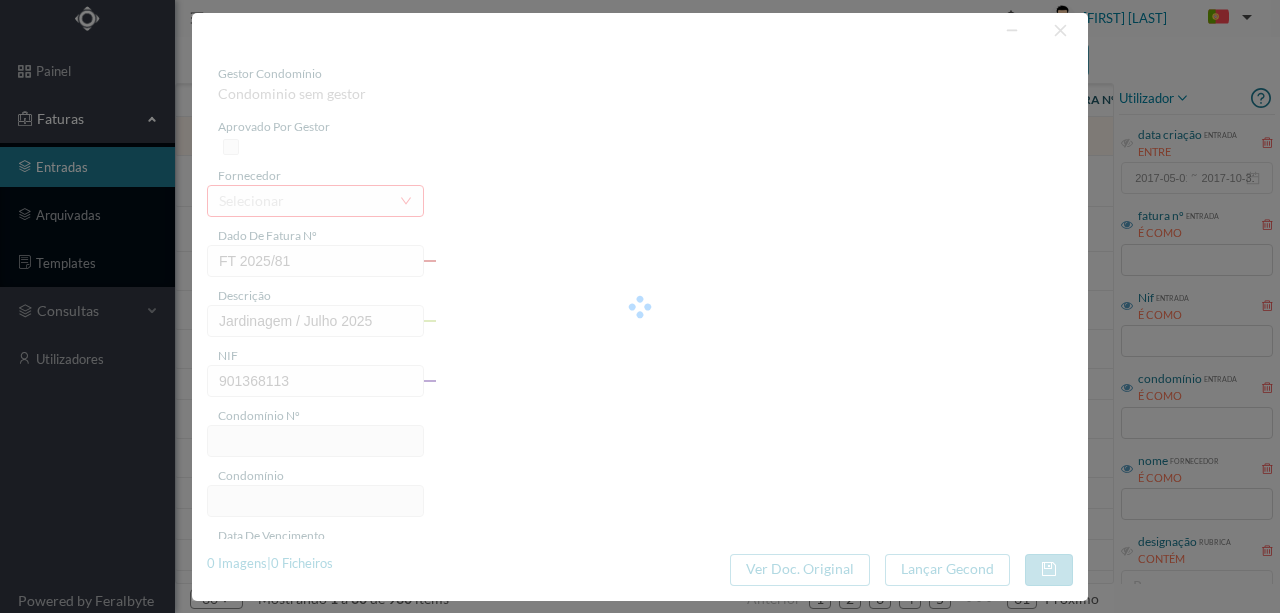 type on "27" 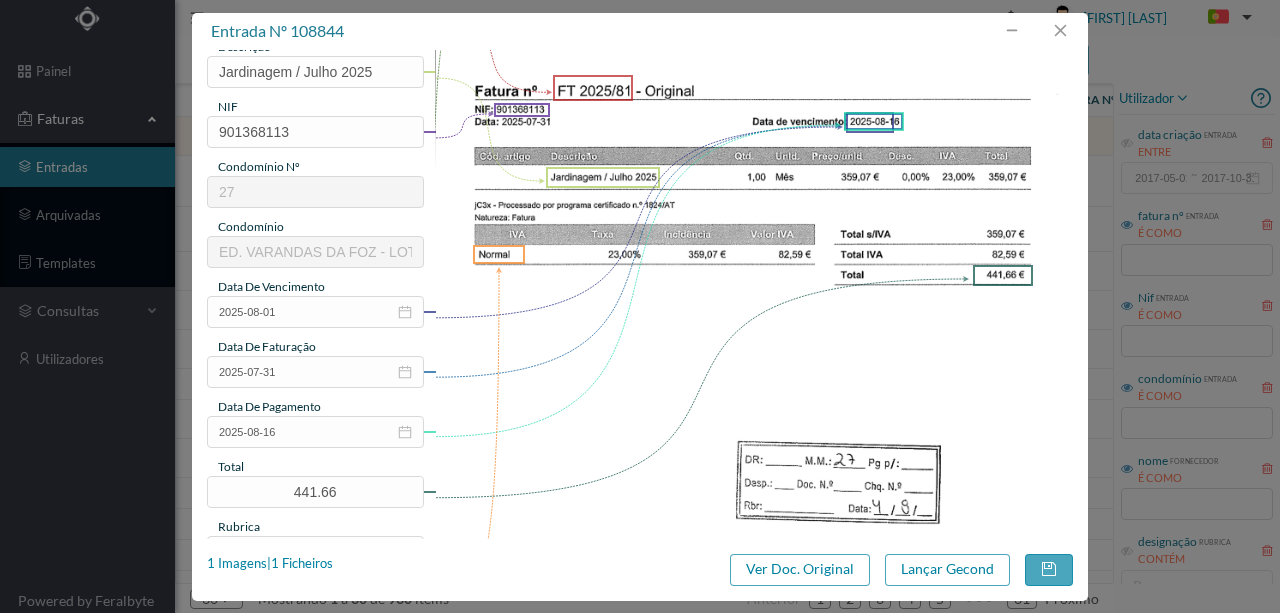scroll, scrollTop: 266, scrollLeft: 0, axis: vertical 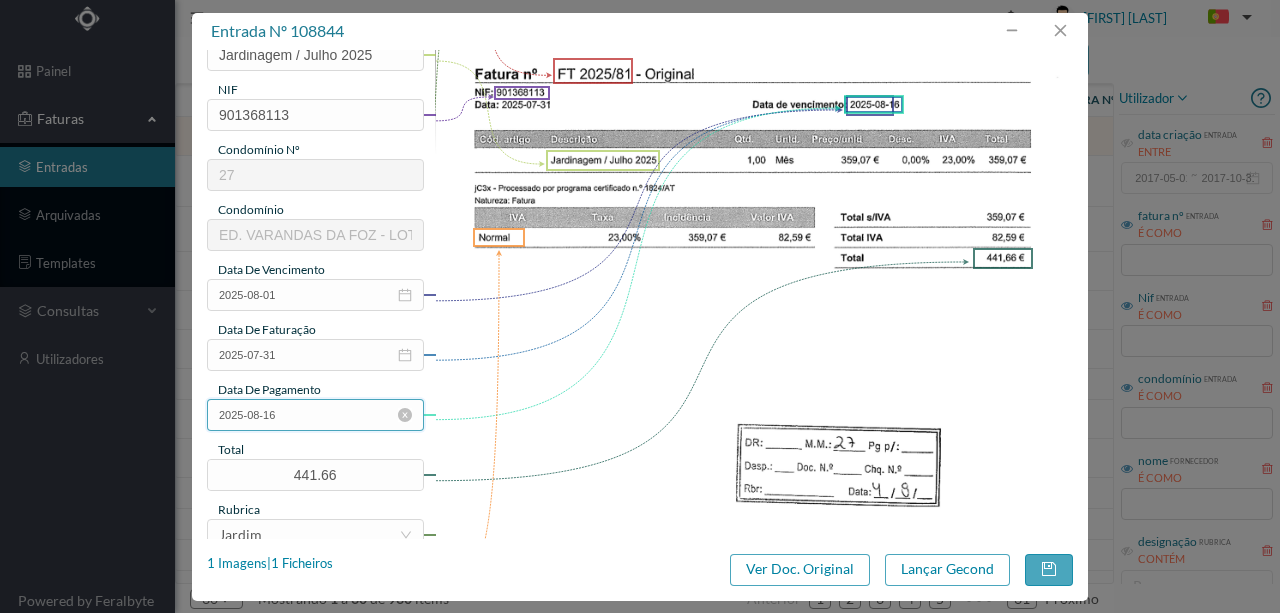 click on "2025-08-16" at bounding box center [315, 415] 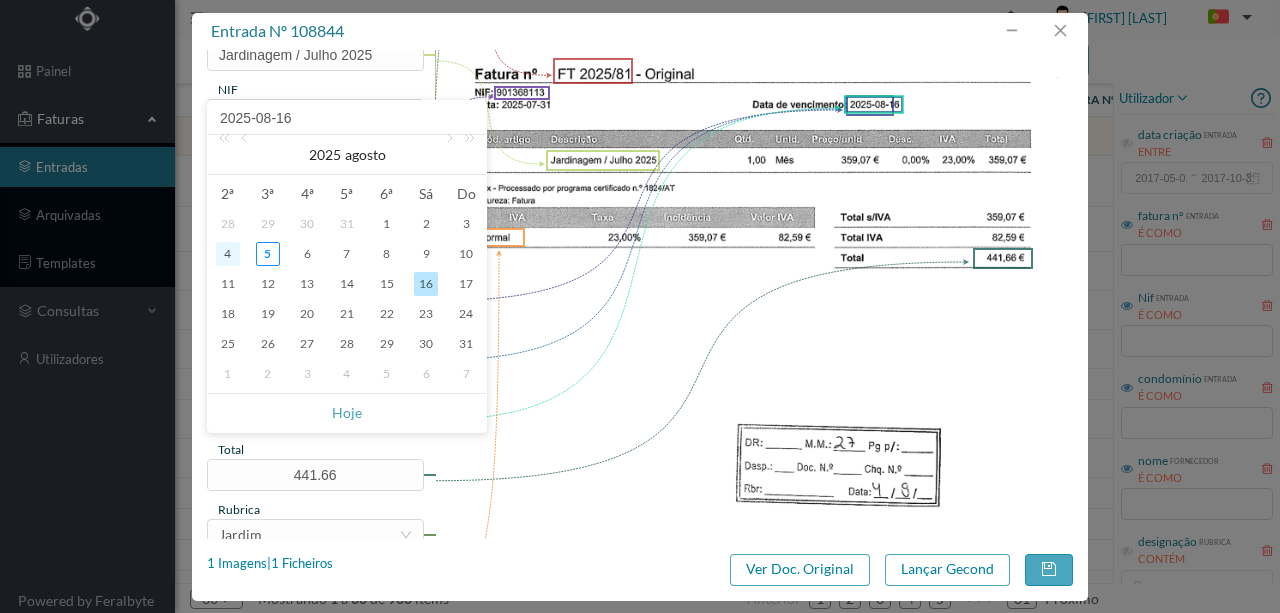 click on "4" at bounding box center [228, 254] 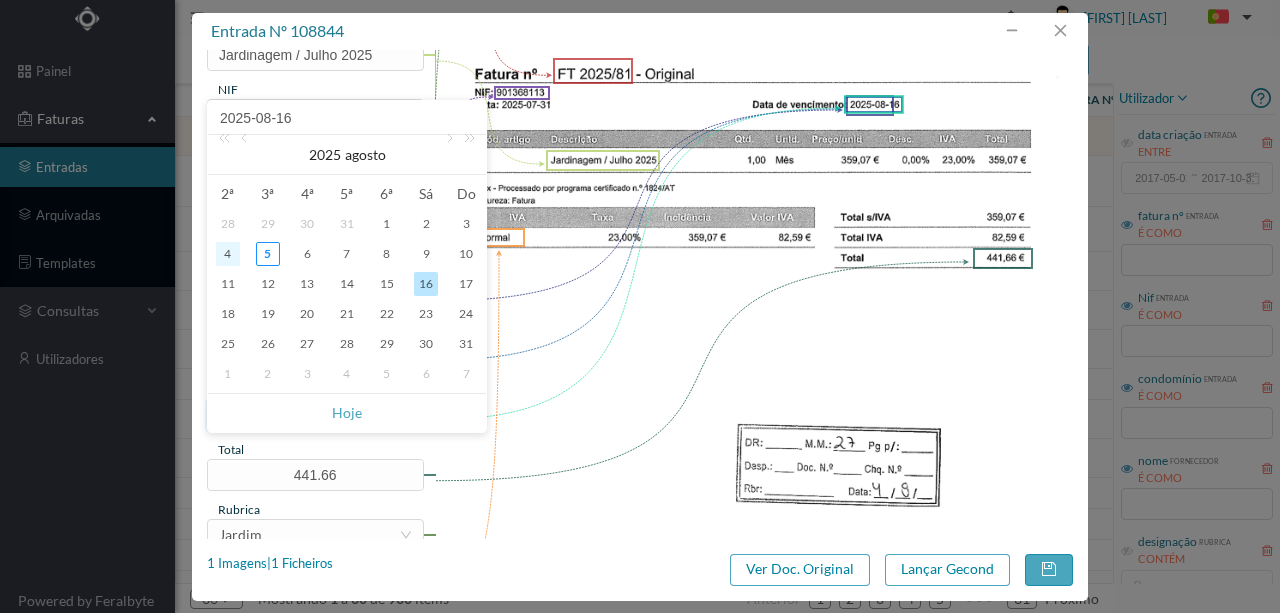 type on "[YEAR]-[MONTH]-[DAY]" 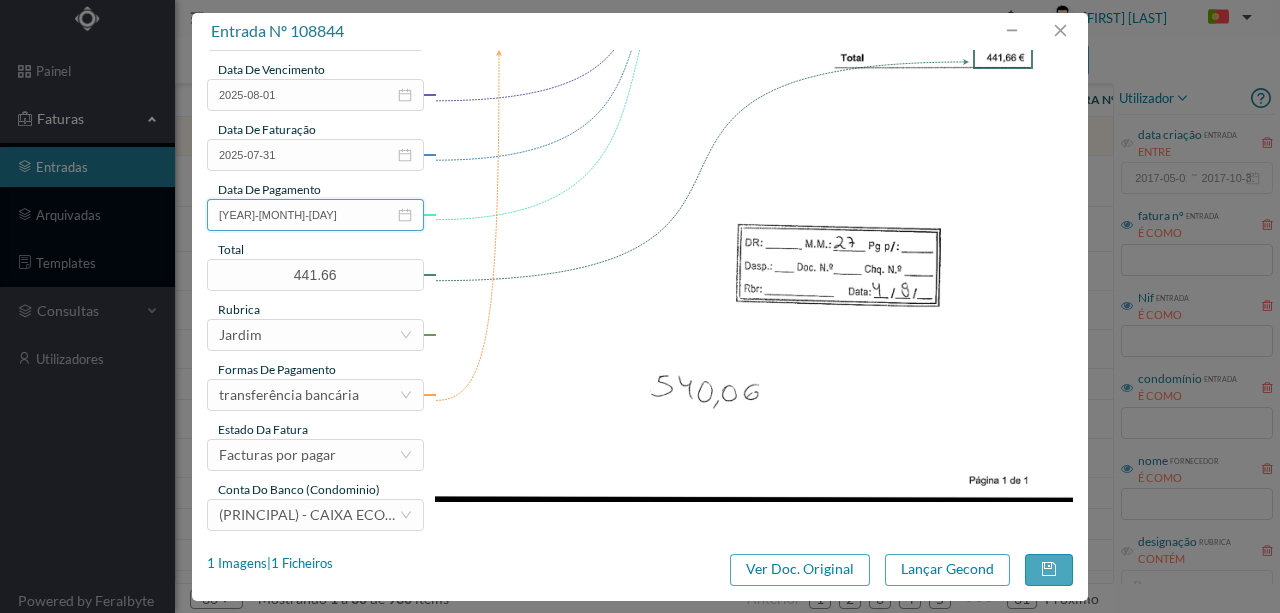 scroll, scrollTop: 473, scrollLeft: 0, axis: vertical 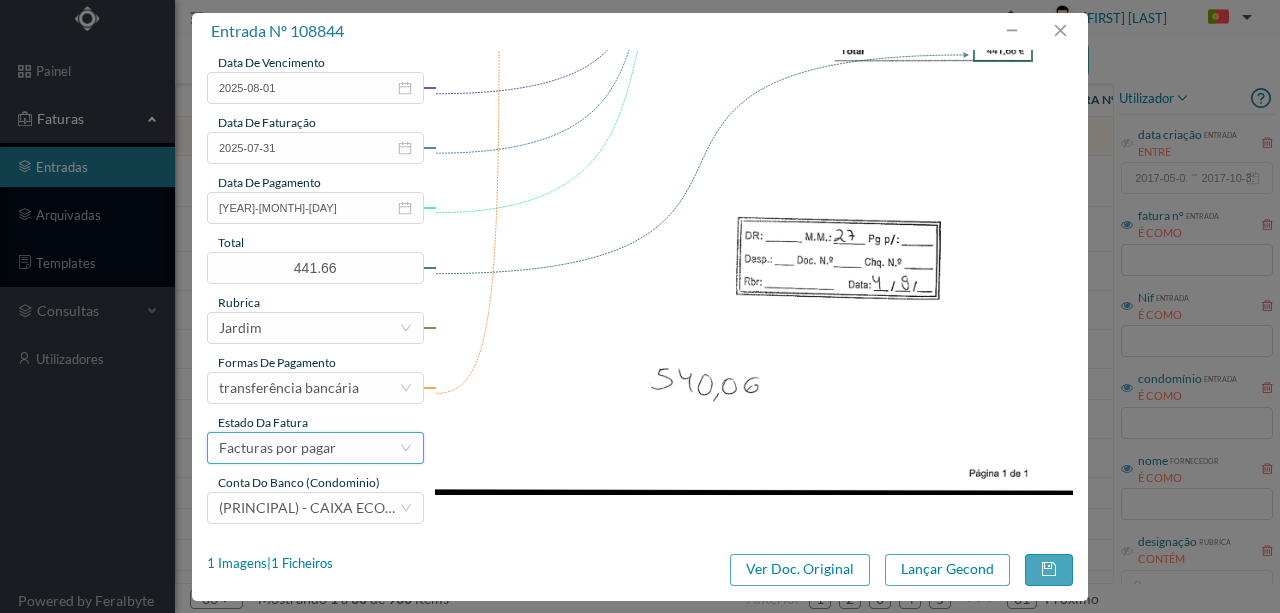 click on "Facturas por pagar" at bounding box center [309, 448] 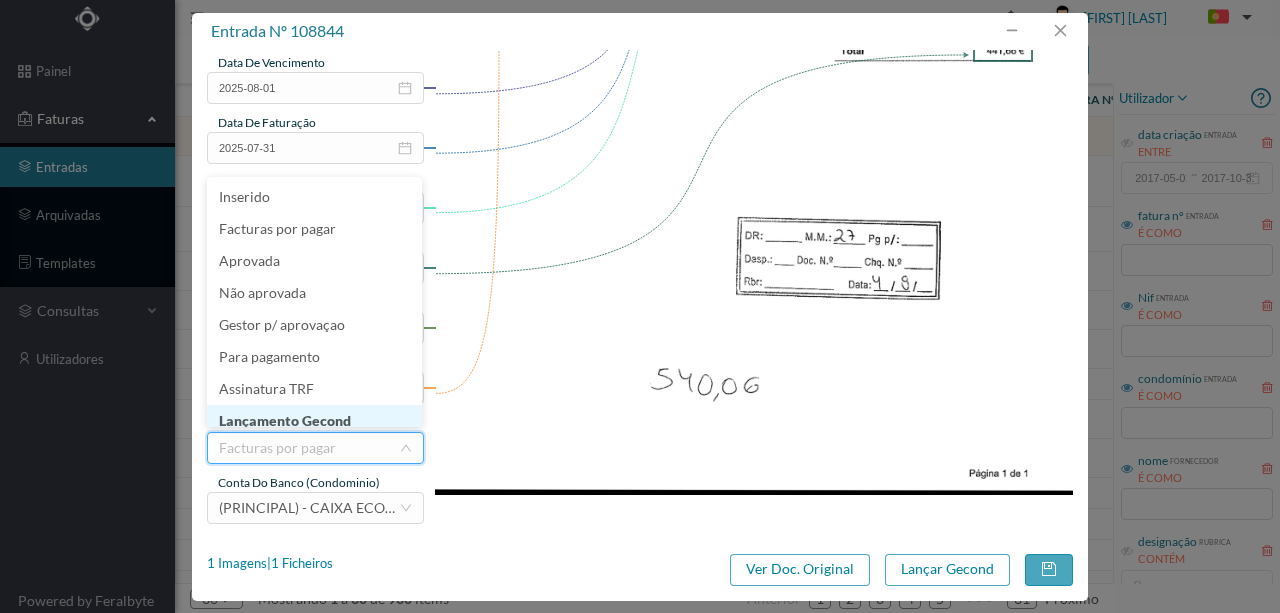 scroll, scrollTop: 10, scrollLeft: 0, axis: vertical 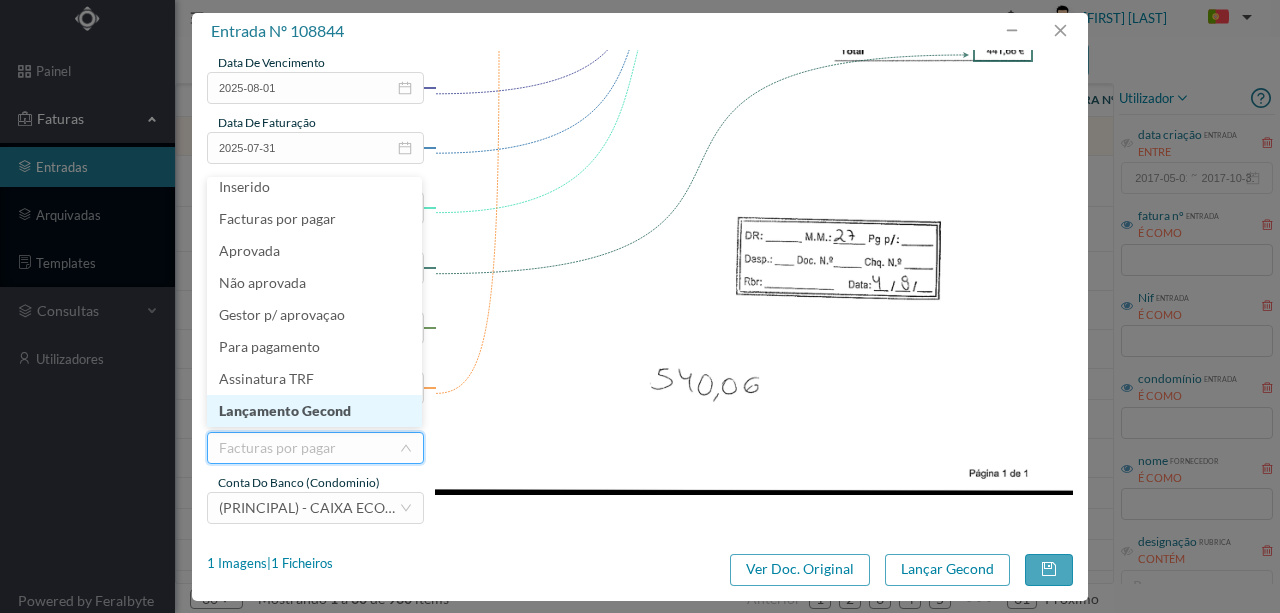 click on "Lançamento Gecond" at bounding box center [314, 411] 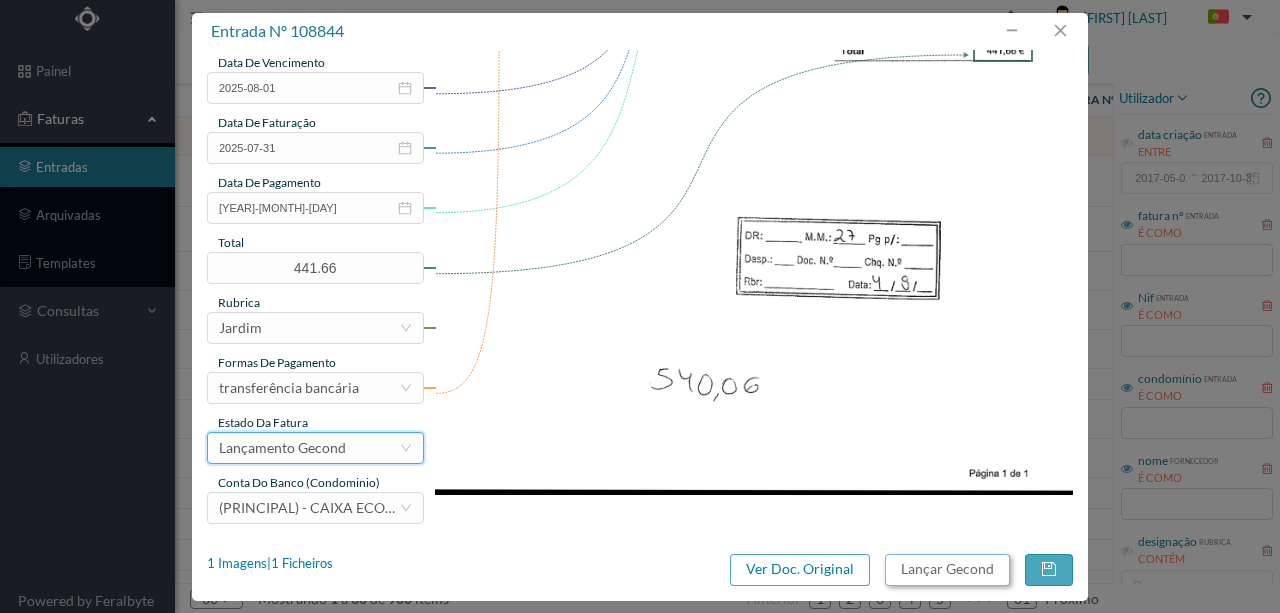 click on "Lançar Gecond" at bounding box center [947, 570] 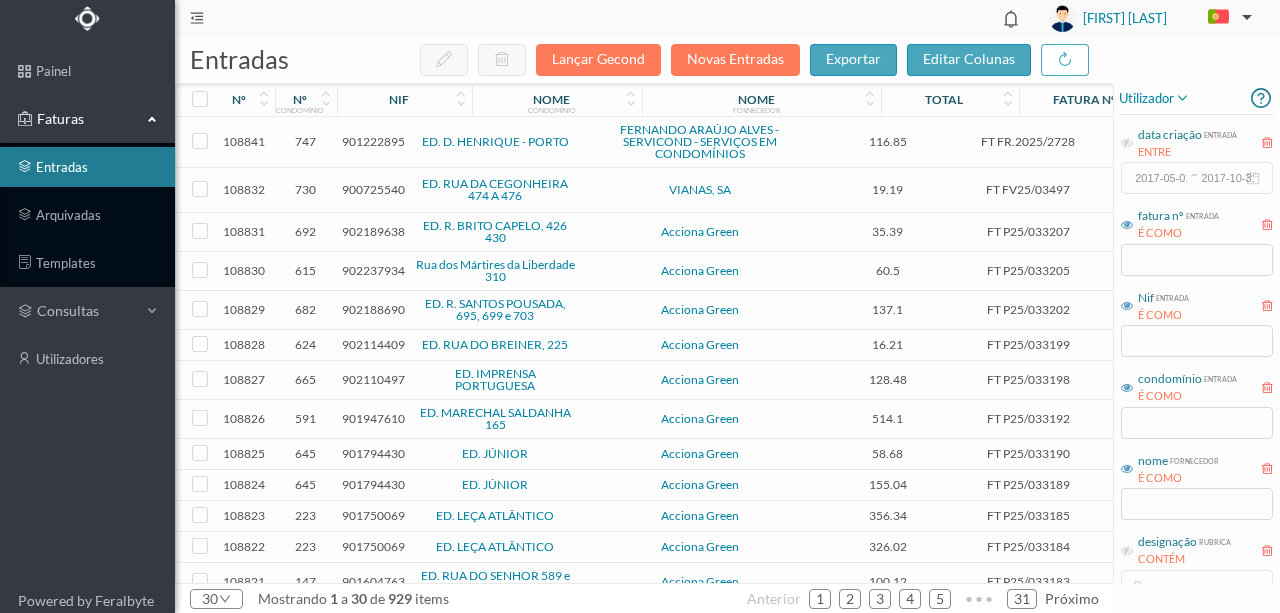 click on "901222895" at bounding box center [373, 141] 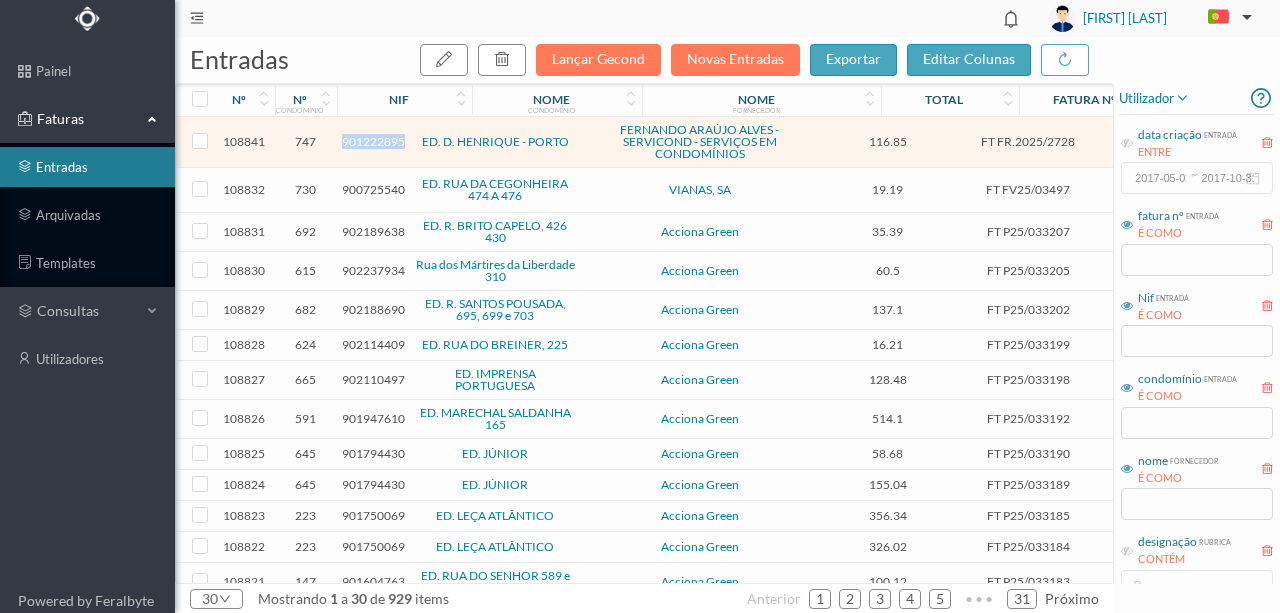click on "901222895" at bounding box center (373, 141) 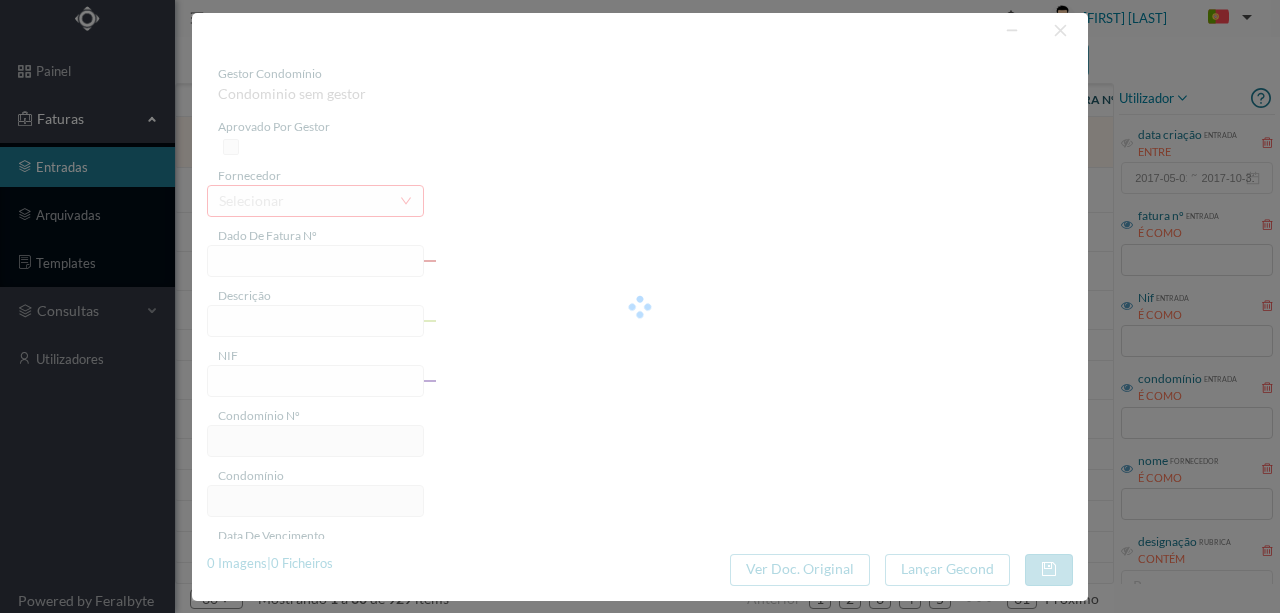 type on "FT FR.2025/2728" 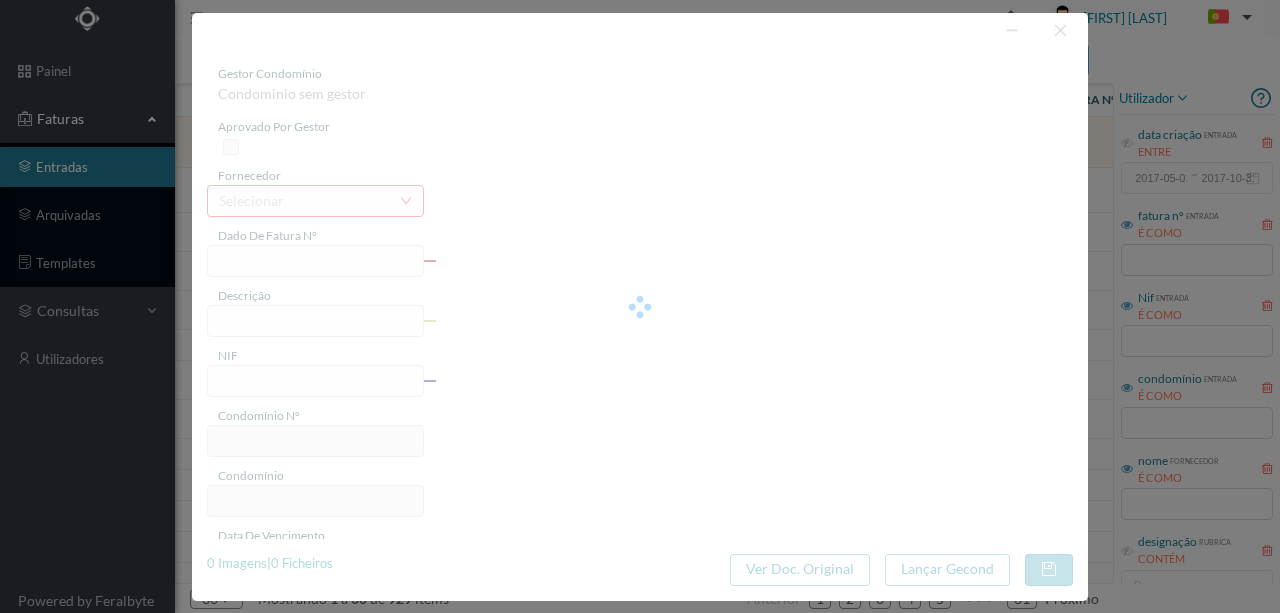 type on "901222895" 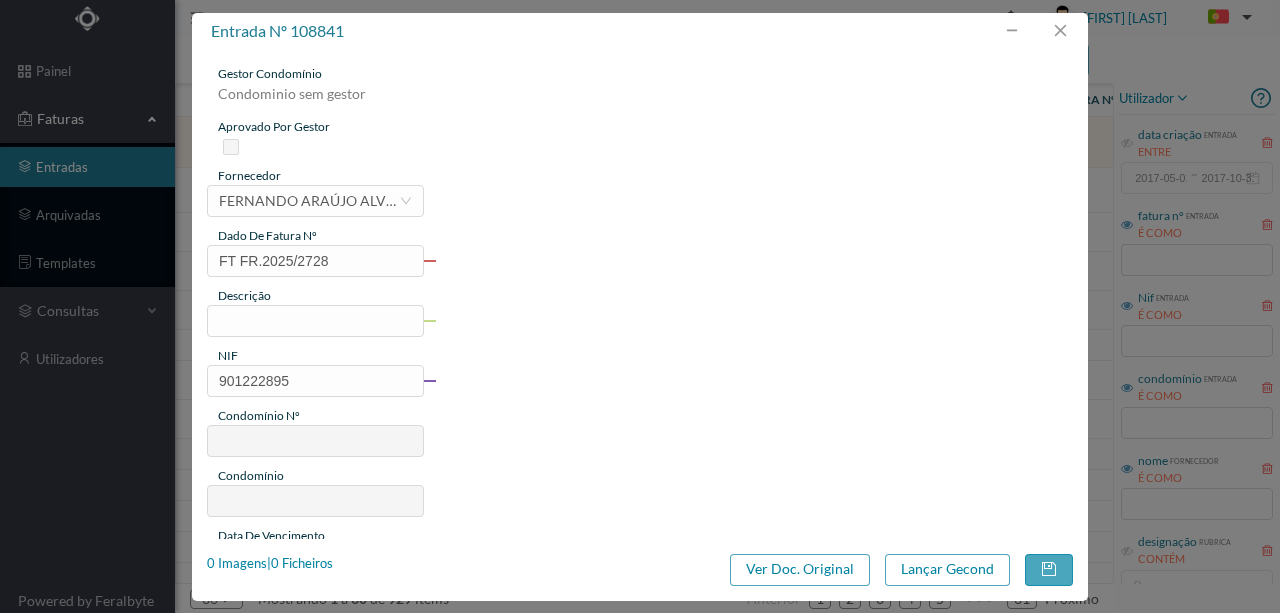 type on "747" 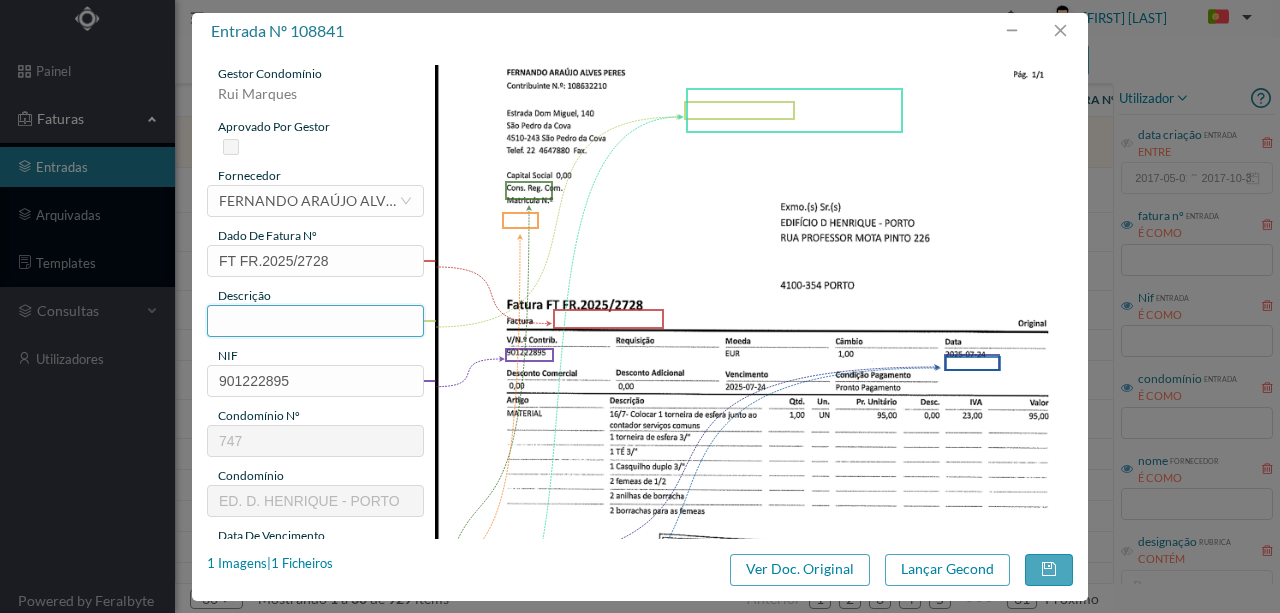 click at bounding box center [315, 321] 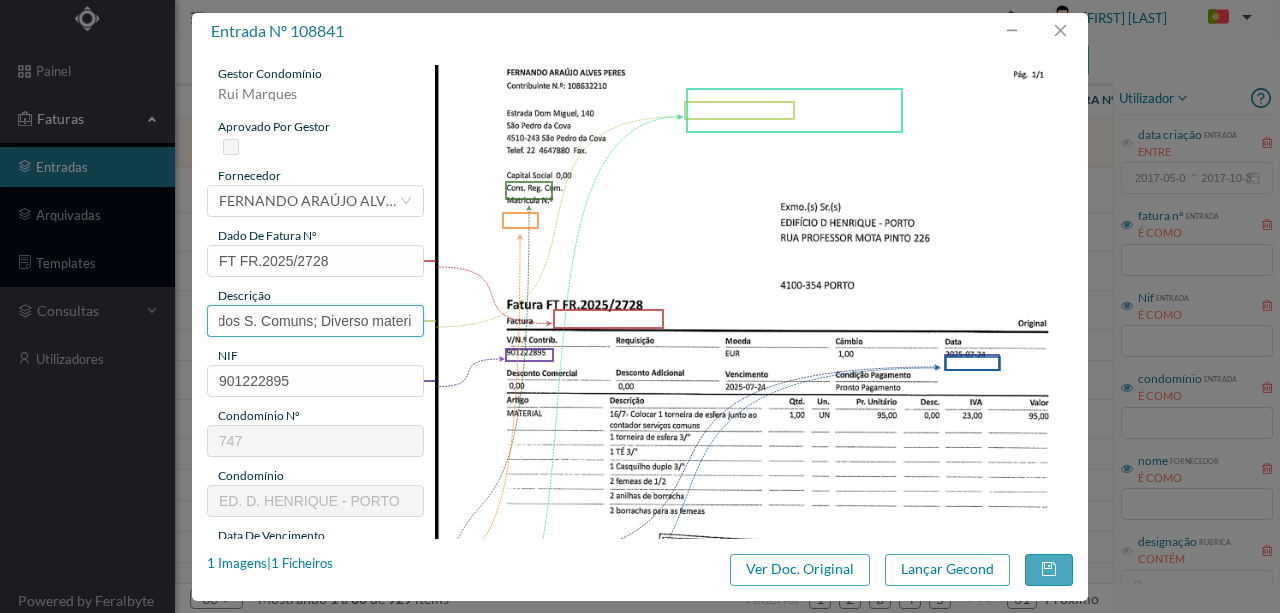 scroll, scrollTop: 0, scrollLeft: 302, axis: horizontal 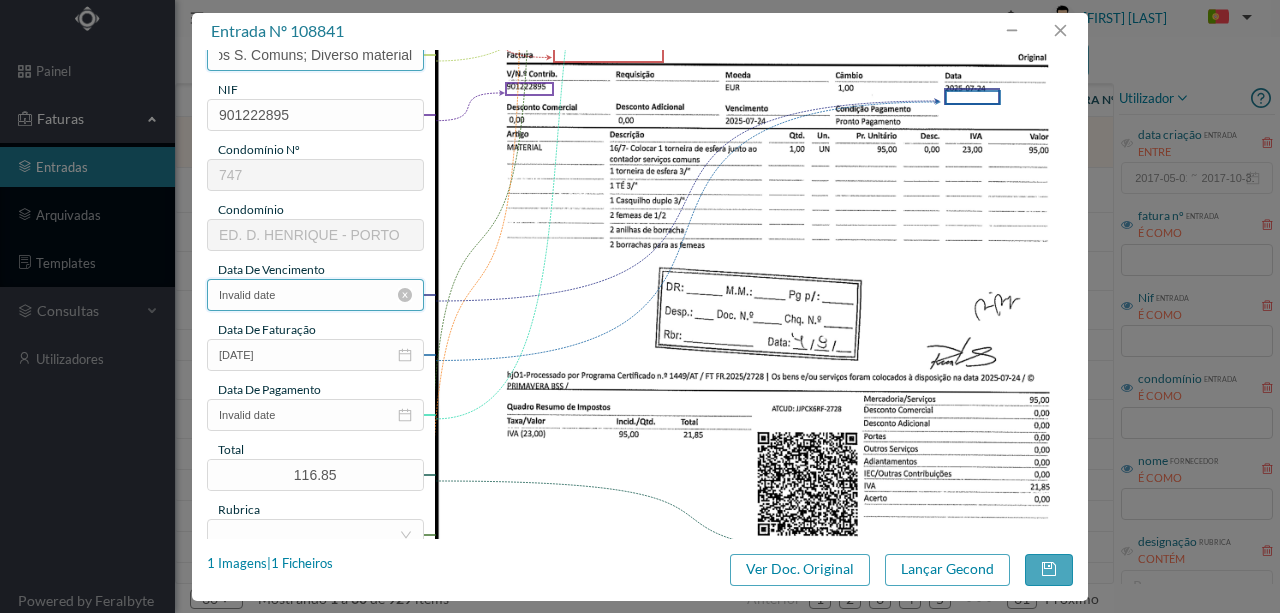 type on "Colocar 1 torneira de esfera junto ao contador dos S. Comuns; Diverso material" 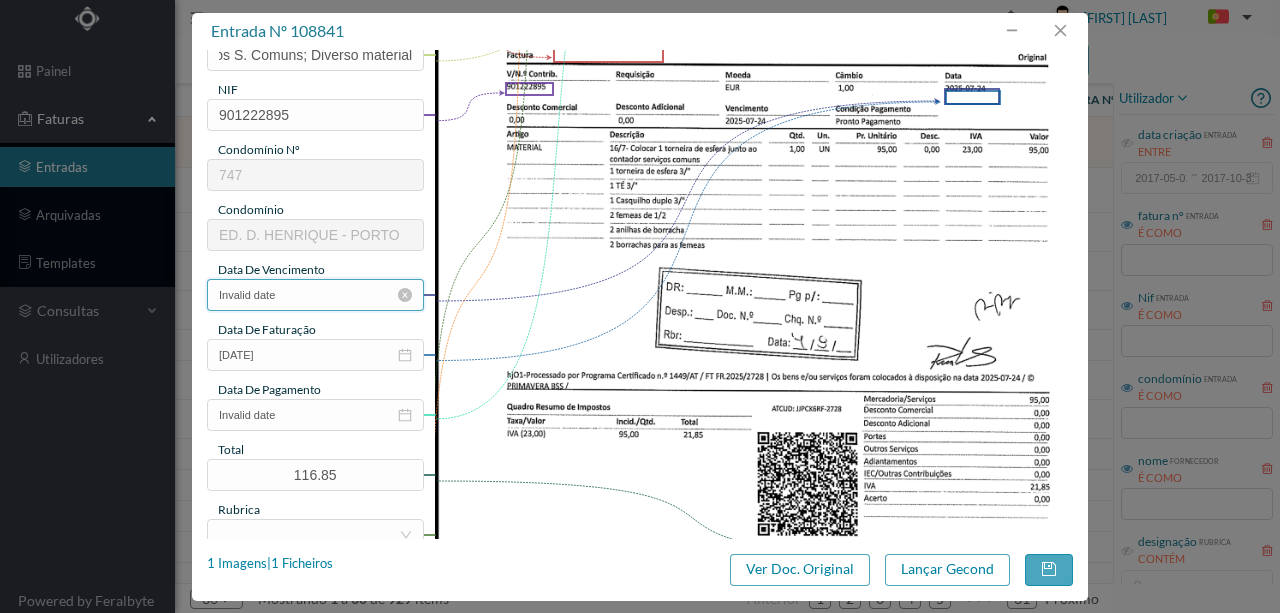 scroll, scrollTop: 0, scrollLeft: 0, axis: both 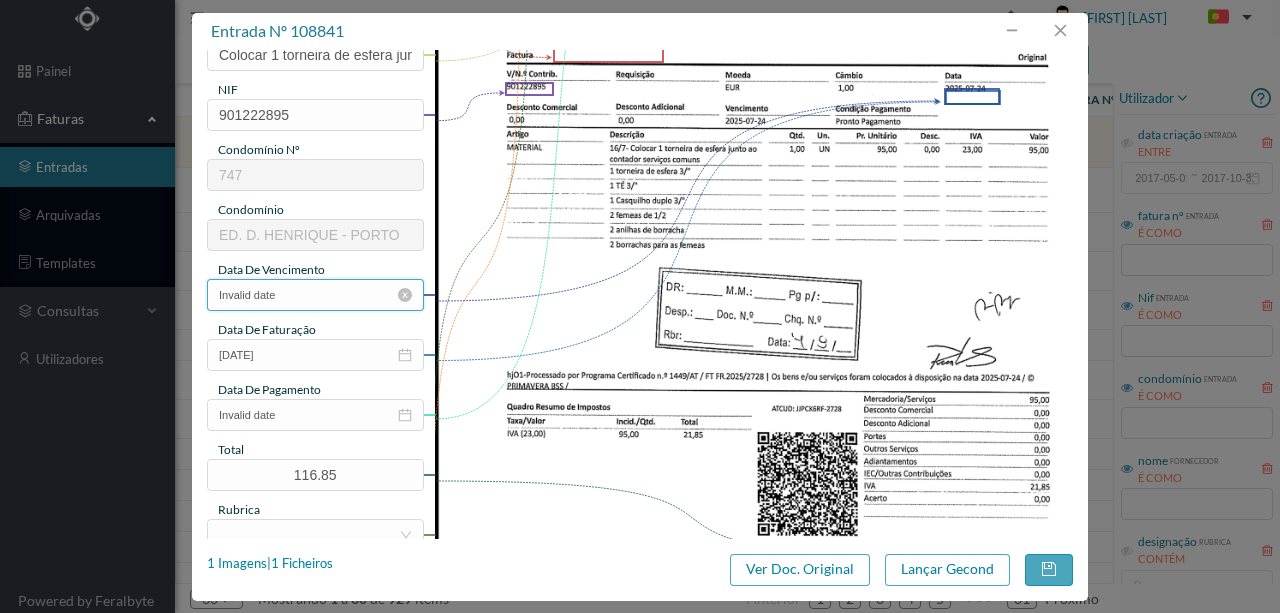 click on "Invalid date" at bounding box center [315, 295] 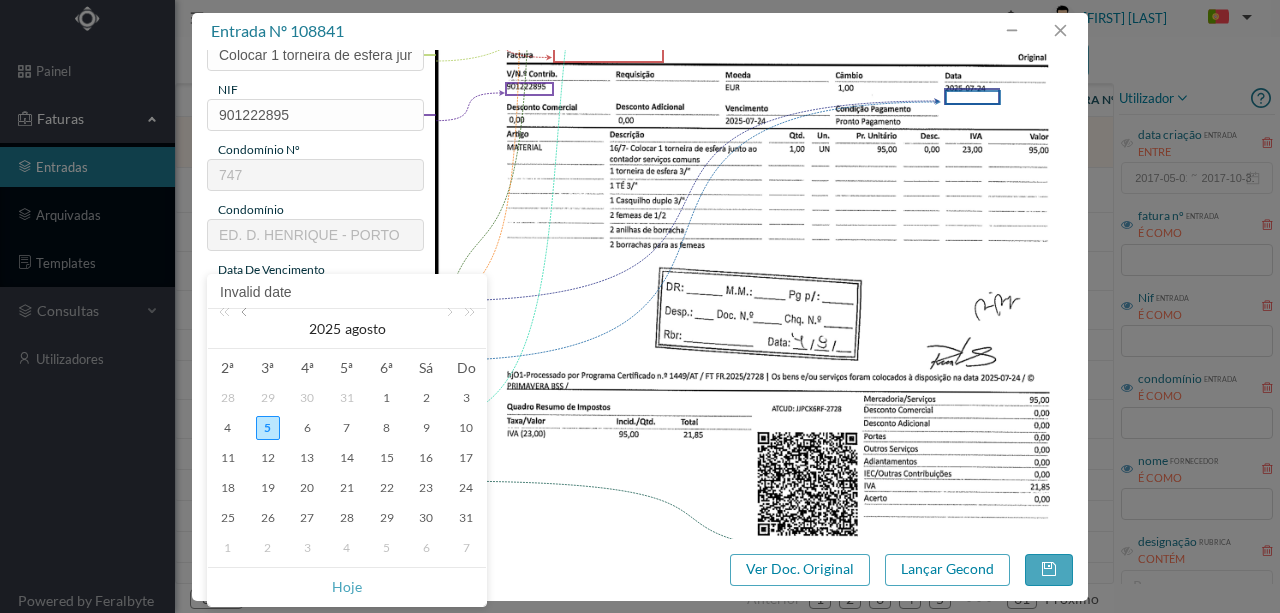 click at bounding box center [246, 329] 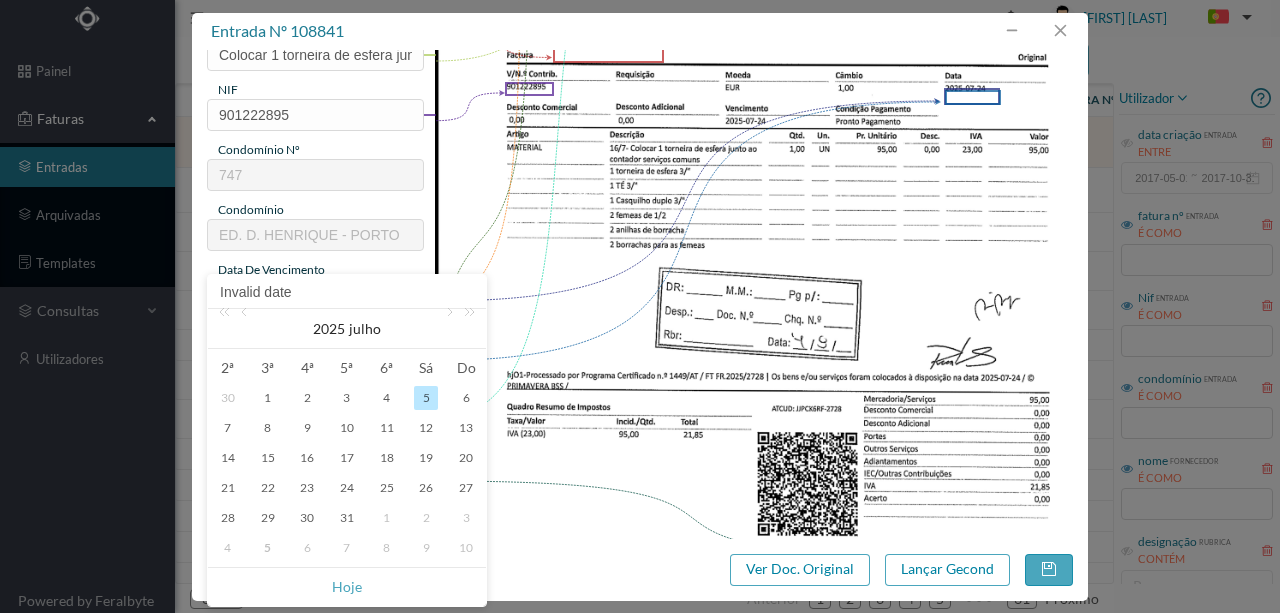 drag, startPoint x: 354, startPoint y: 490, endPoint x: 344, endPoint y: 438, distance: 52.95281 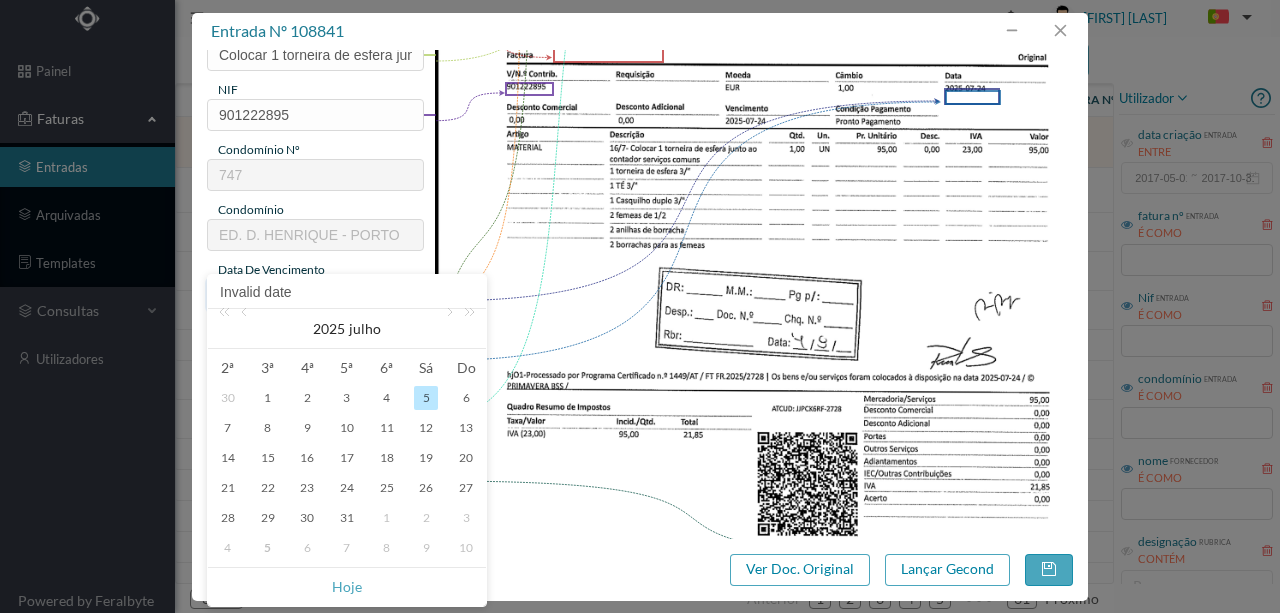 type on "[DATE]" 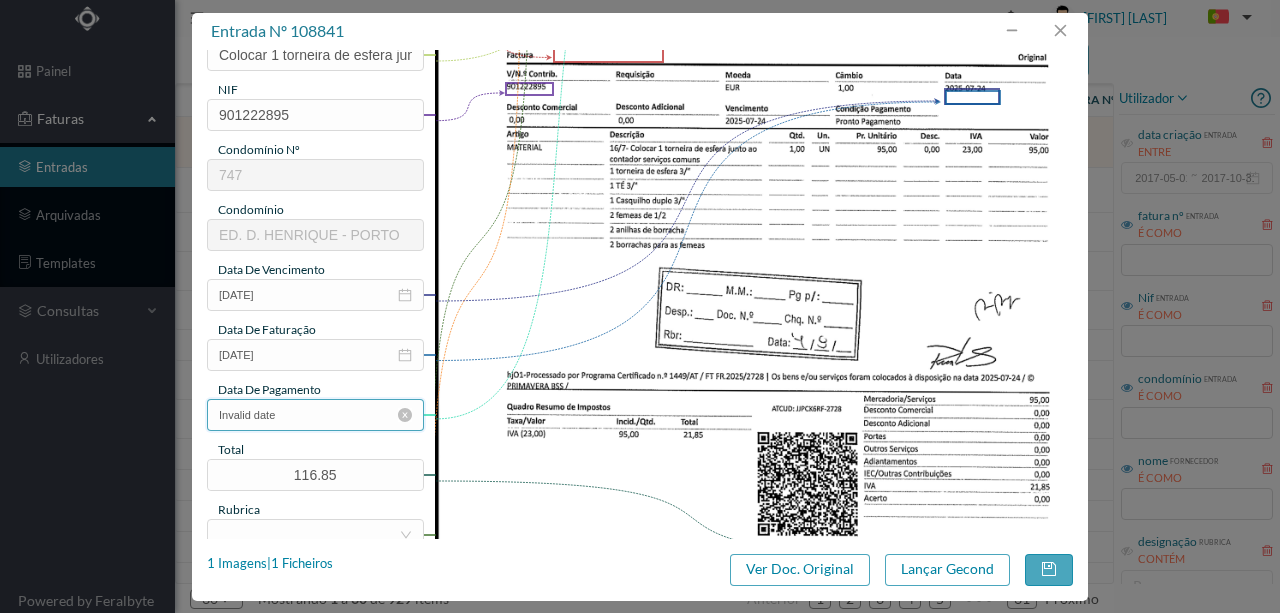 click on "Invalid date" at bounding box center [315, 415] 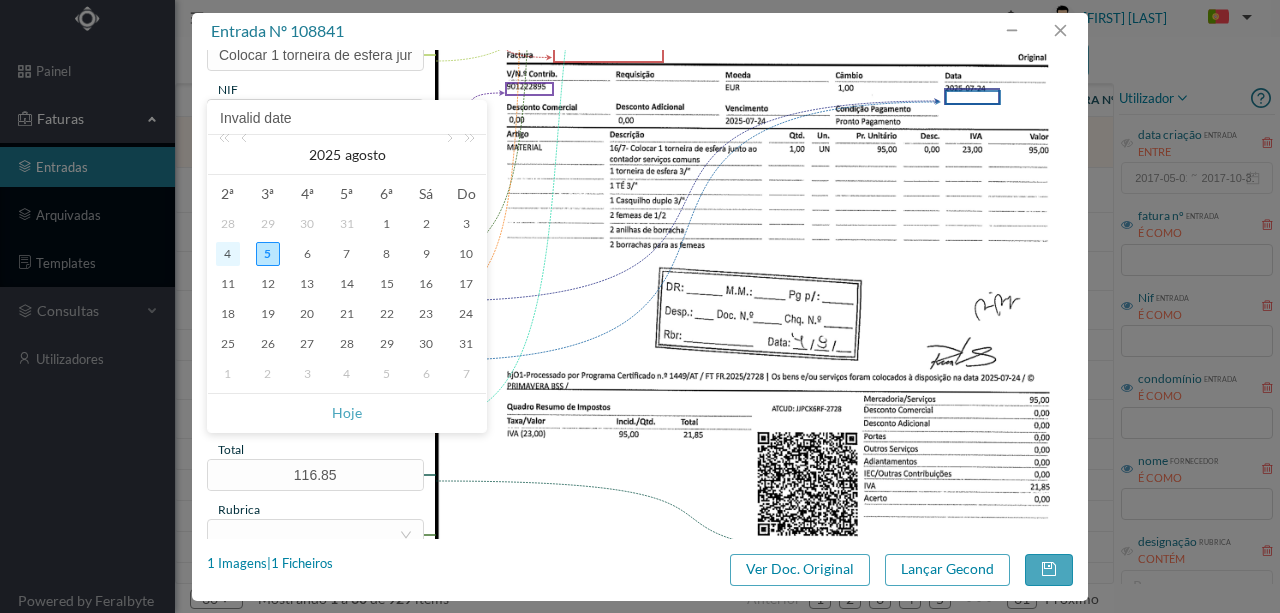 click on "4" at bounding box center [228, 254] 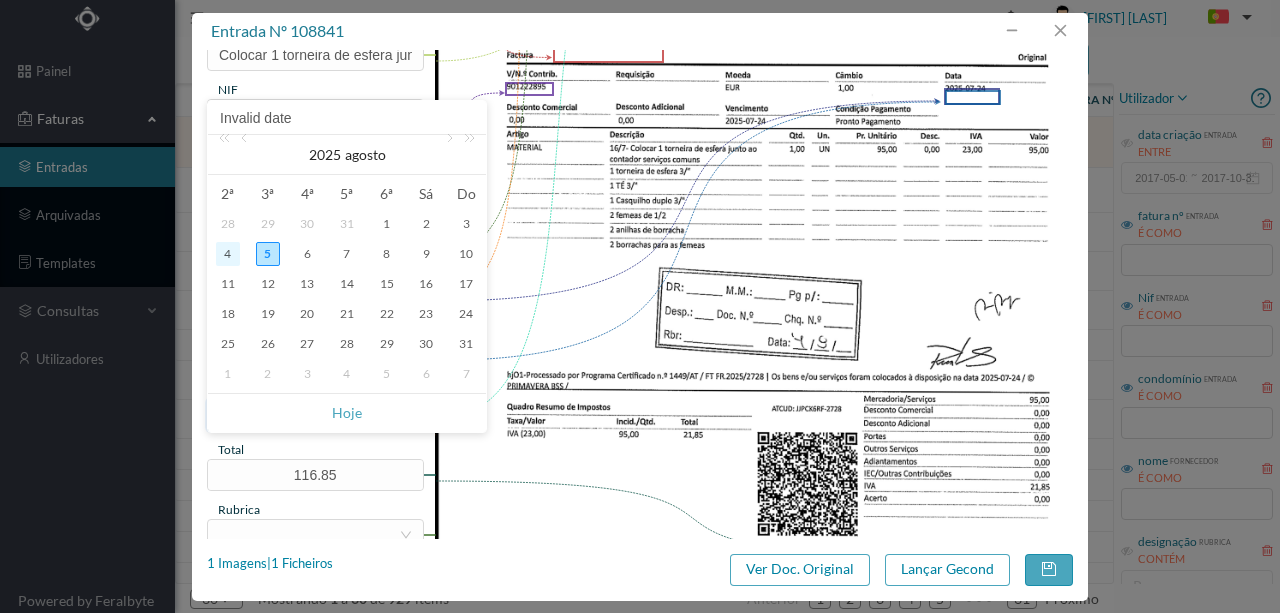 type on "[YEAR]-[MONTH]-[DAY]" 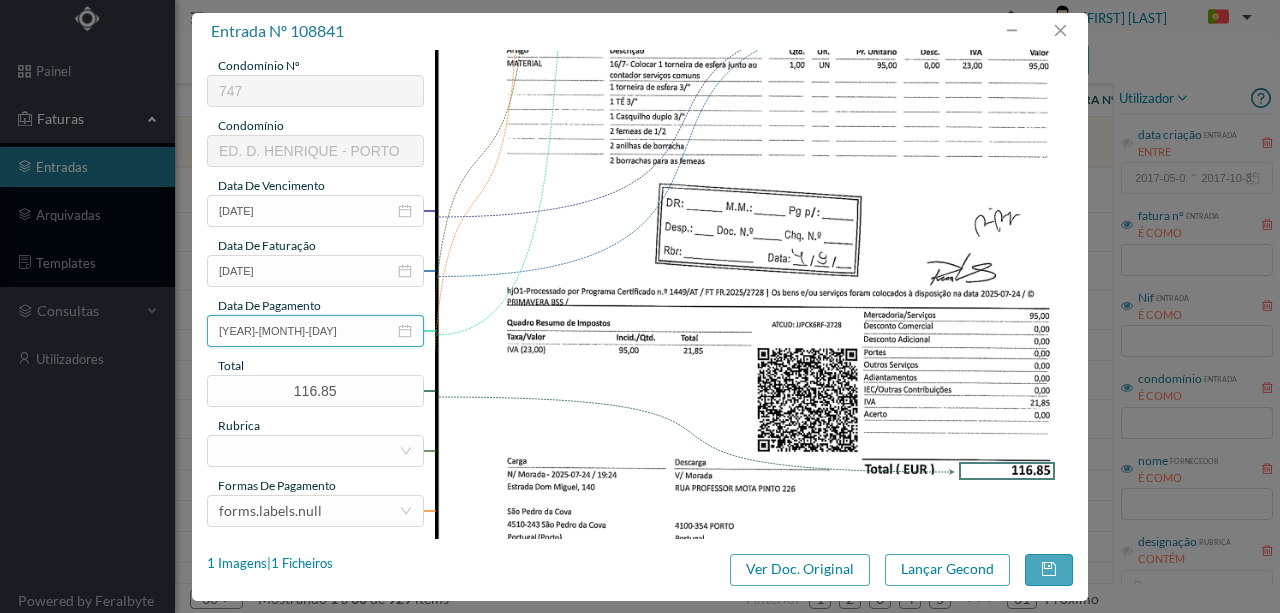 scroll, scrollTop: 400, scrollLeft: 0, axis: vertical 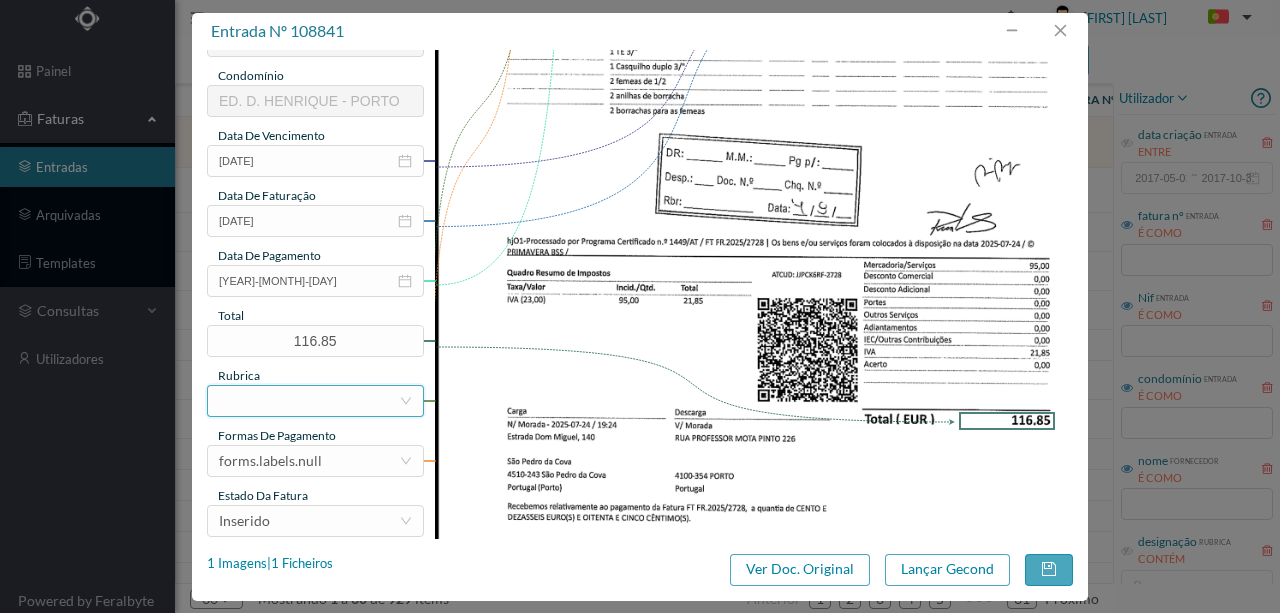 click at bounding box center (309, 401) 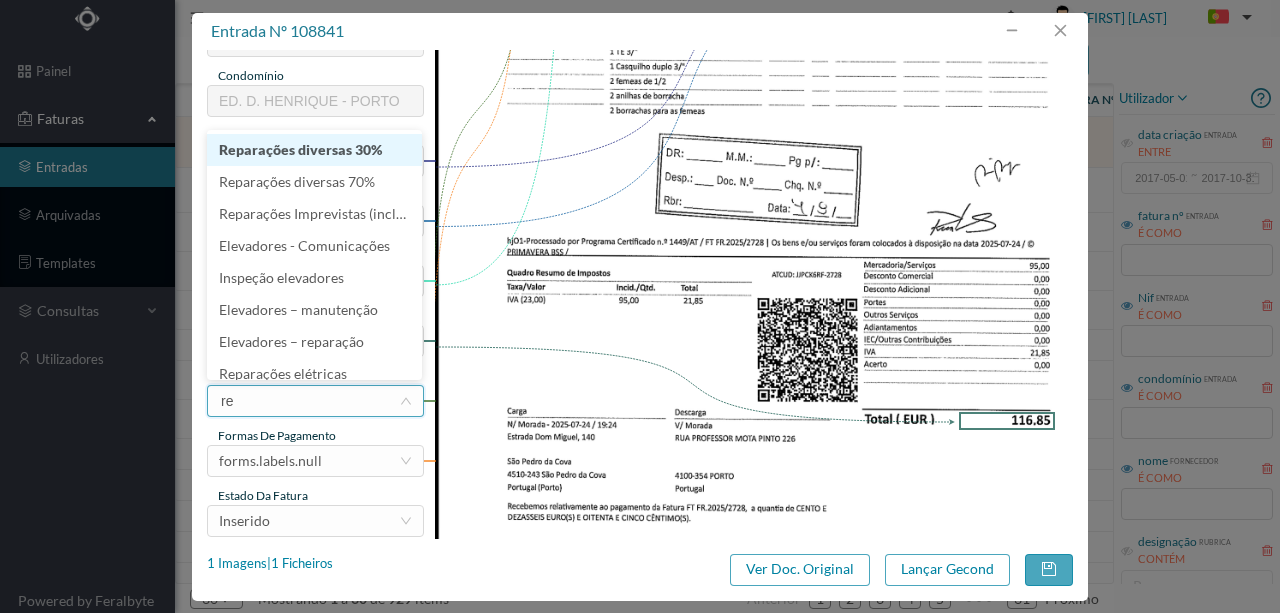 type on "rep" 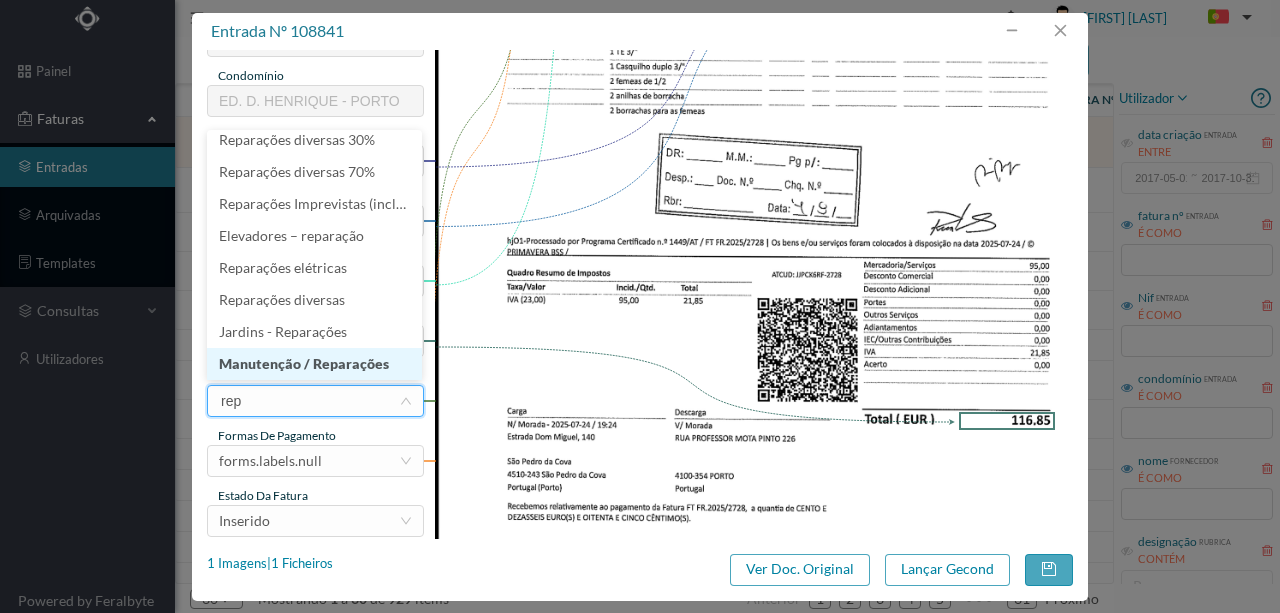 click on "Manutenção / Reparações" at bounding box center (314, 364) 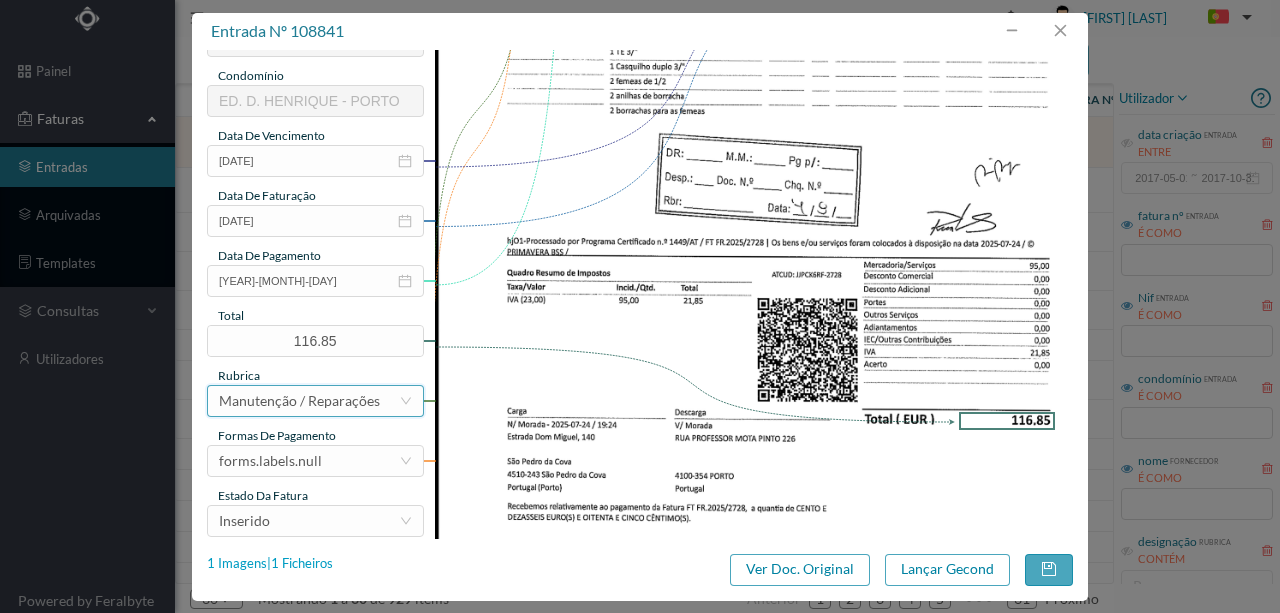 scroll, scrollTop: 4, scrollLeft: 0, axis: vertical 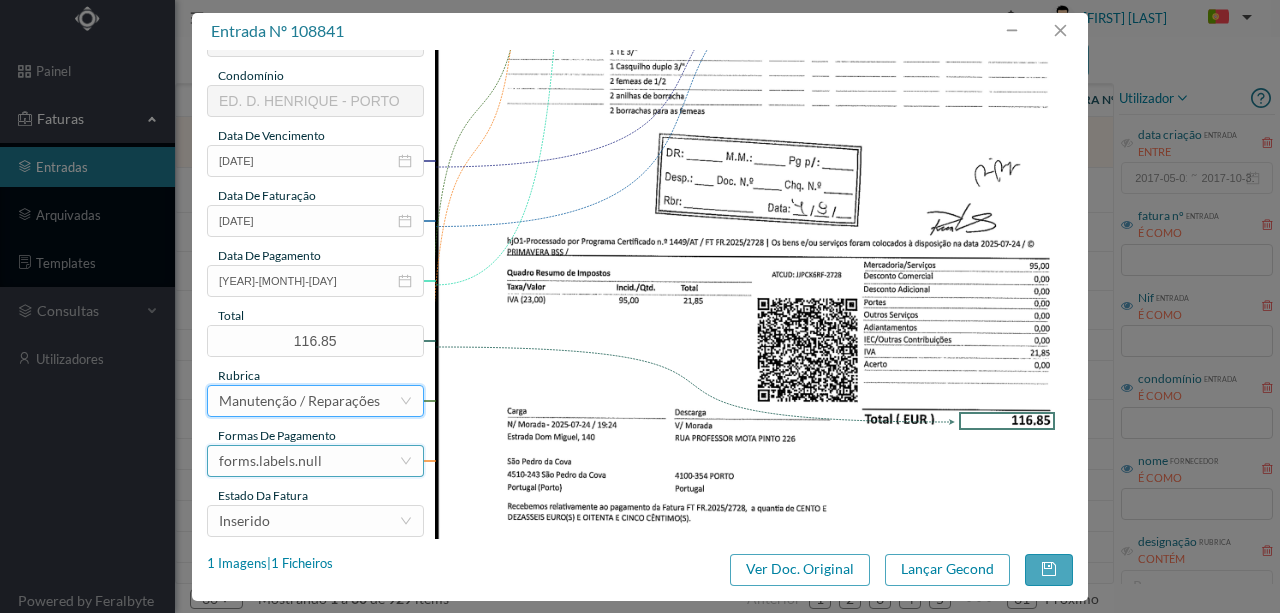 click on "forms.labels.null" at bounding box center (270, 461) 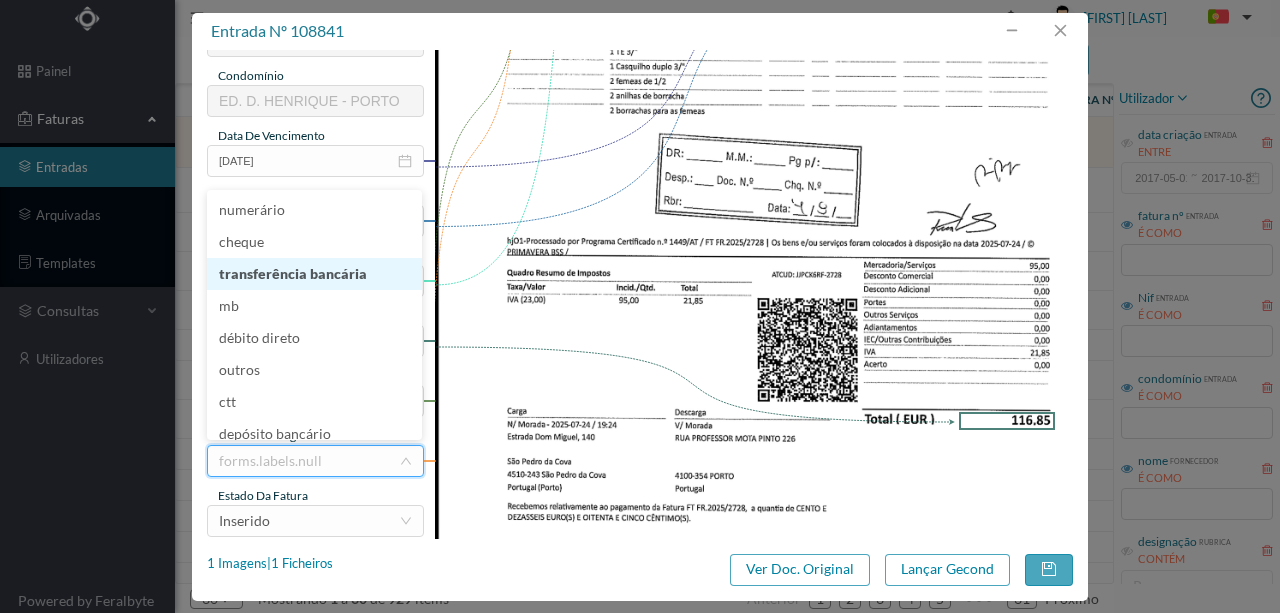 click on "transferência bancária" at bounding box center [314, 274] 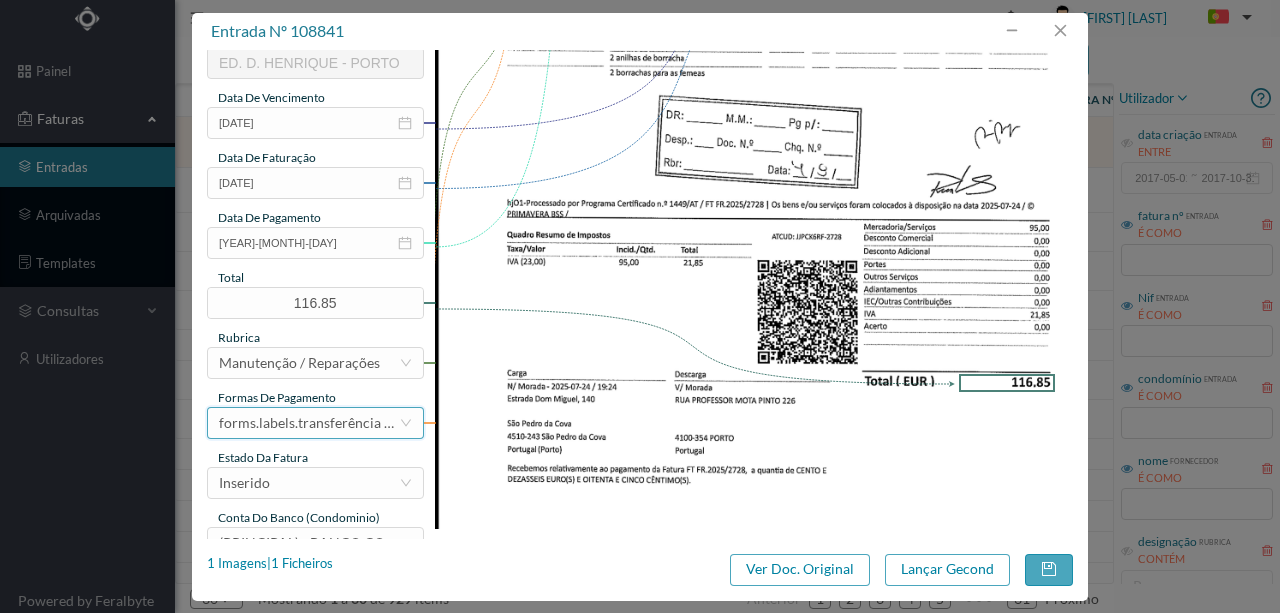scroll, scrollTop: 473, scrollLeft: 0, axis: vertical 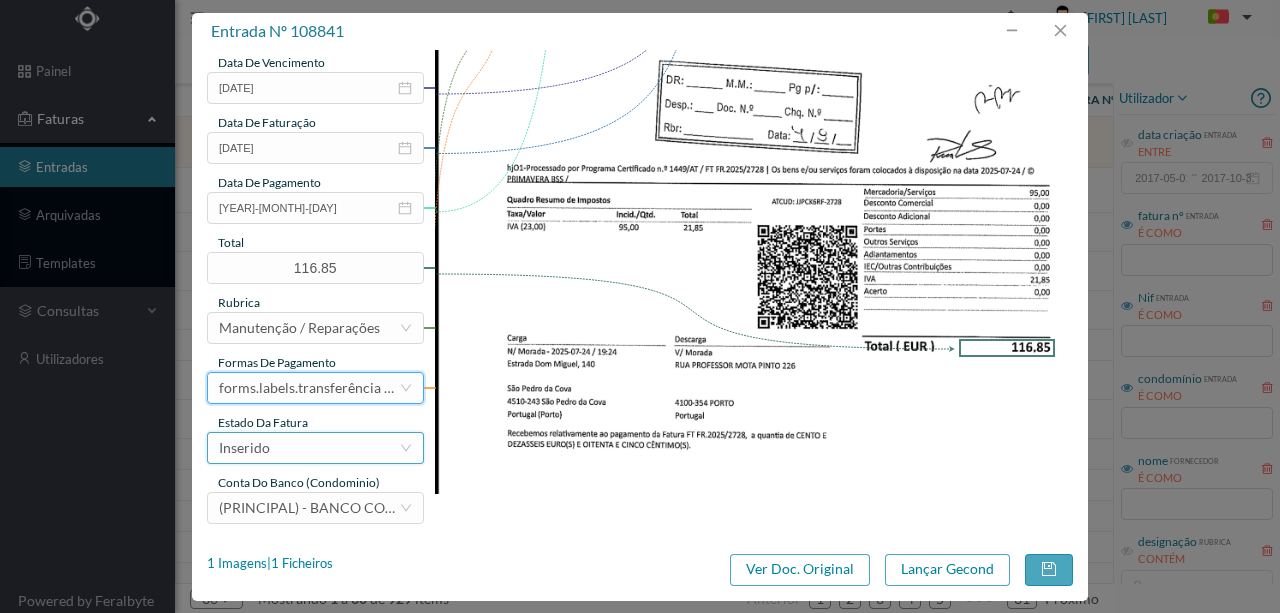 click on "Inserido" at bounding box center [244, 448] 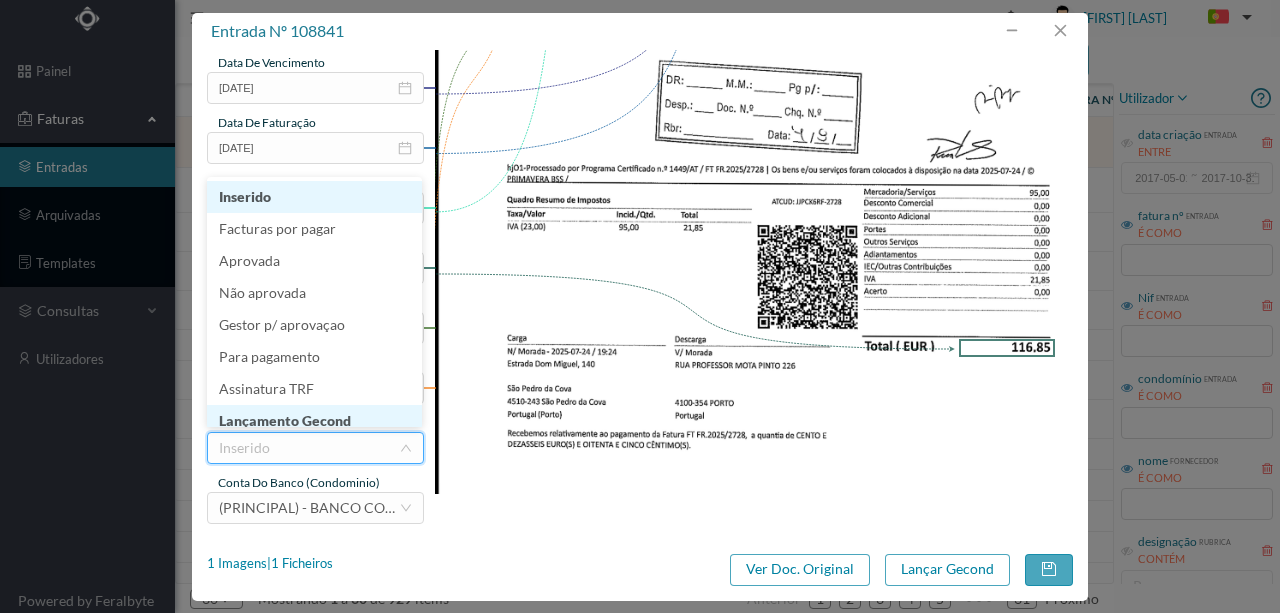 scroll, scrollTop: 10, scrollLeft: 0, axis: vertical 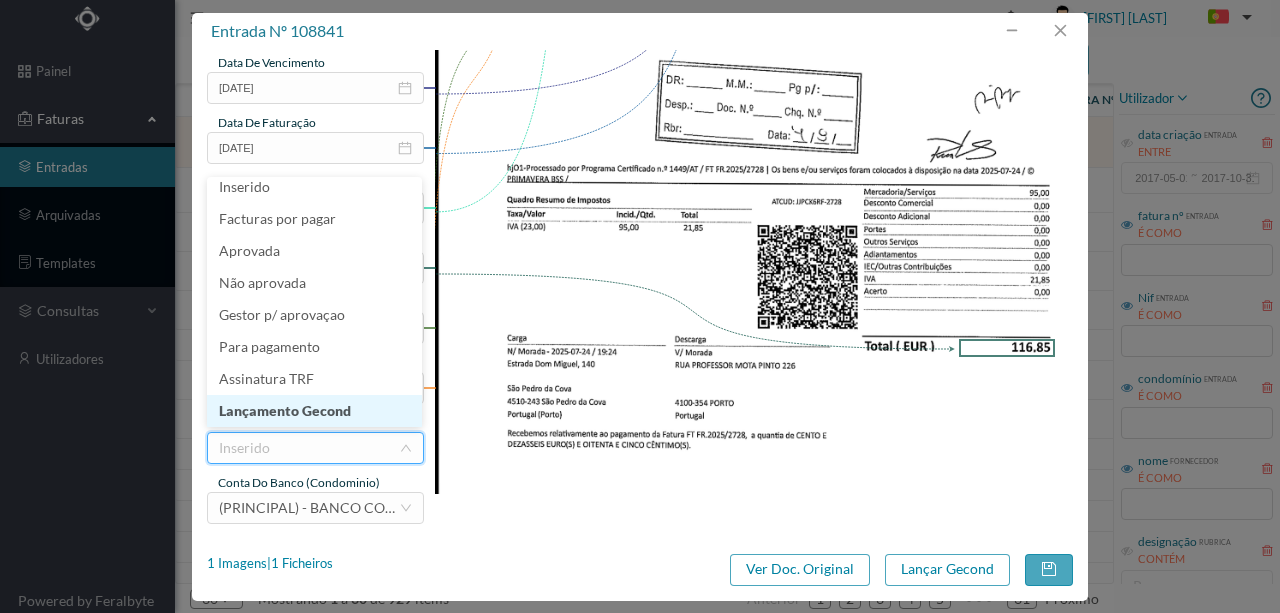 click on "Lançamento Gecond" at bounding box center [314, 411] 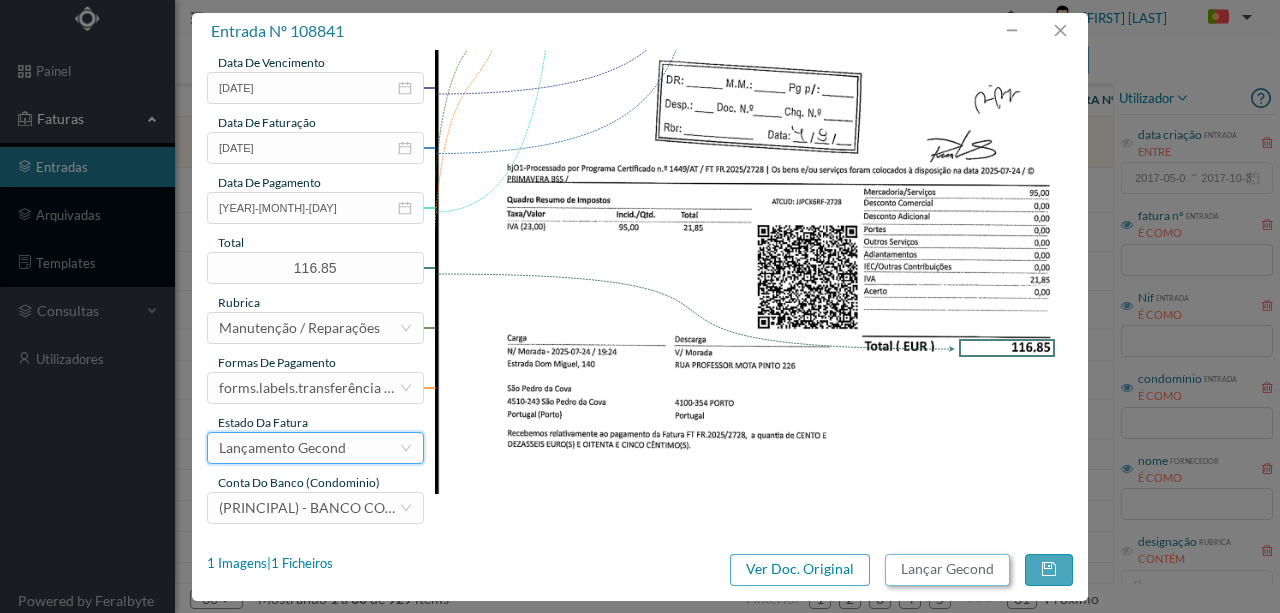 click on "Lançar Gecond" at bounding box center [947, 570] 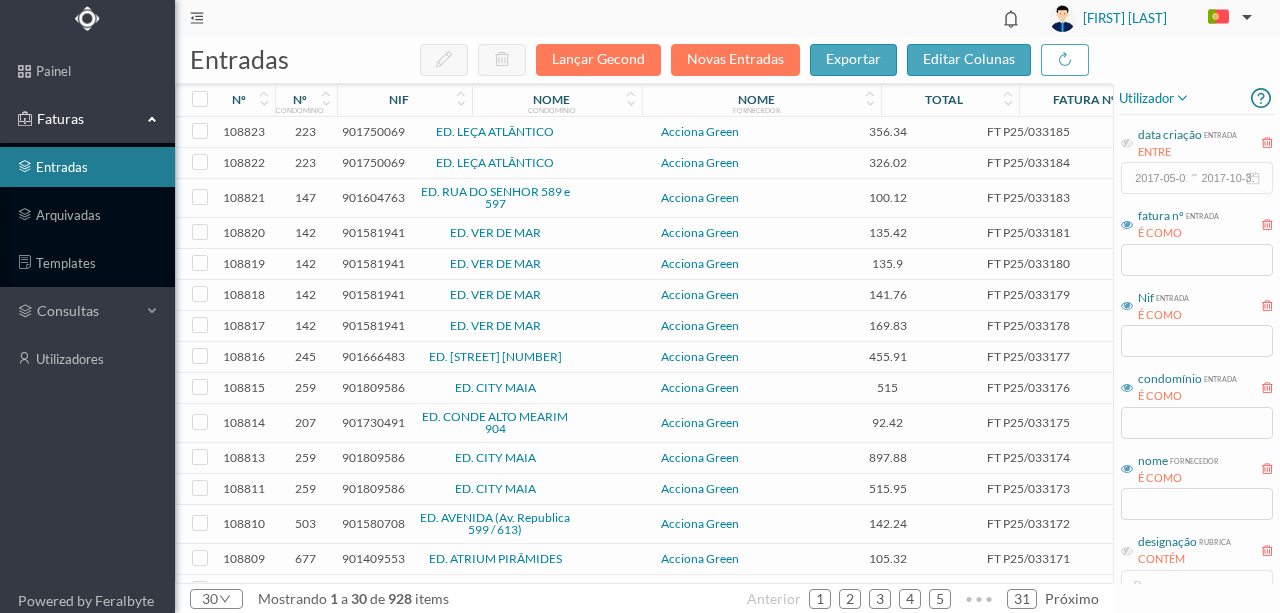 scroll, scrollTop: 552, scrollLeft: 0, axis: vertical 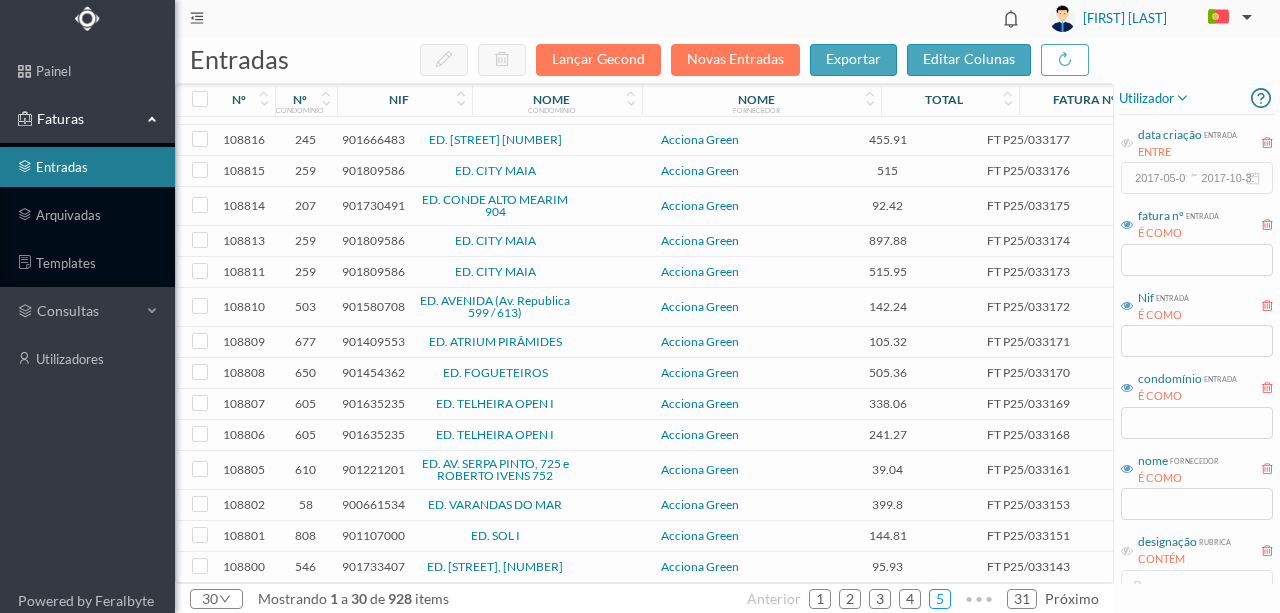 click on "5" at bounding box center (940, 599) 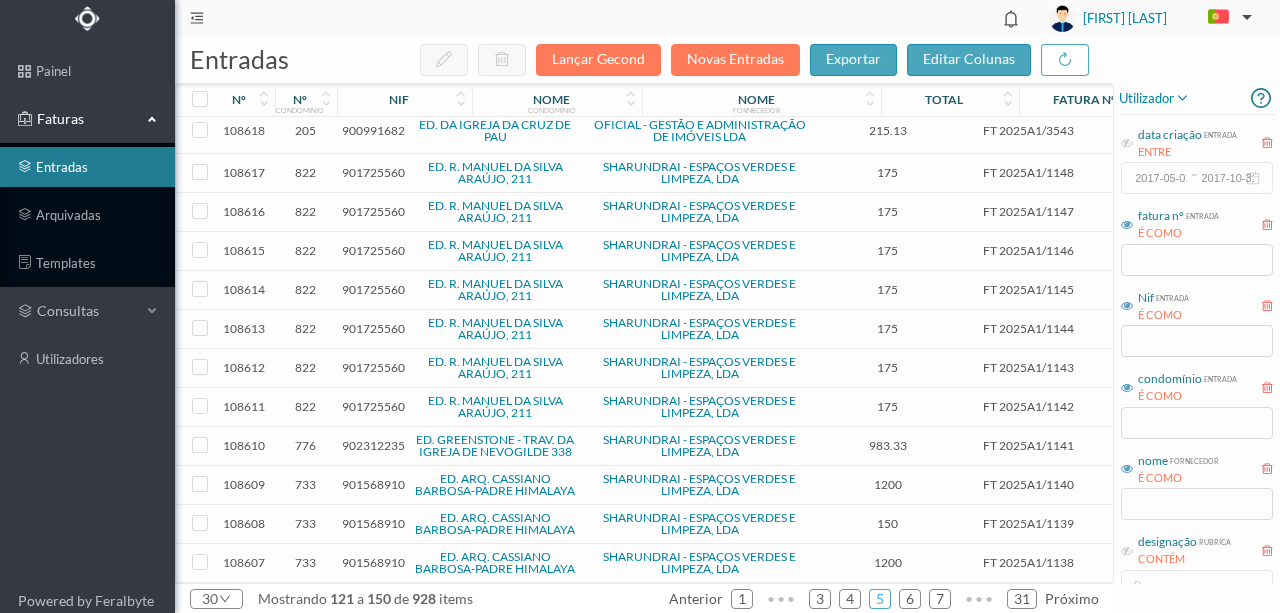 scroll, scrollTop: 784, scrollLeft: 0, axis: vertical 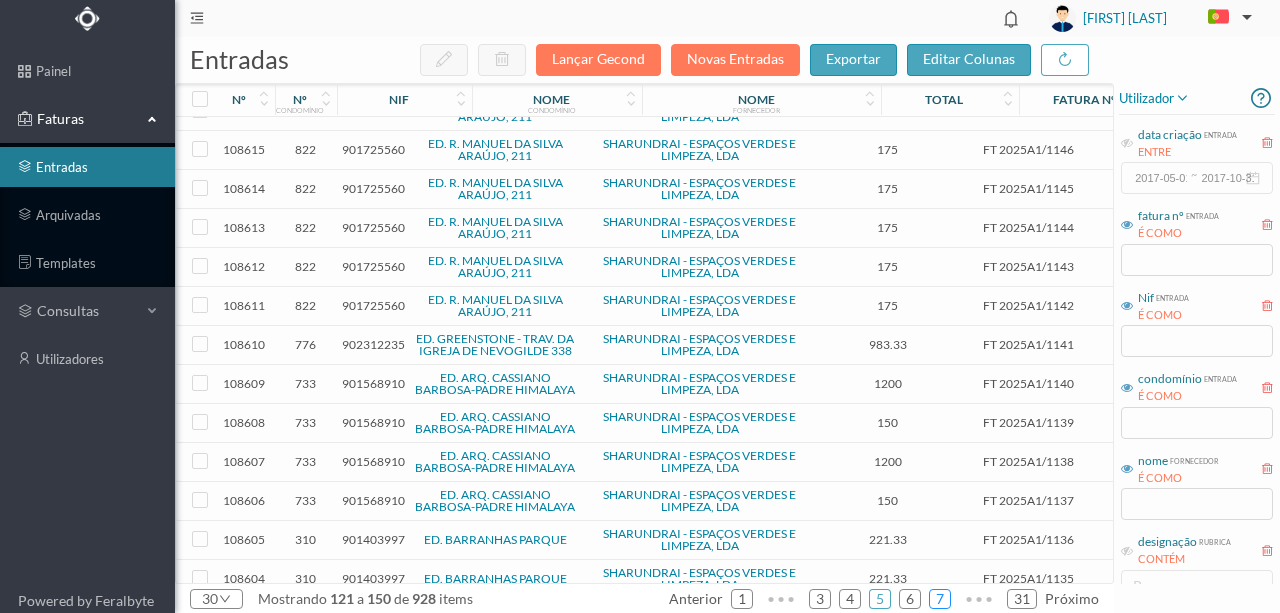 click on "7" at bounding box center (940, 599) 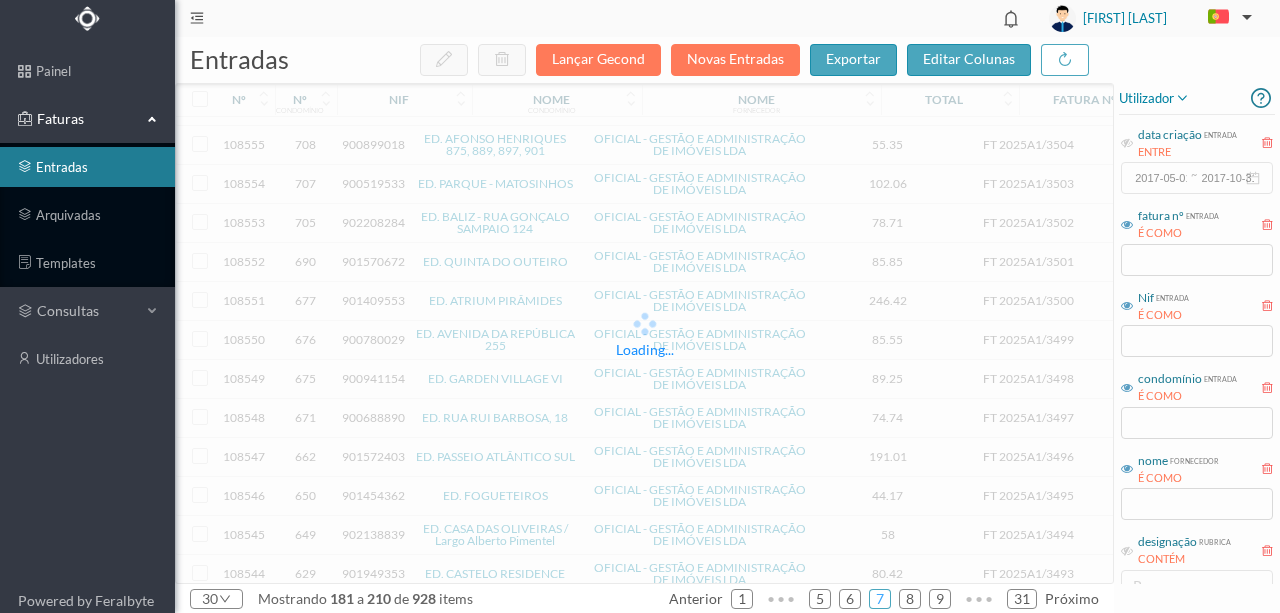 scroll, scrollTop: 711, scrollLeft: 0, axis: vertical 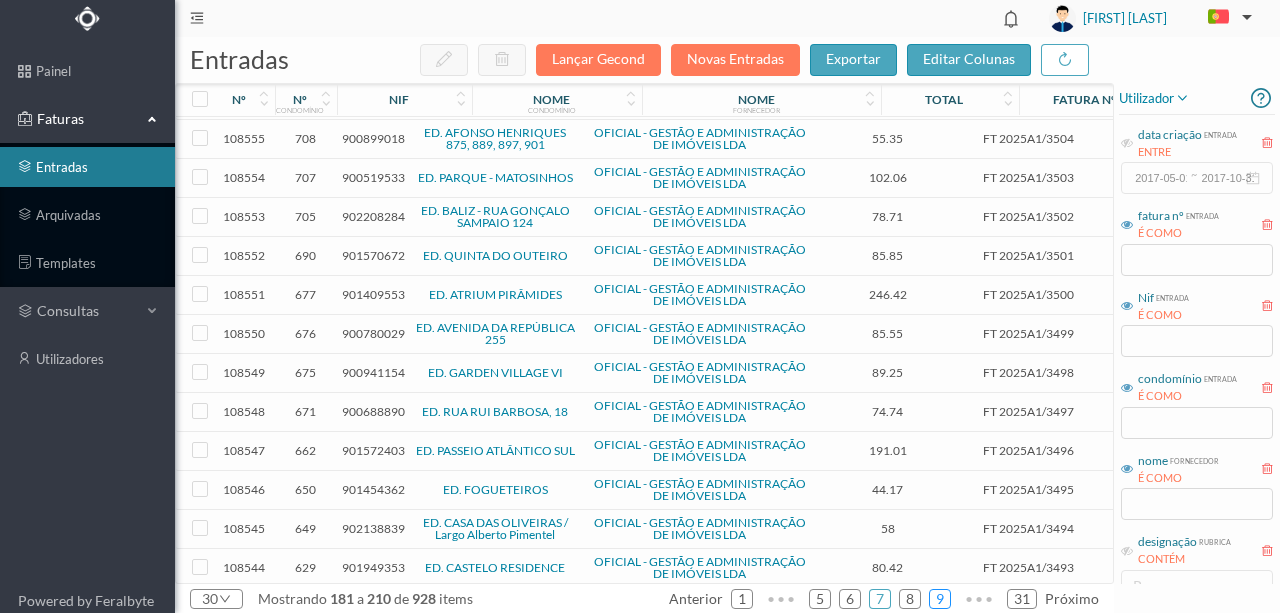 click on "9" at bounding box center [940, 599] 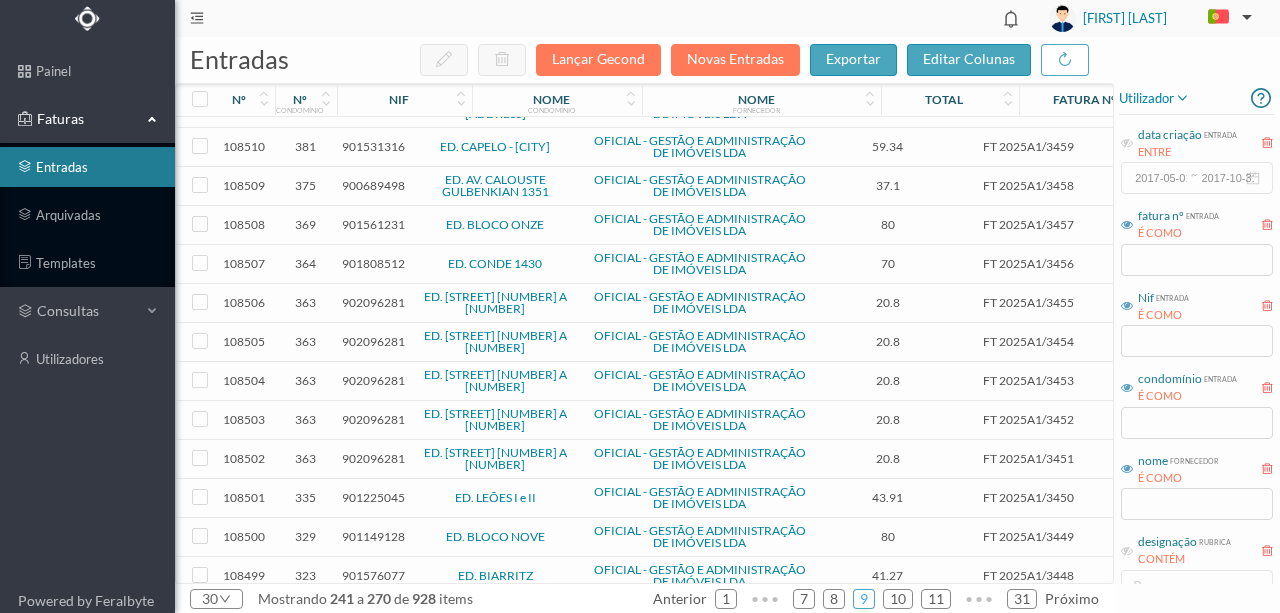 scroll, scrollTop: 0, scrollLeft: 0, axis: both 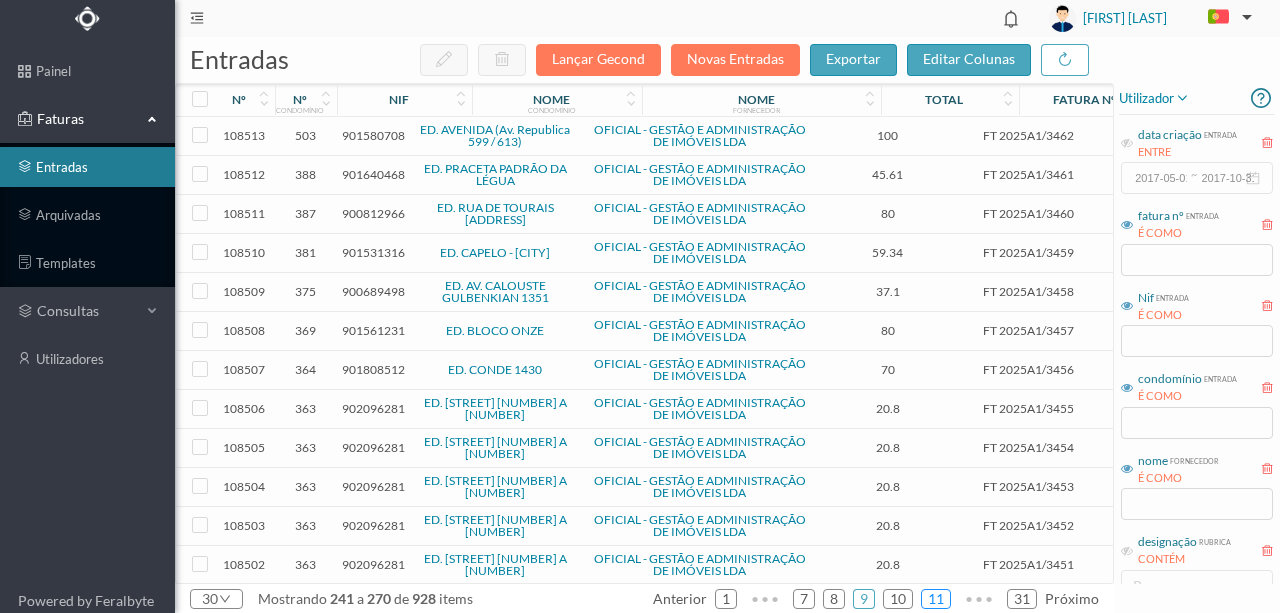 click on "11" at bounding box center [936, 599] 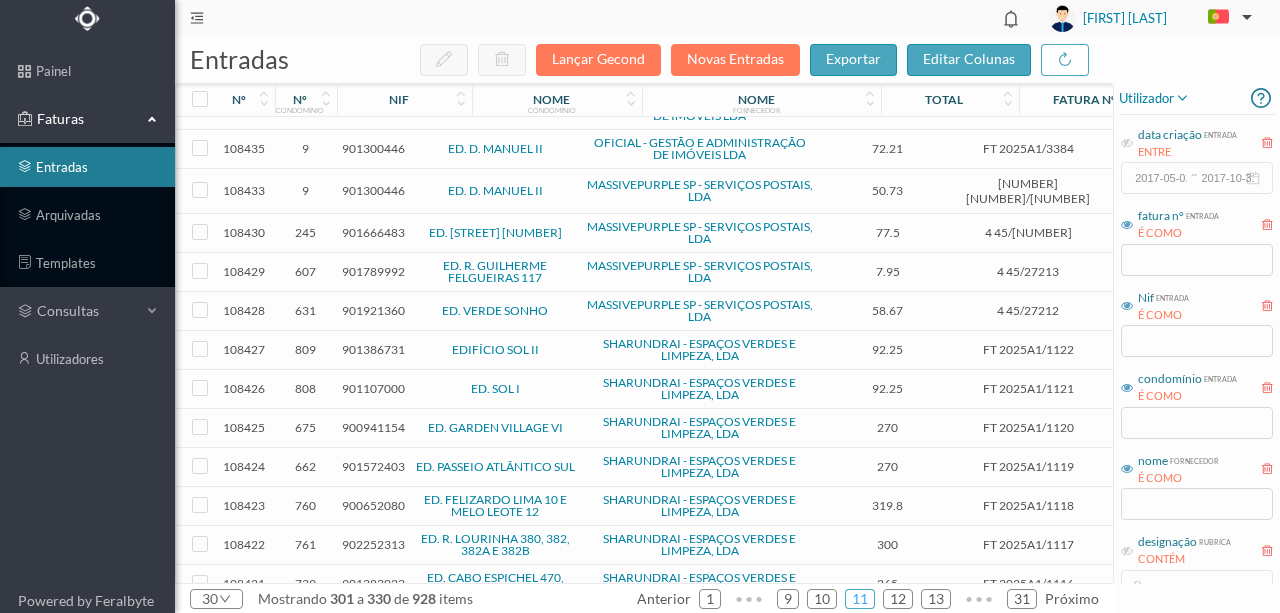 scroll, scrollTop: 699, scrollLeft: 0, axis: vertical 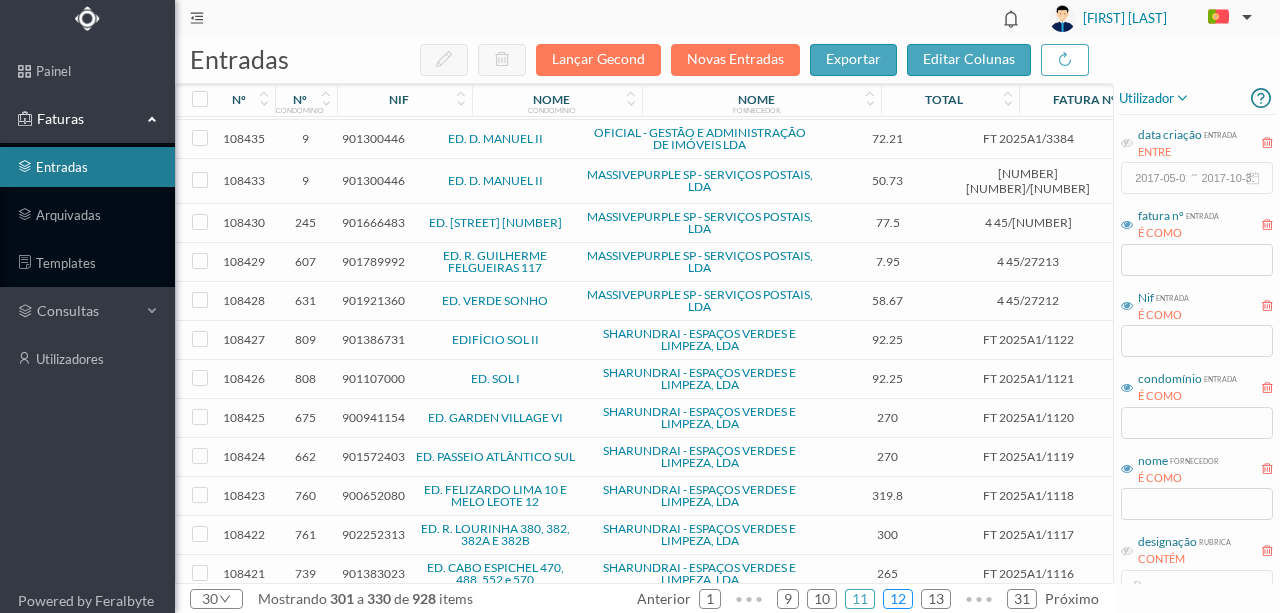 click on "12" at bounding box center [898, 599] 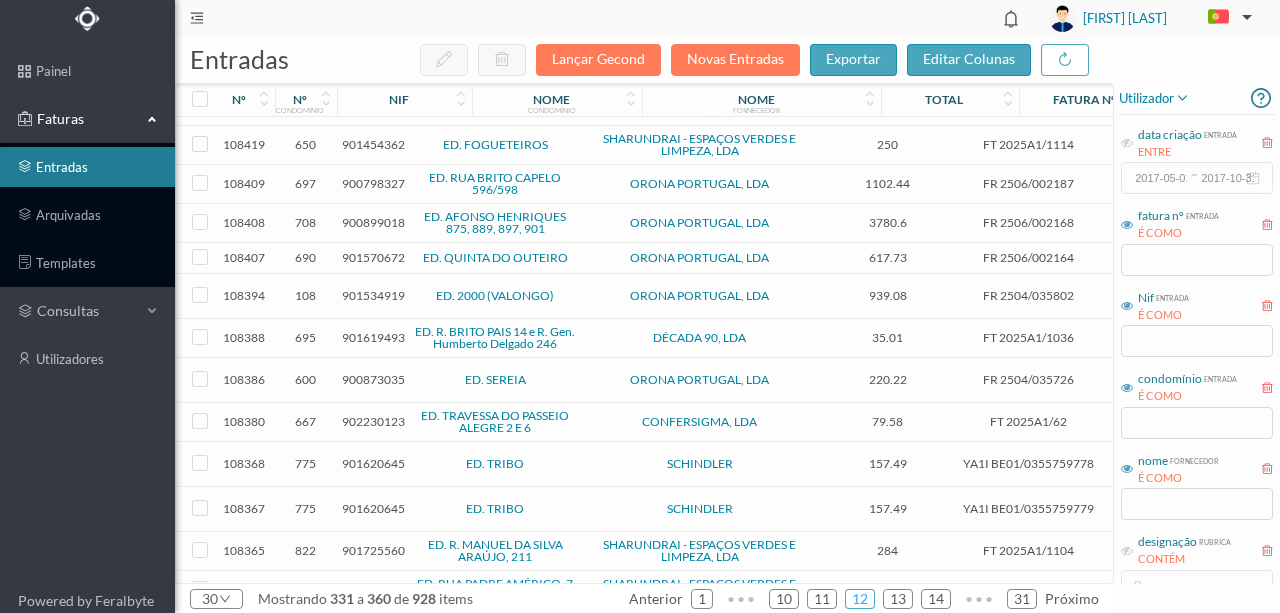 scroll, scrollTop: 0, scrollLeft: 0, axis: both 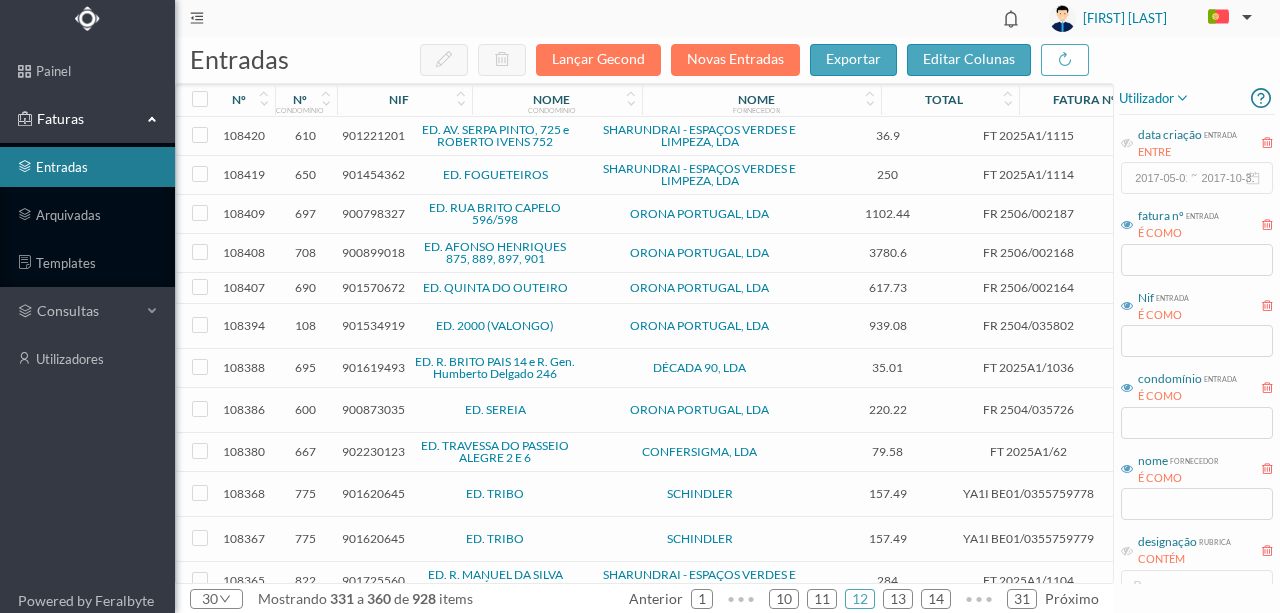 click on "900798327" at bounding box center [373, 213] 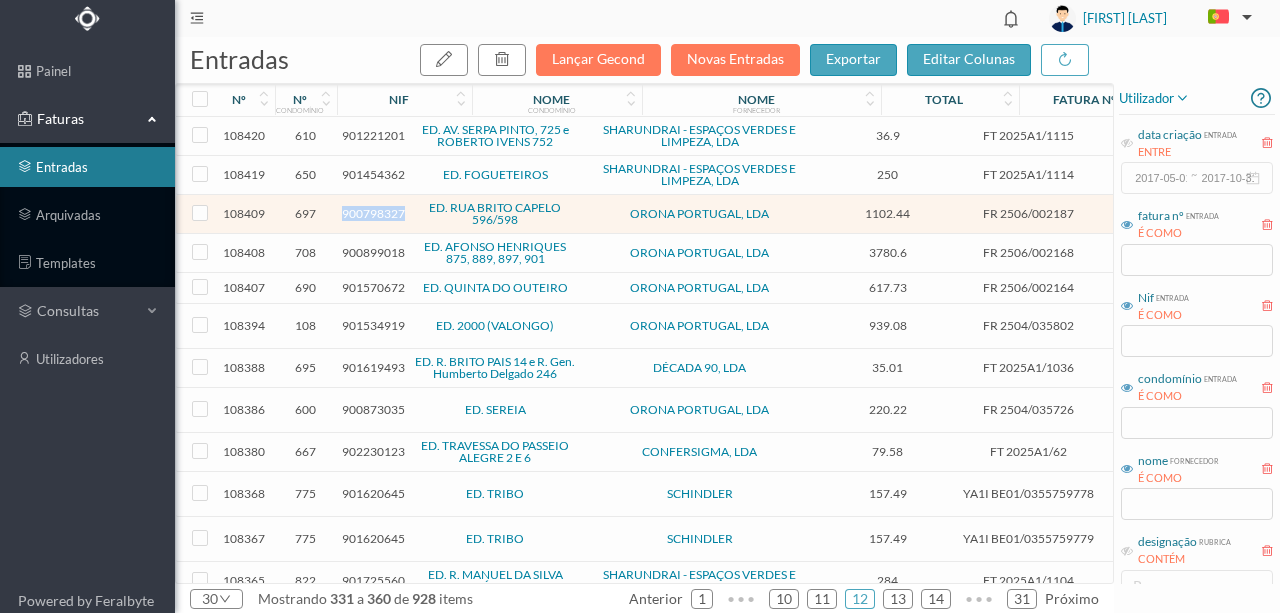 click on "900798327" at bounding box center (373, 213) 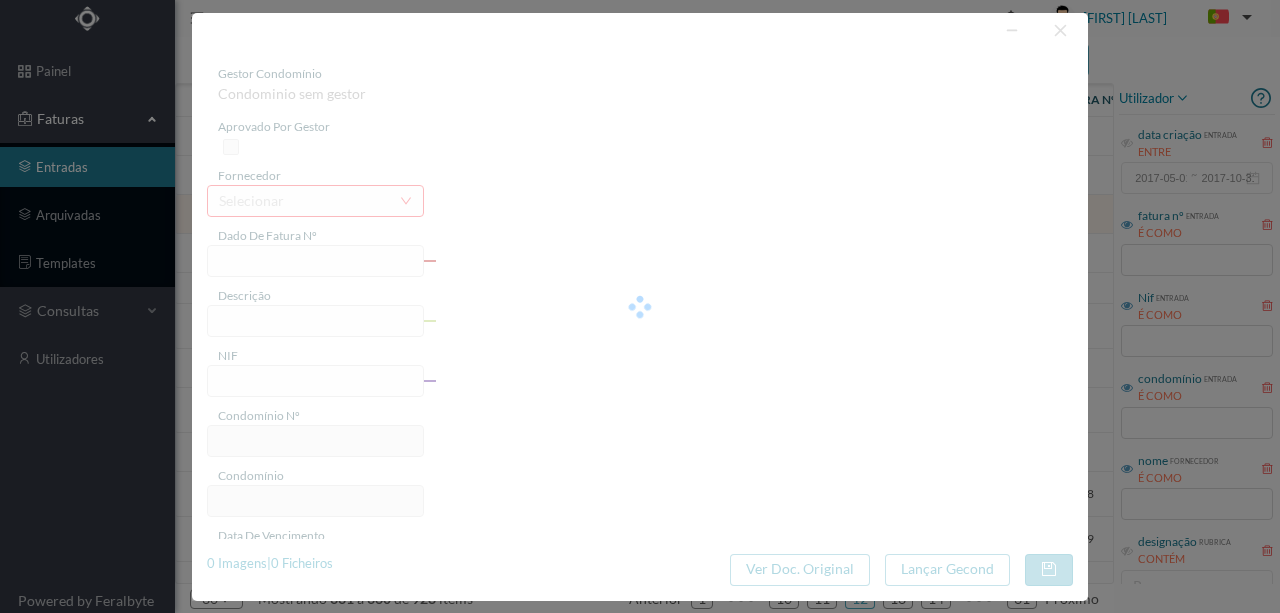 type on "FR 2506/002187" 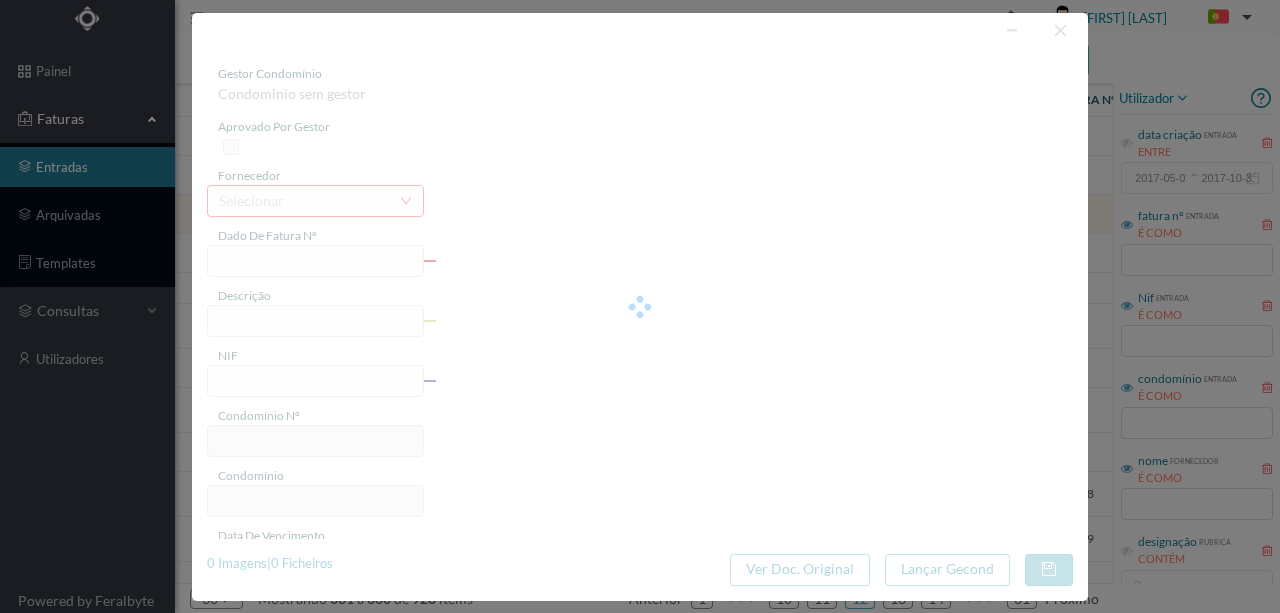 type on "900798327" 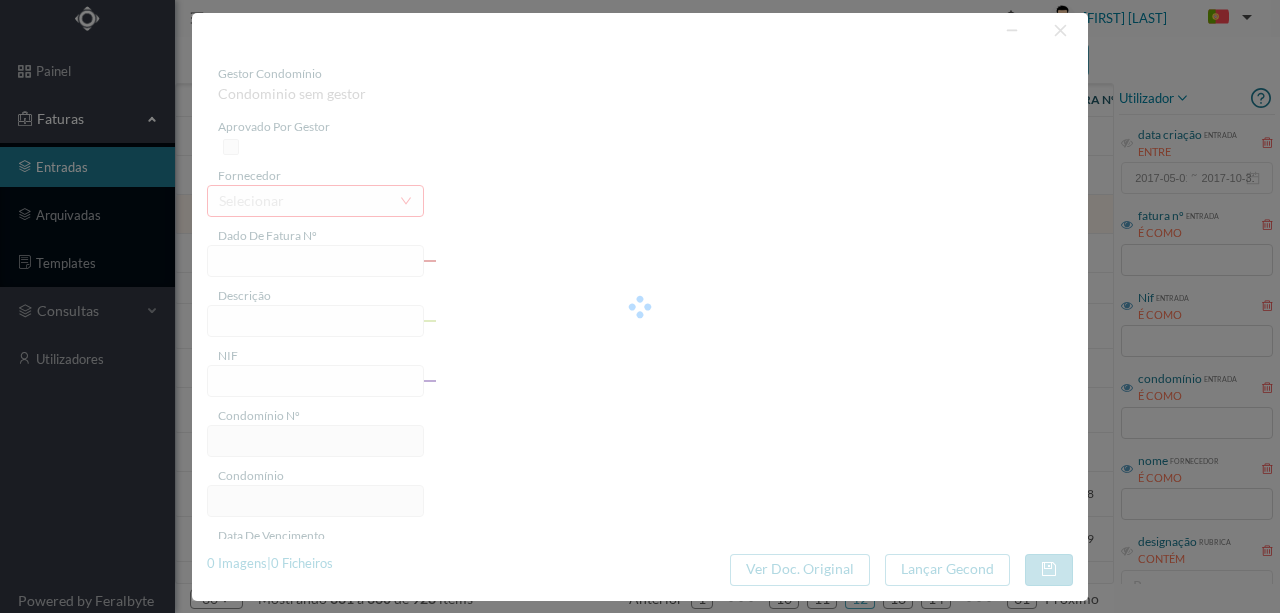 type on "02-08-2025" 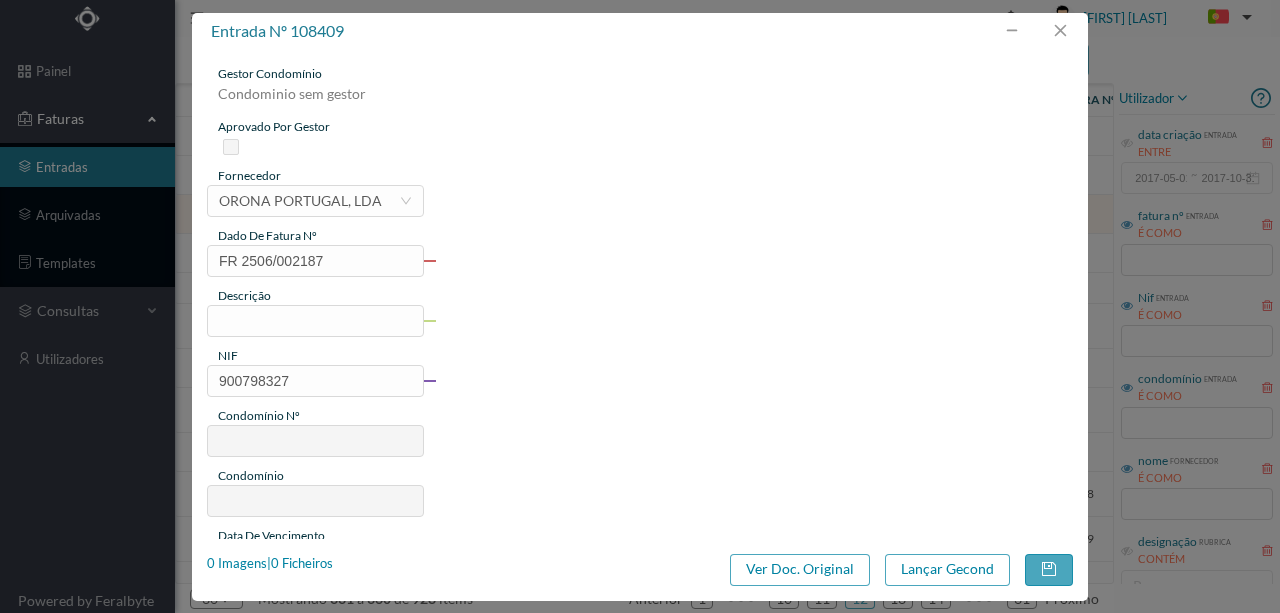 type on "697" 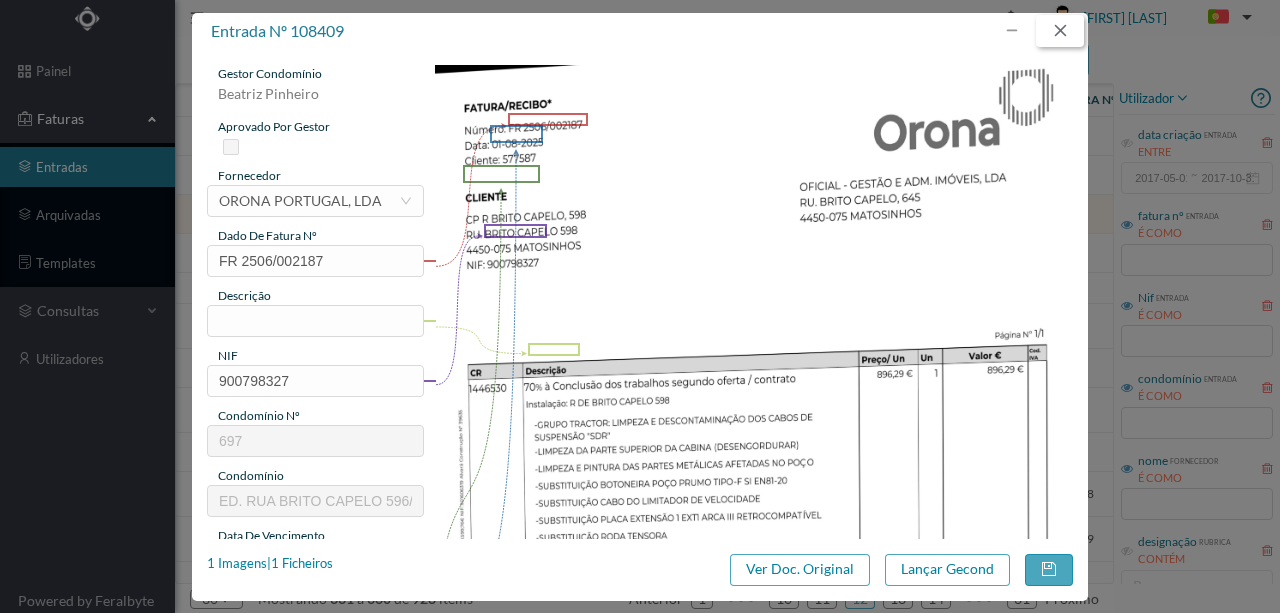 click at bounding box center (1060, 31) 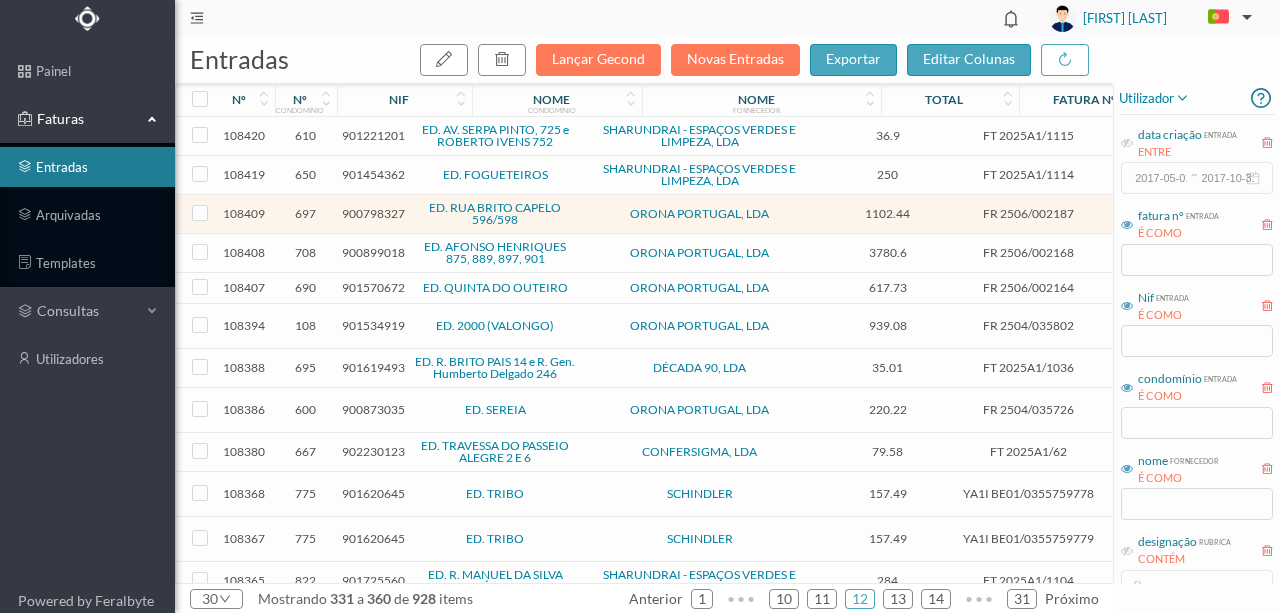 click on "900899018" at bounding box center (373, 252) 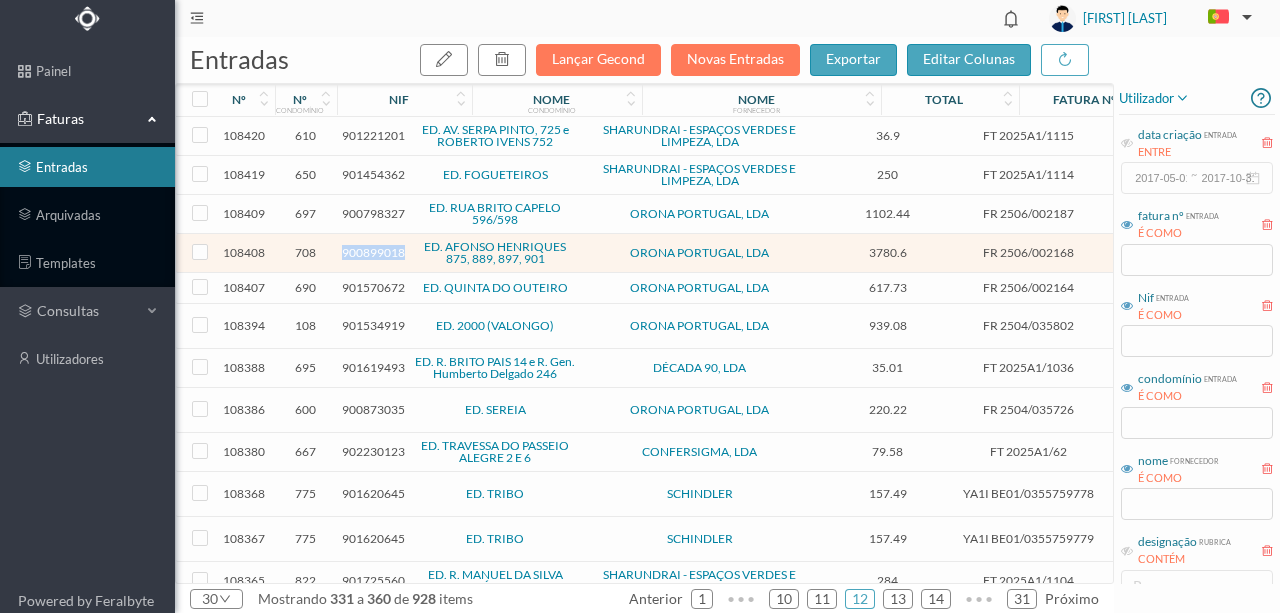click on "900899018" at bounding box center [373, 252] 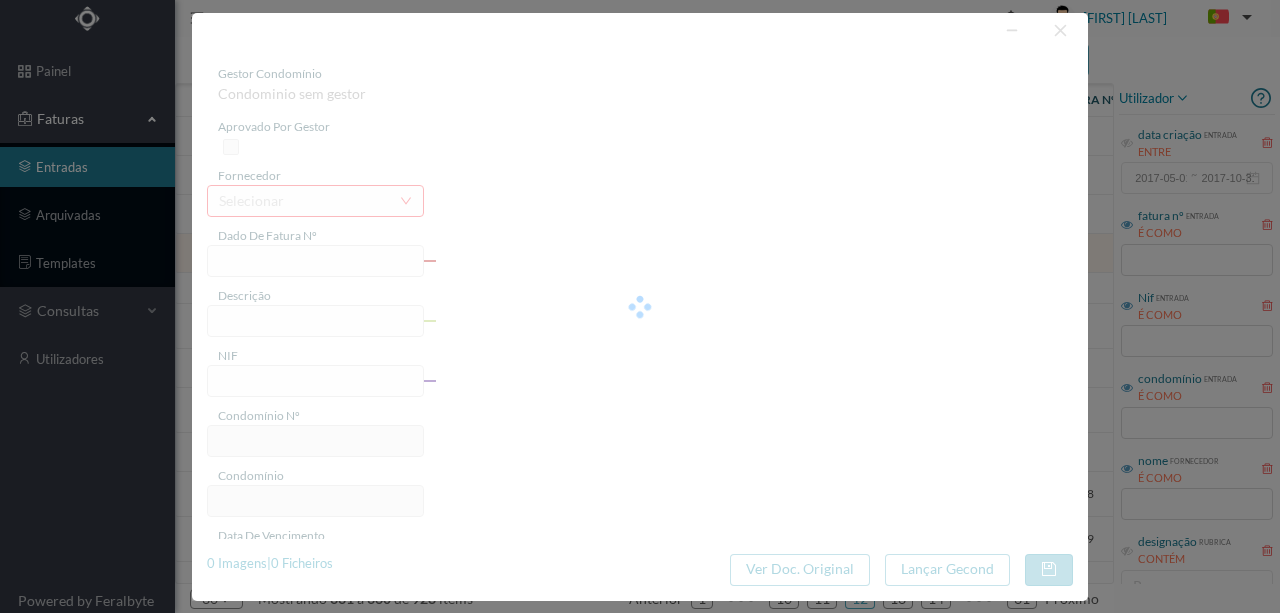 type on "FR 2506/002168" 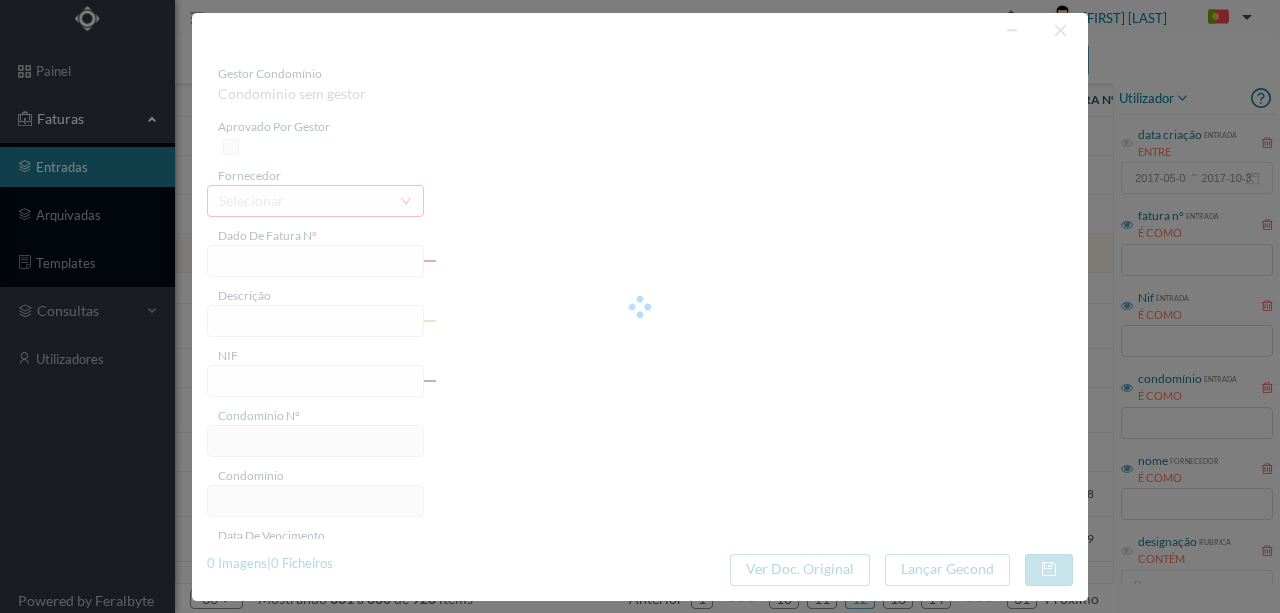 type on "E E"" 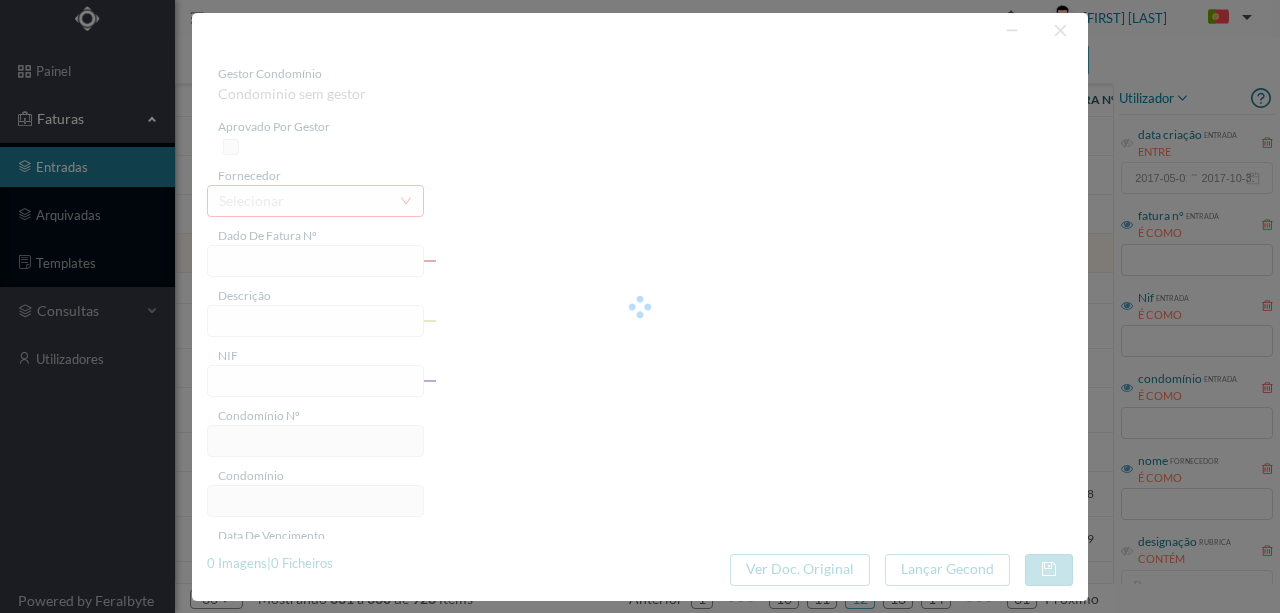 type on "900899018" 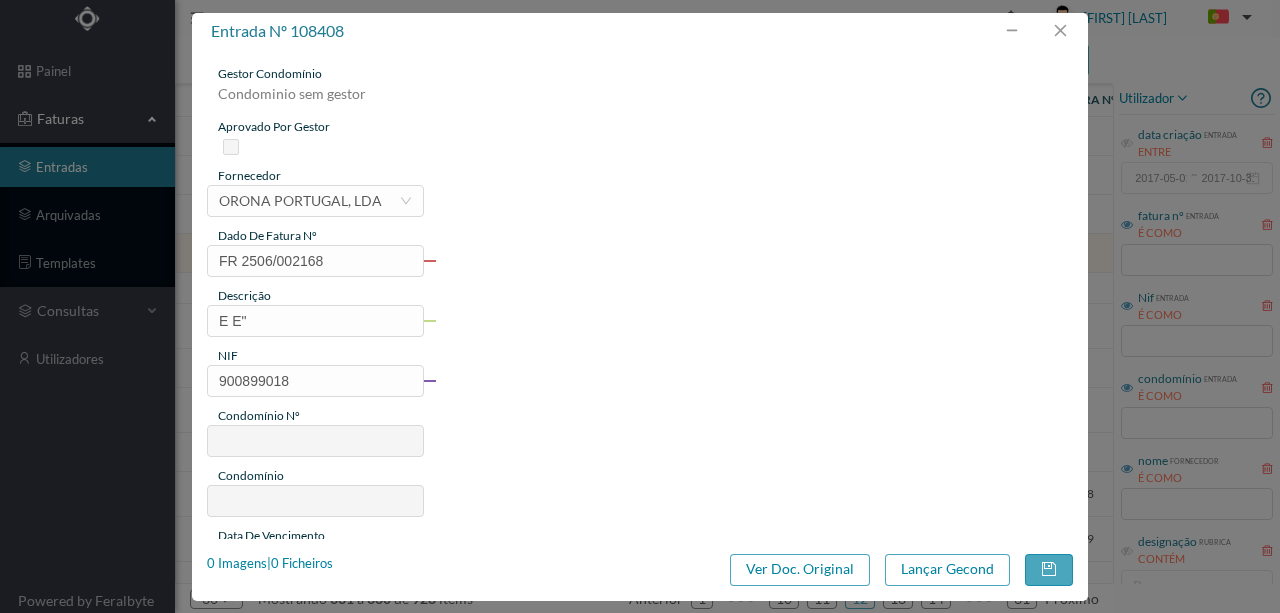 type on "708" 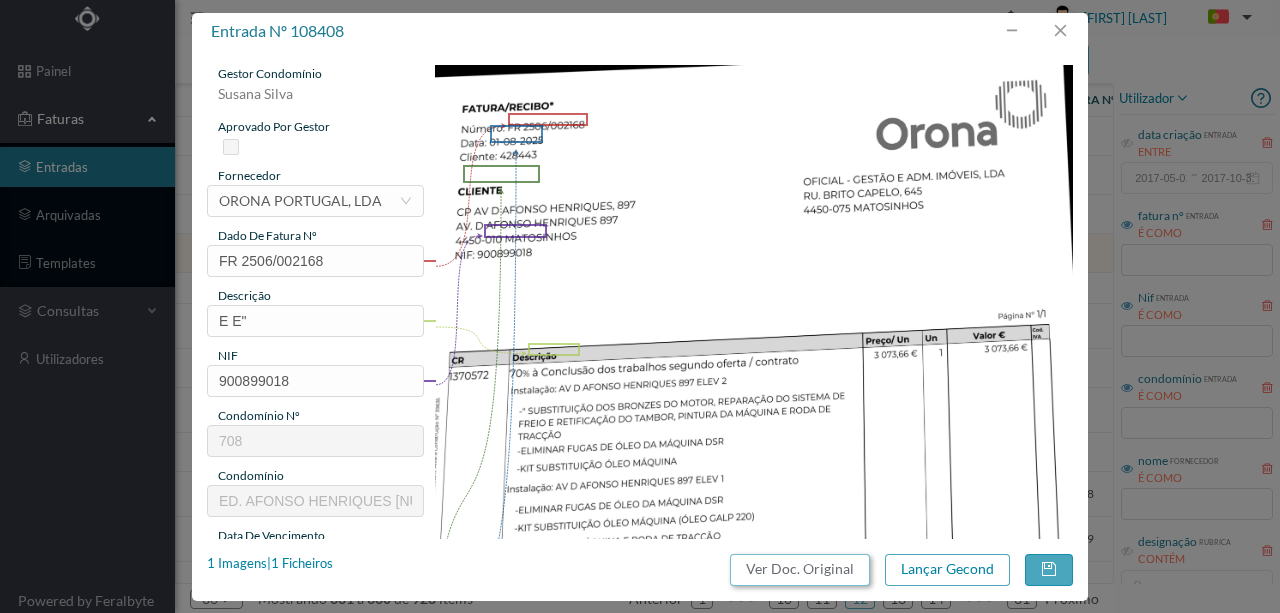 click on "Ver Doc. Original" at bounding box center [800, 570] 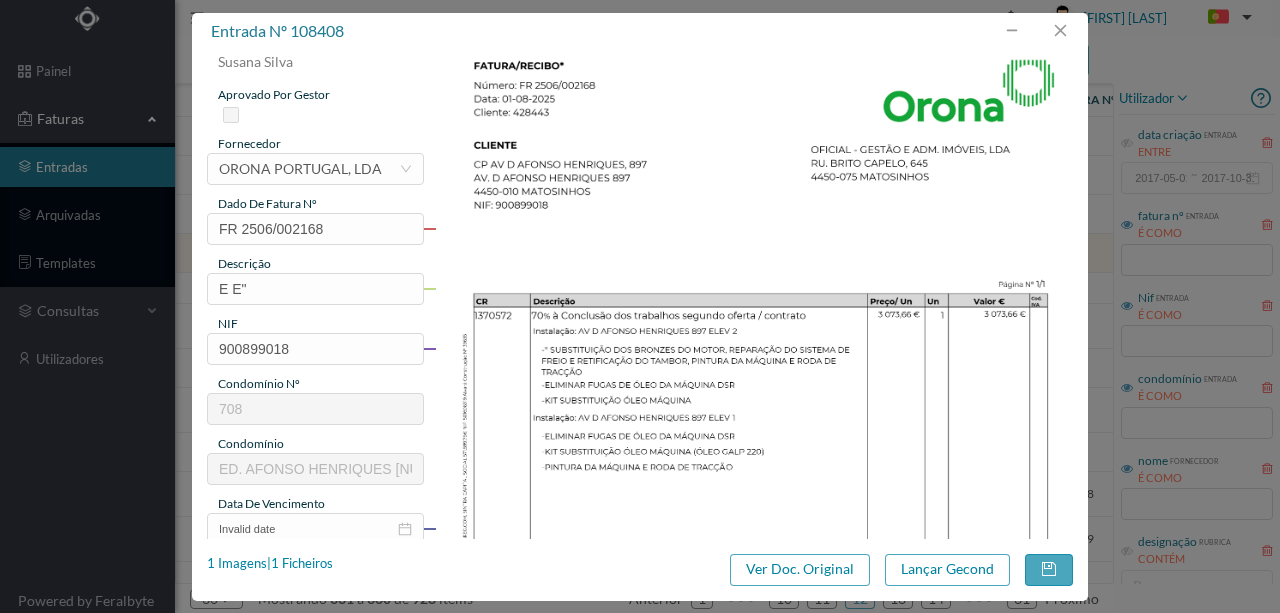 scroll, scrollTop: 0, scrollLeft: 0, axis: both 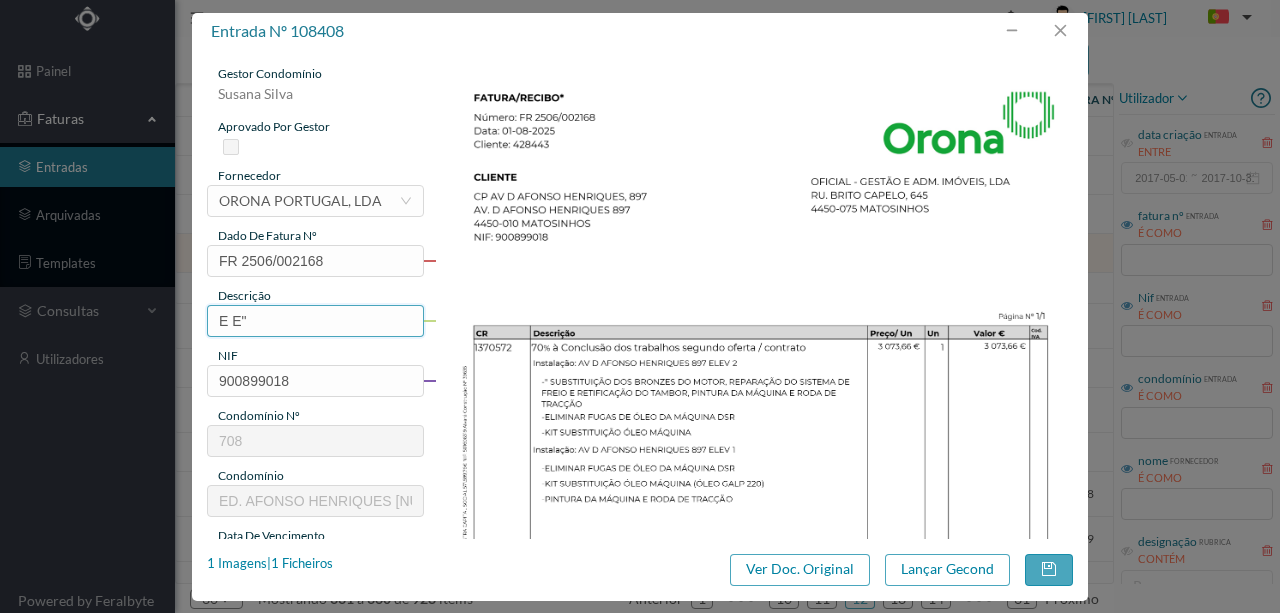 drag, startPoint x: 272, startPoint y: 324, endPoint x: 164, endPoint y: 319, distance: 108.11568 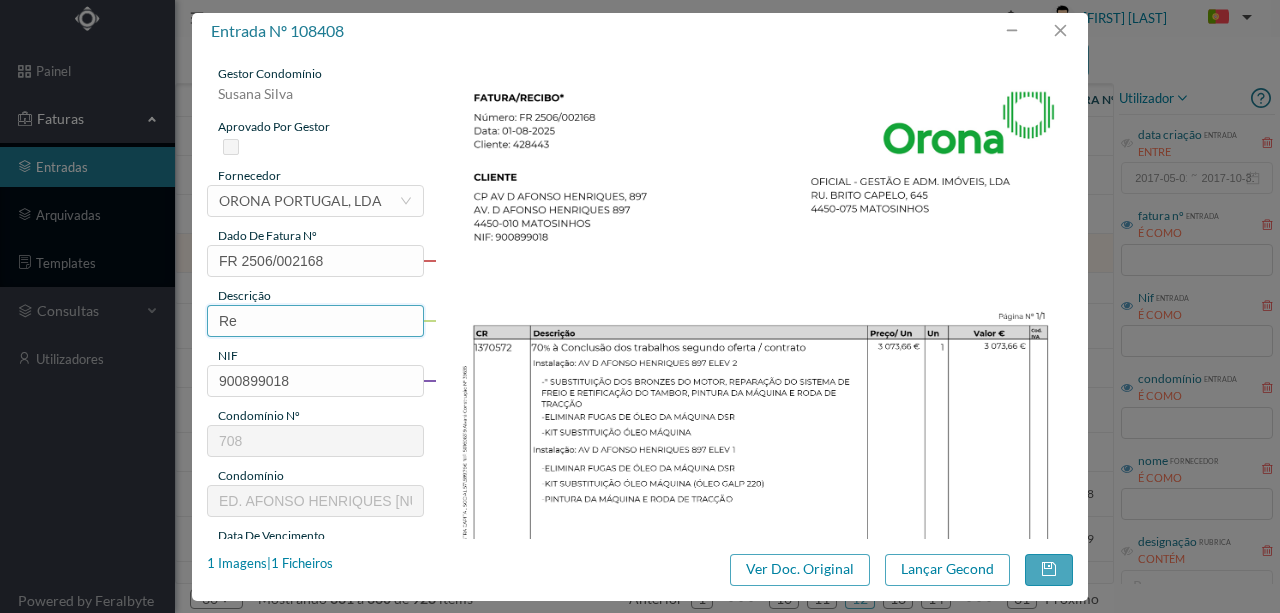 type on "R" 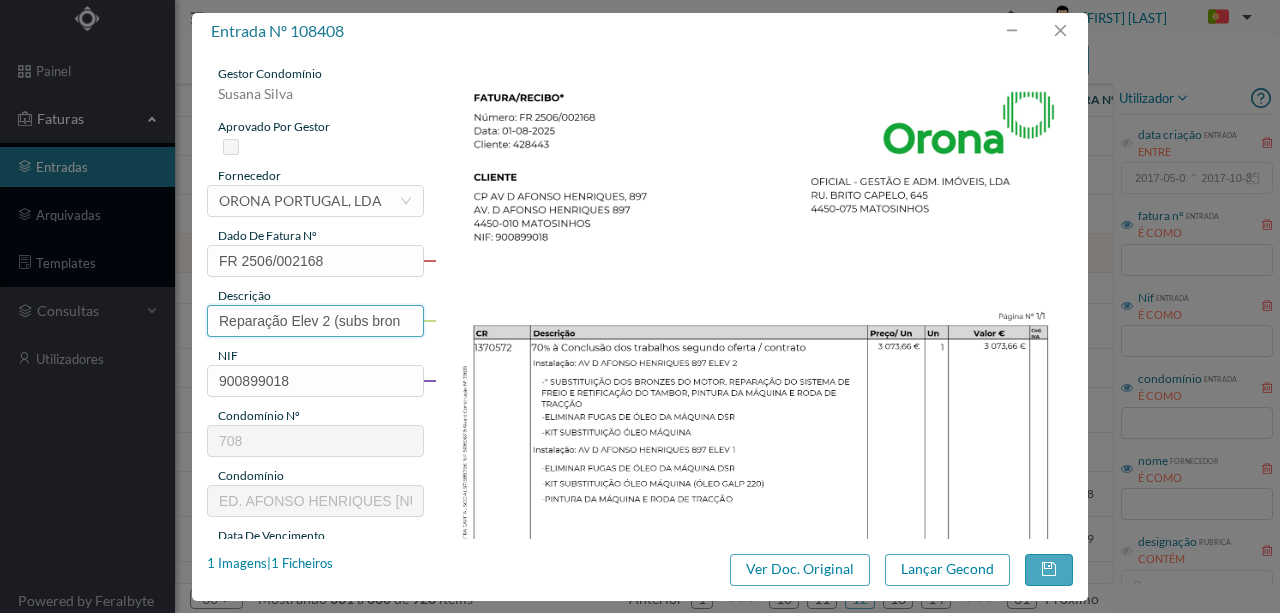scroll, scrollTop: 0, scrollLeft: 0, axis: both 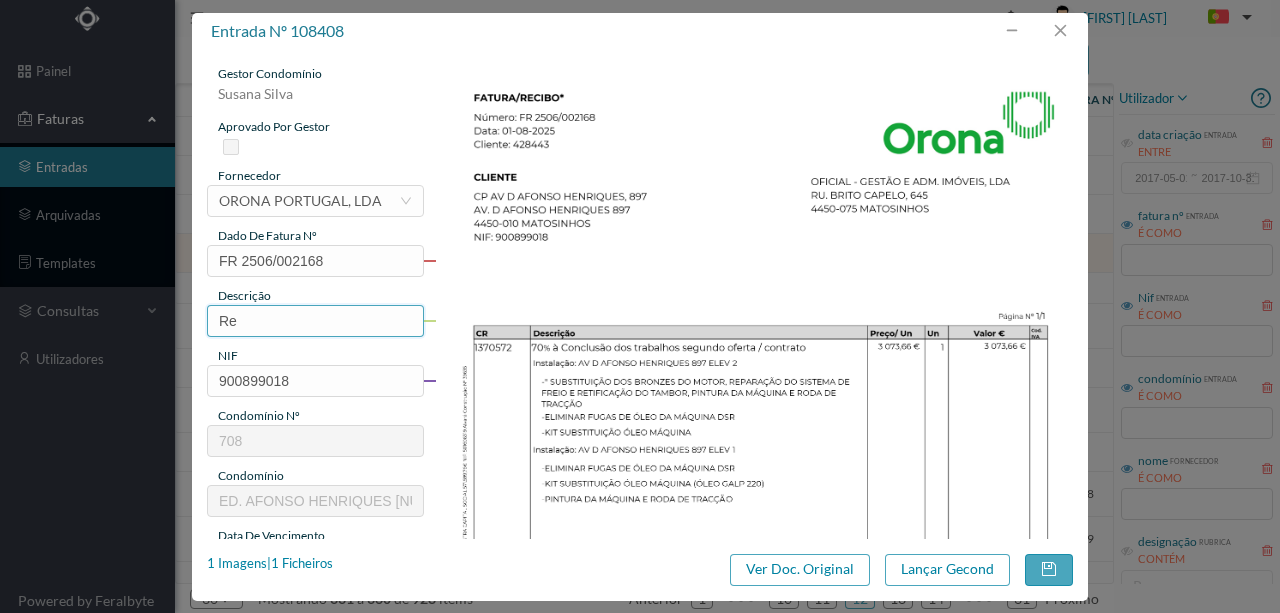 type on "R" 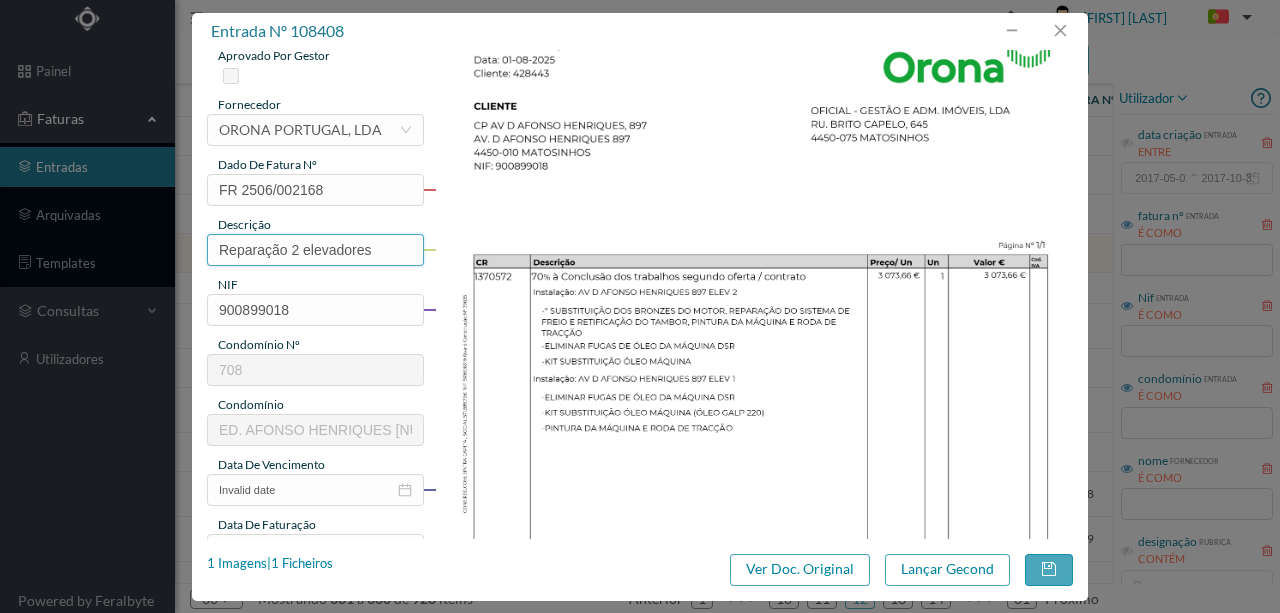 scroll, scrollTop: 200, scrollLeft: 0, axis: vertical 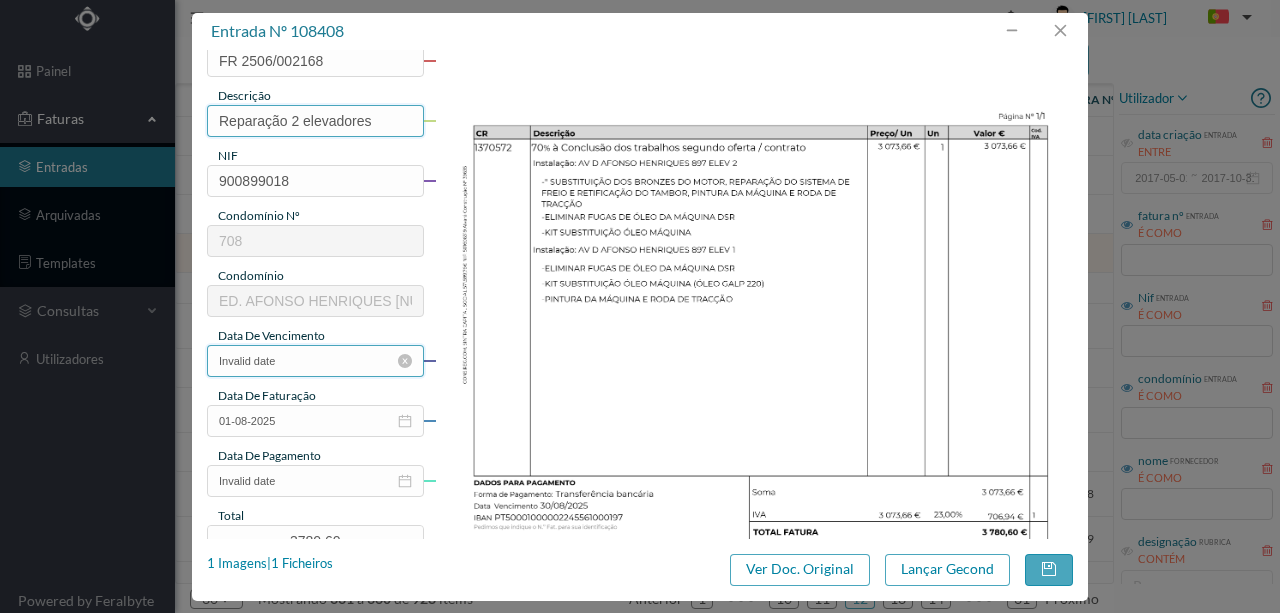 type on "Reparação 2 elevadores" 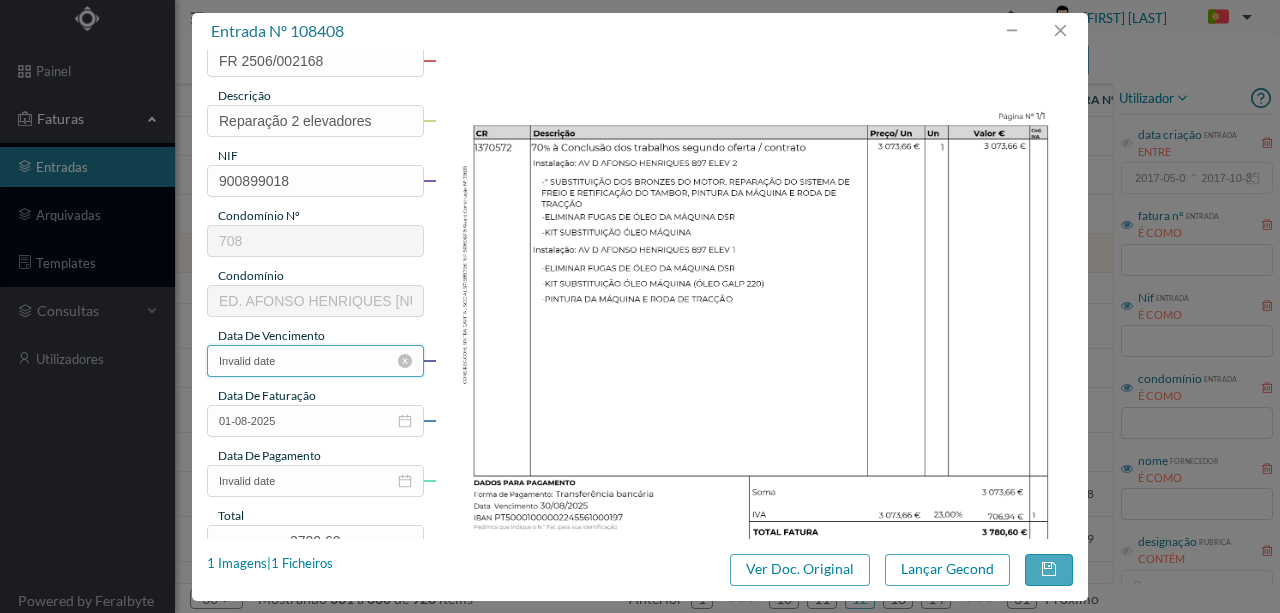 click on "Invalid date" at bounding box center [315, 361] 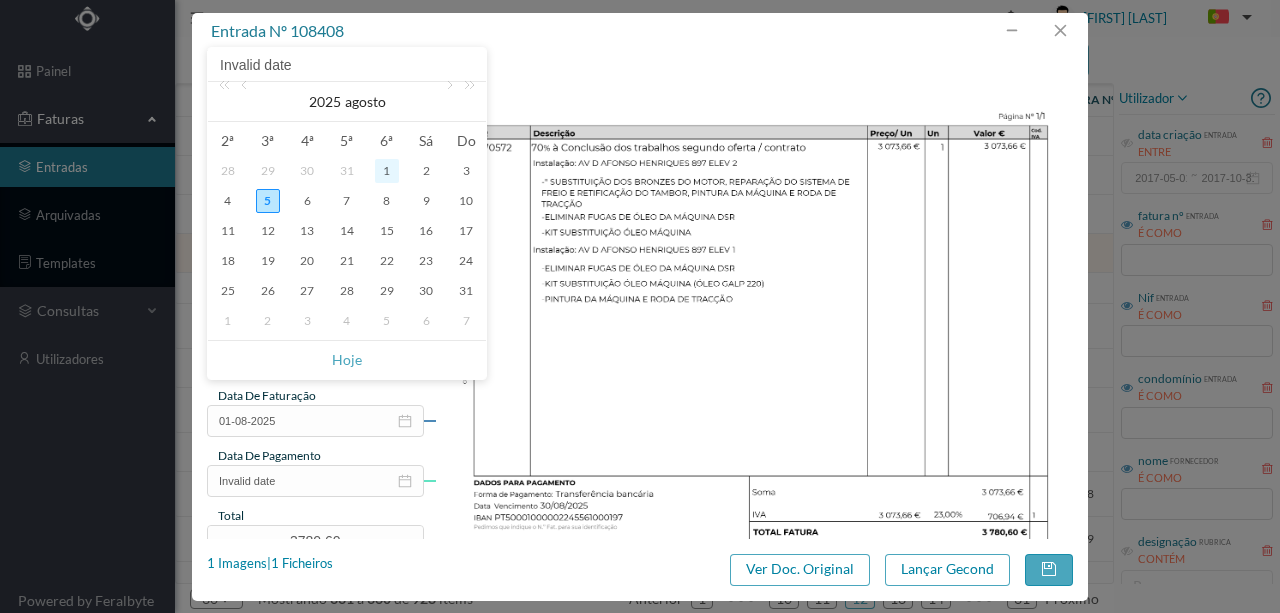 click on "1" at bounding box center (387, 171) 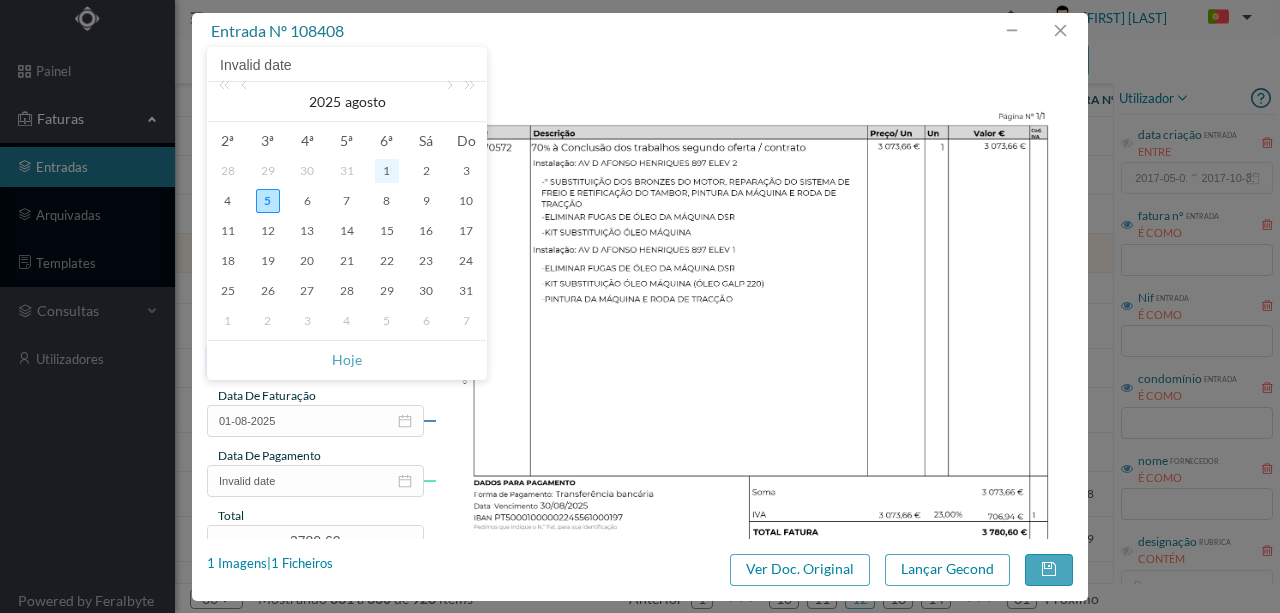 type on "01-08-2025" 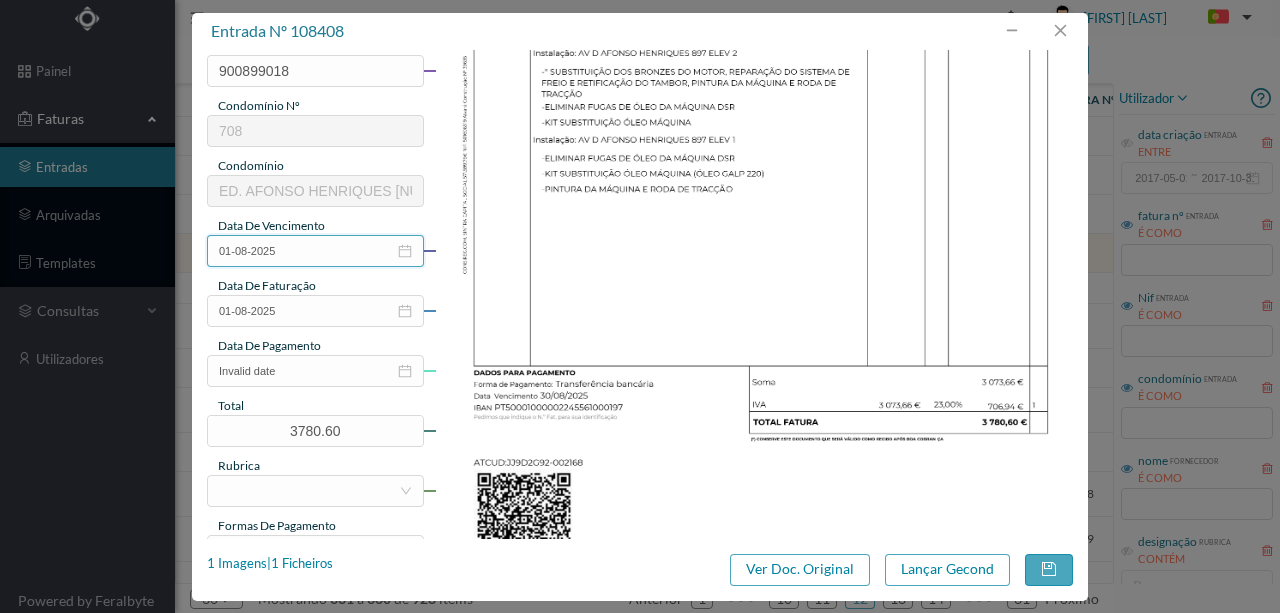 scroll, scrollTop: 333, scrollLeft: 0, axis: vertical 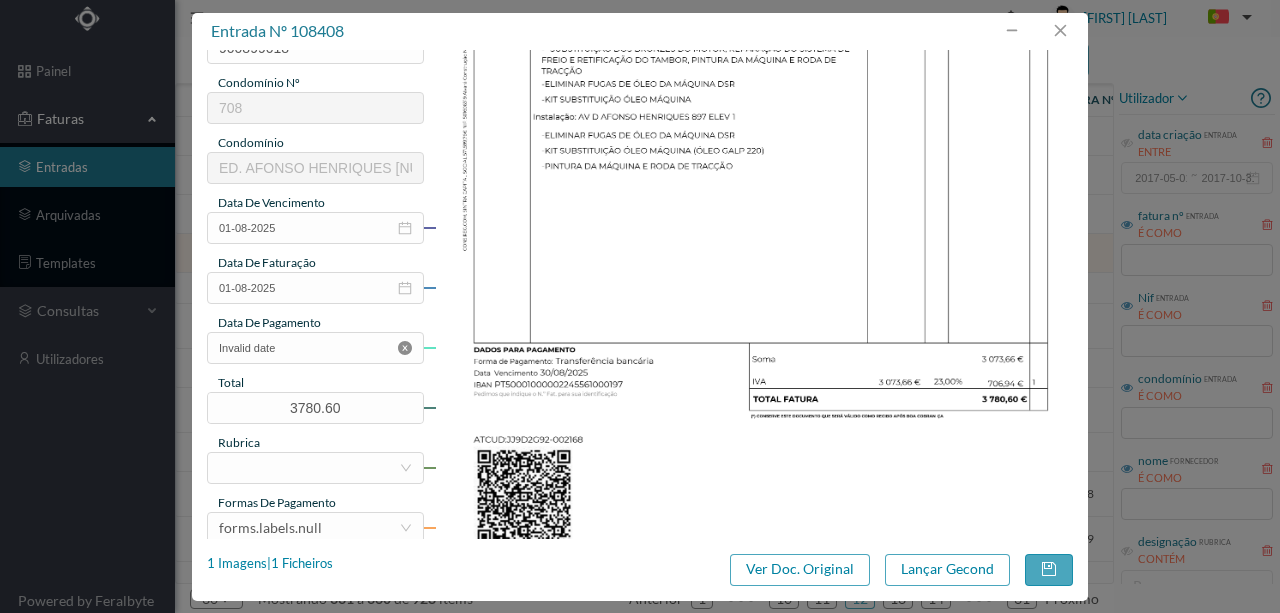 click 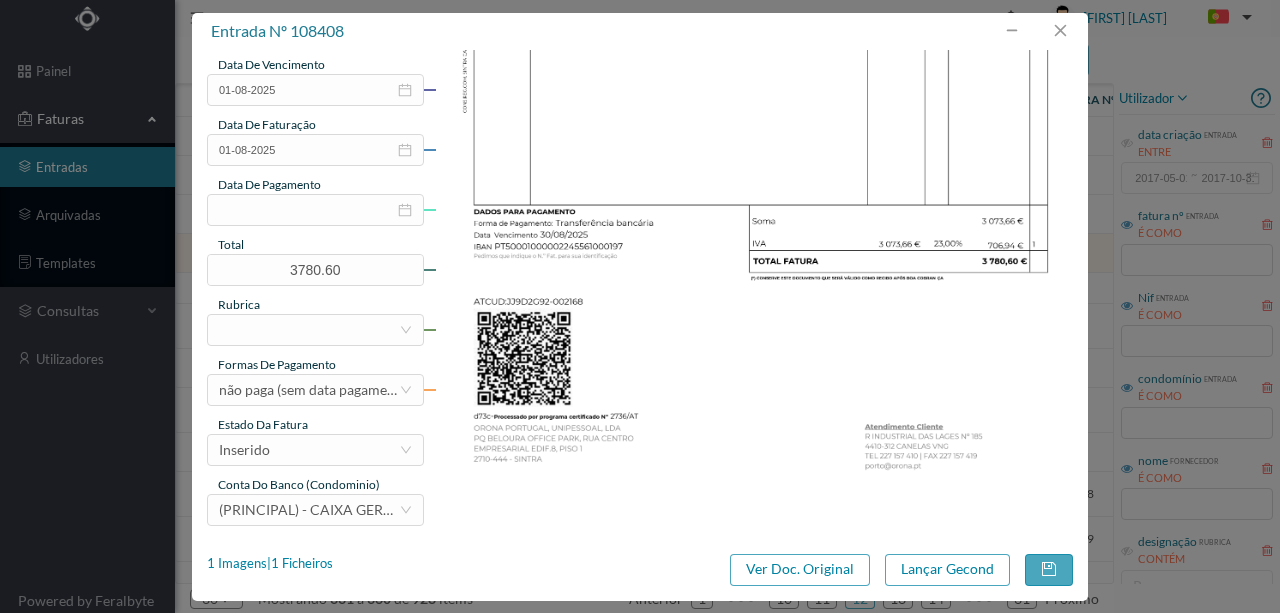 scroll, scrollTop: 473, scrollLeft: 0, axis: vertical 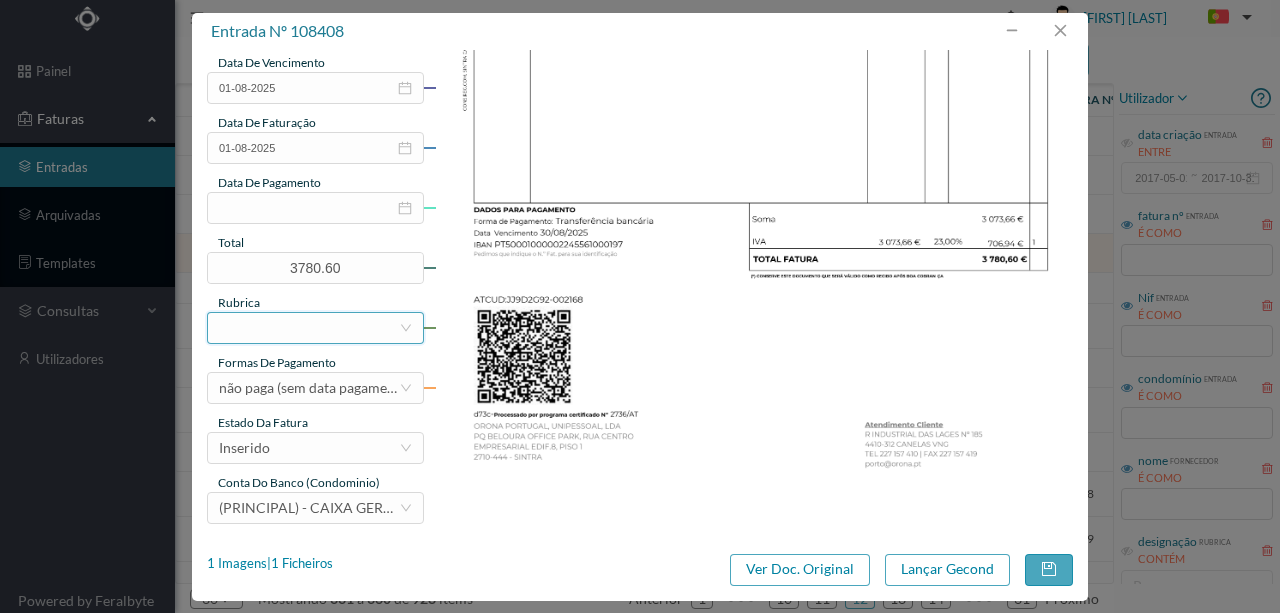 drag, startPoint x: 253, startPoint y: 330, endPoint x: 375, endPoint y: 298, distance: 126.12692 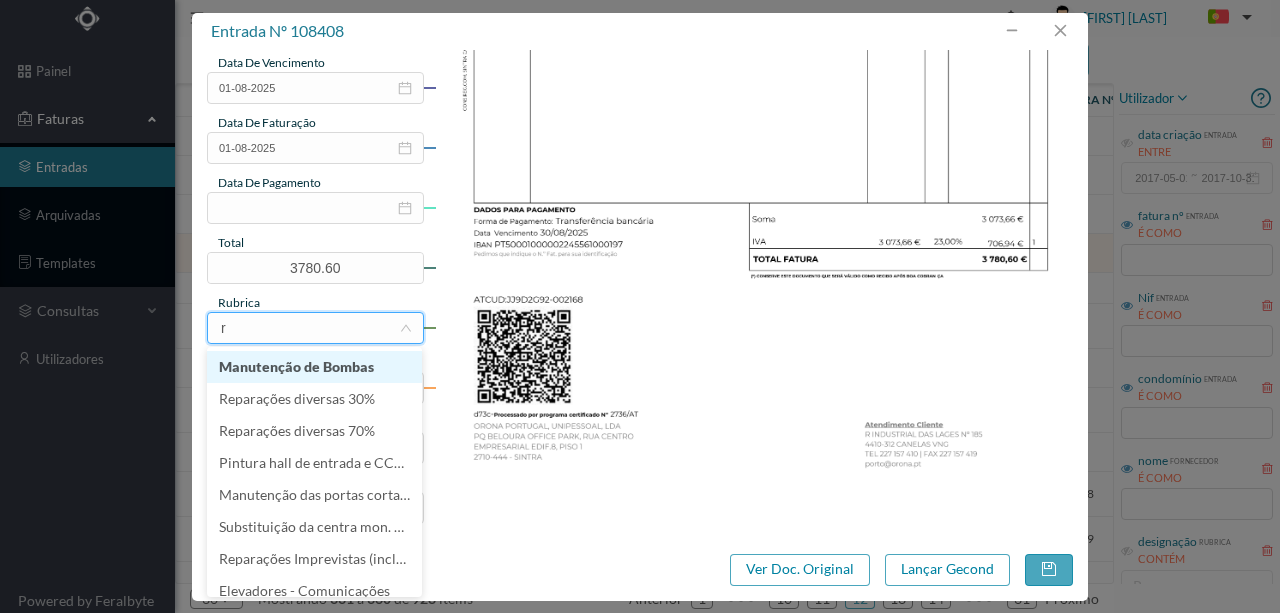 type on "re" 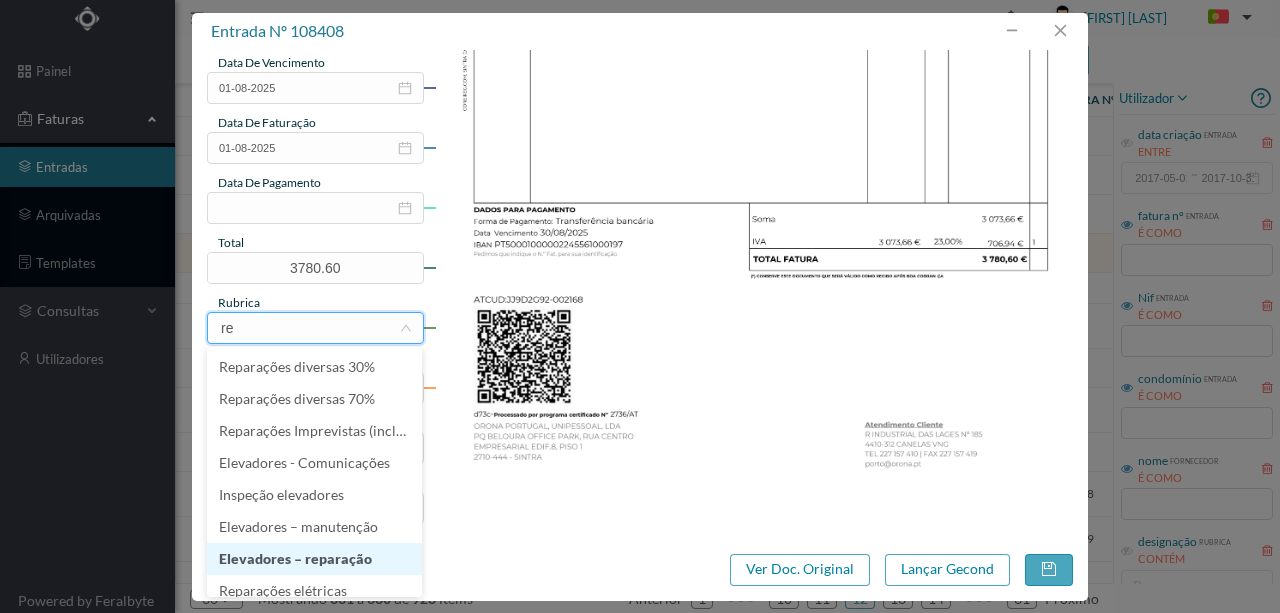 click on "Elevadores – reparação" at bounding box center (314, 559) 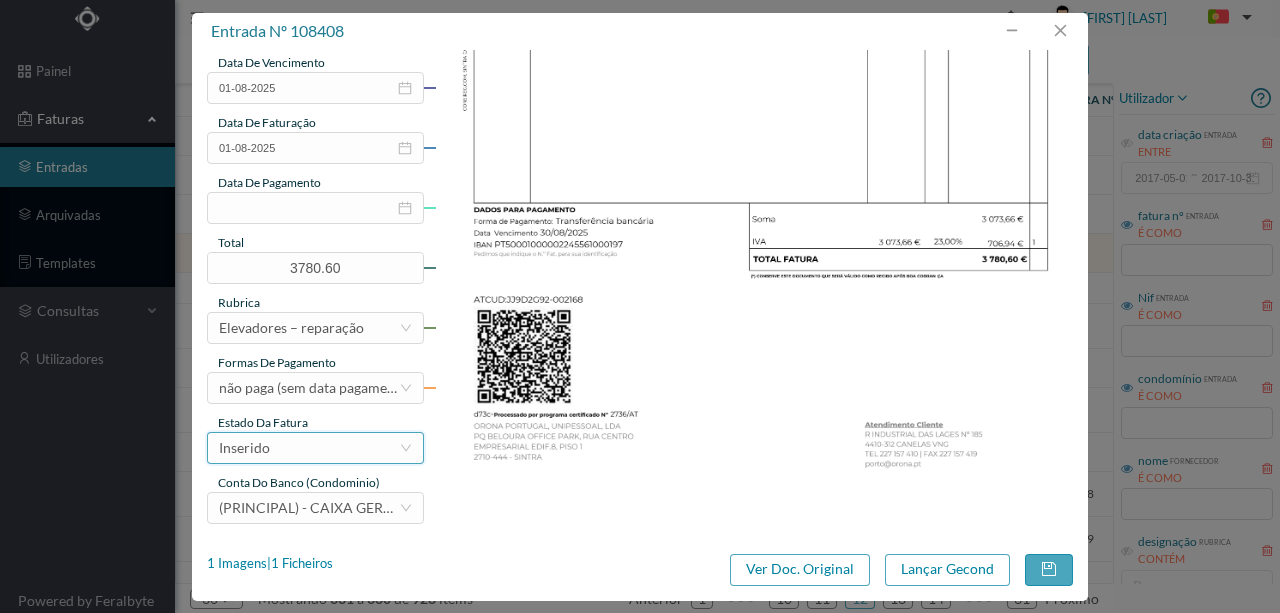 click on "Inserido" at bounding box center (309, 448) 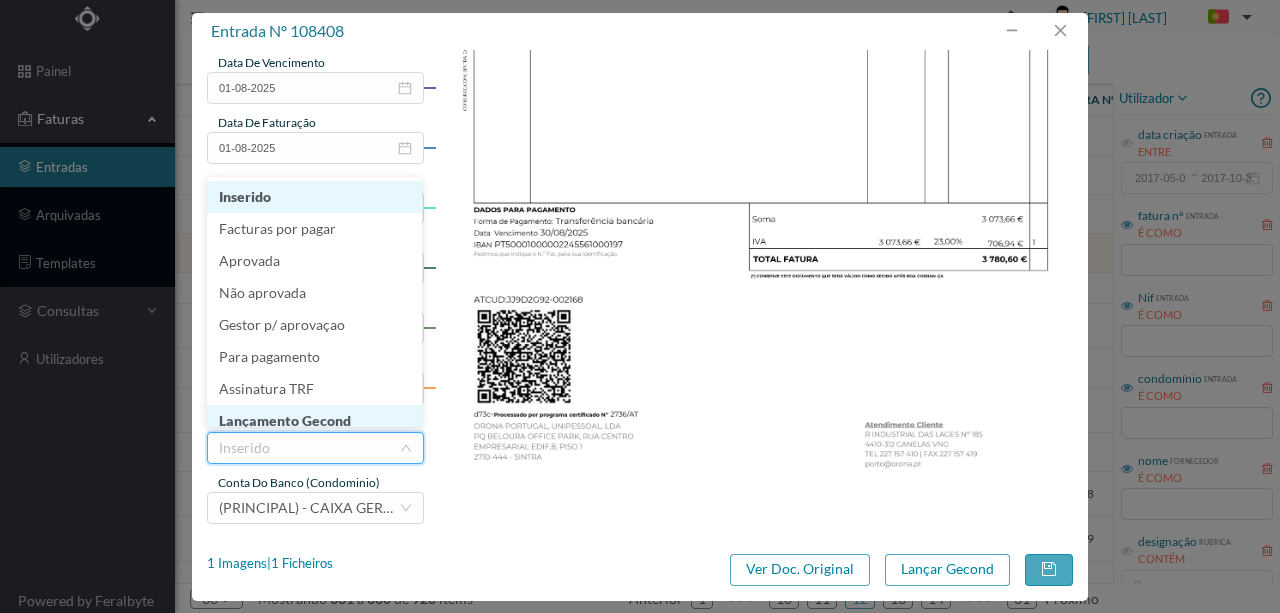 scroll, scrollTop: 10, scrollLeft: 0, axis: vertical 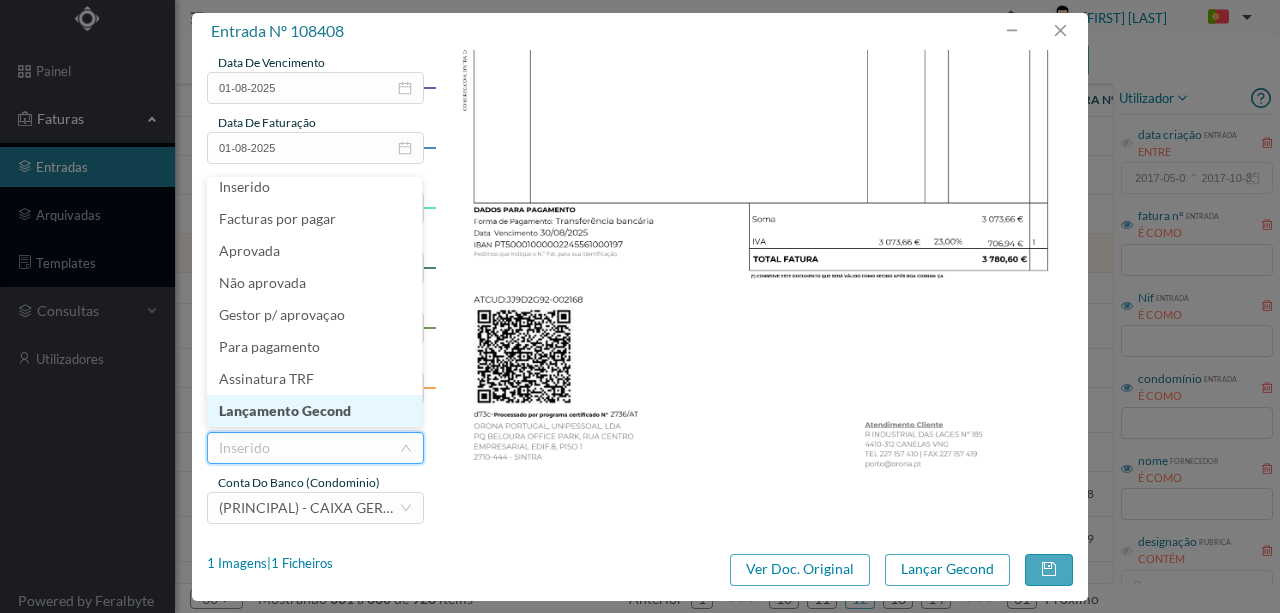 click on "Lançamento Gecond" at bounding box center (314, 411) 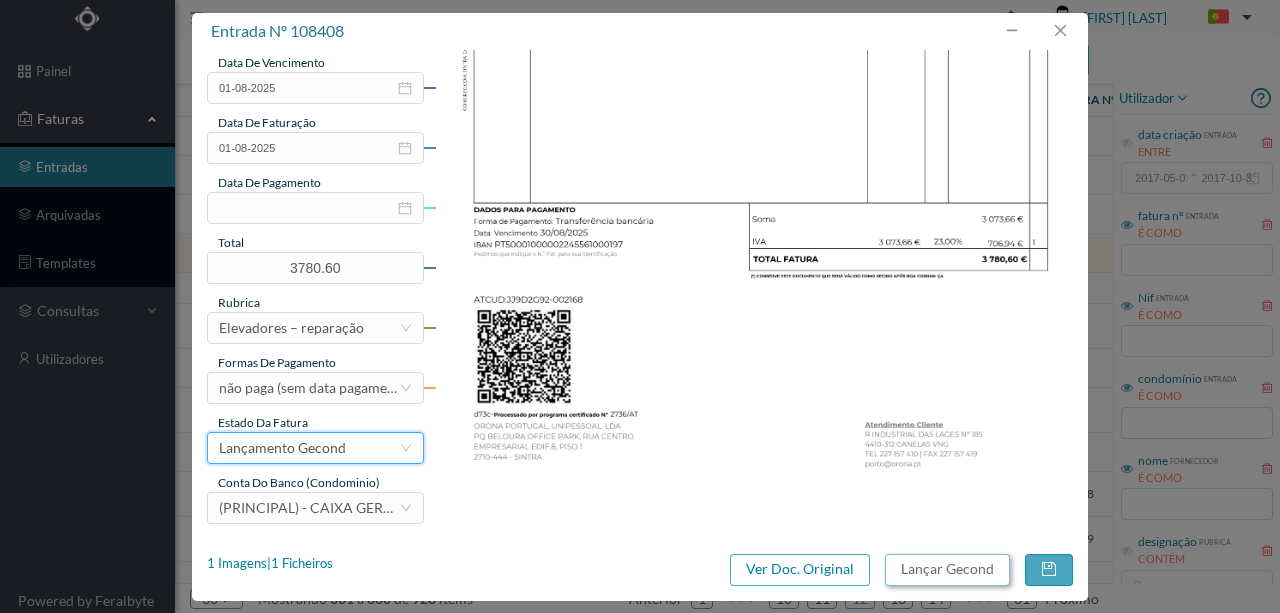 click on "Lançar Gecond" at bounding box center (947, 570) 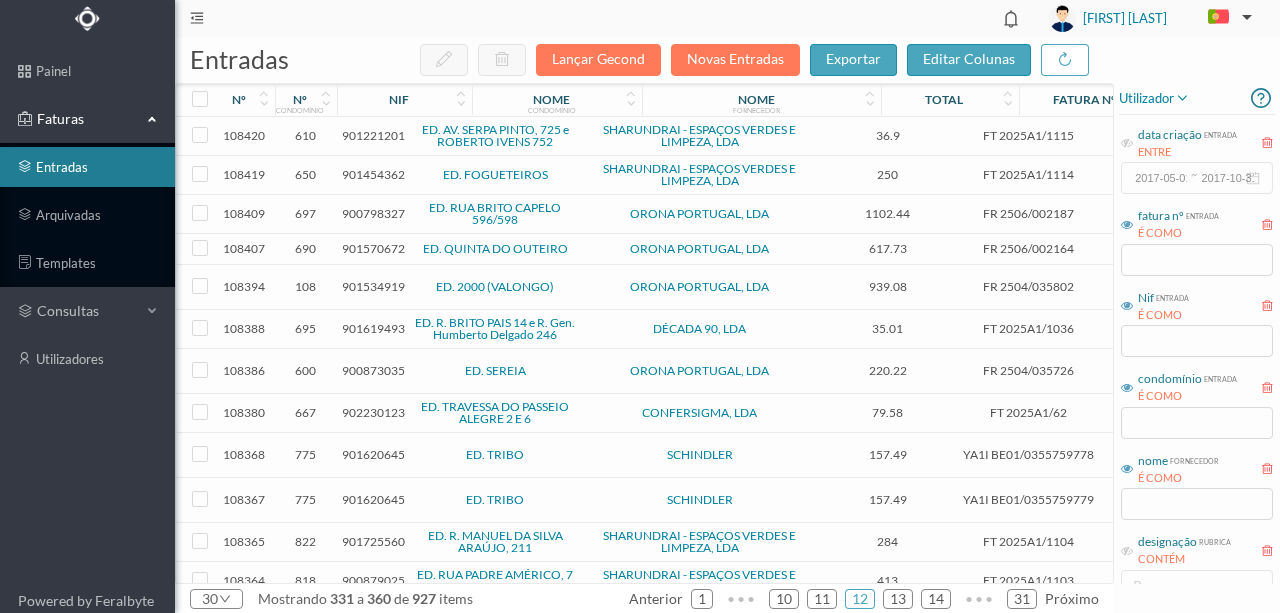 click on "900798327" at bounding box center (373, 213) 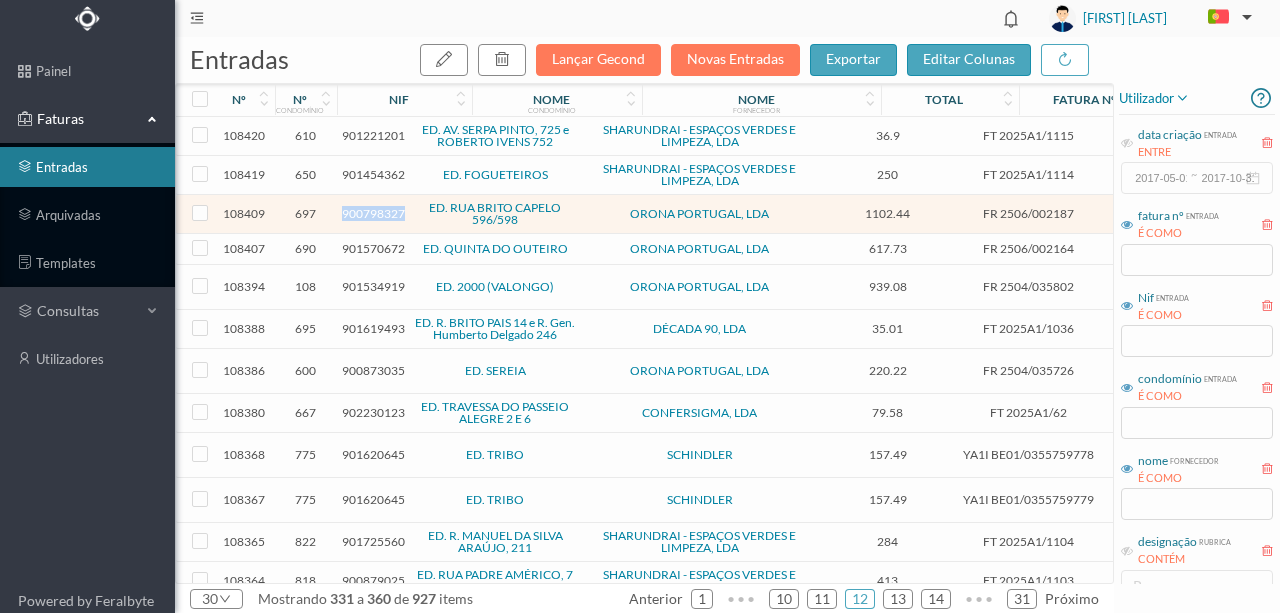 click on "900798327" at bounding box center (373, 213) 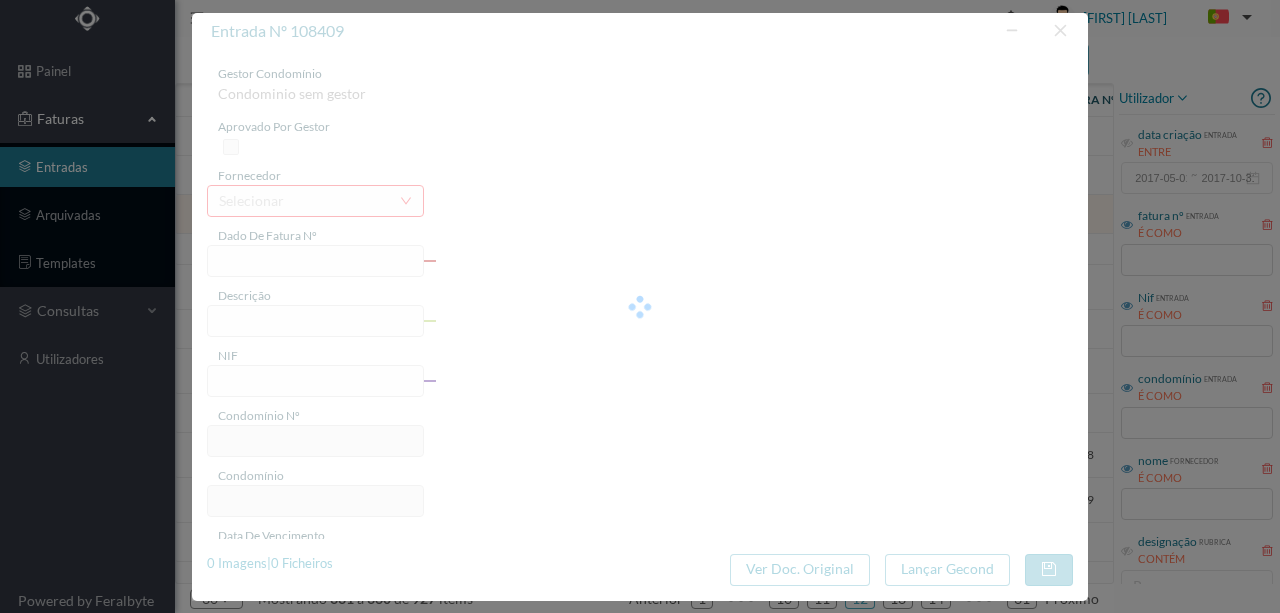 type on "FR 2506/002187" 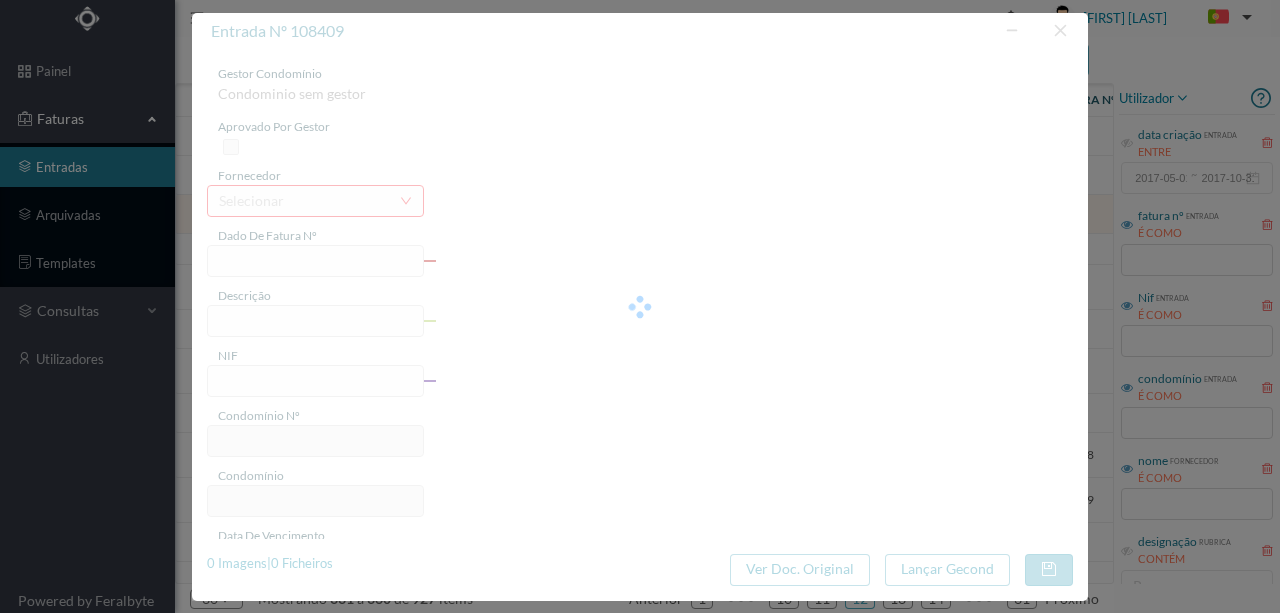type on "900798327" 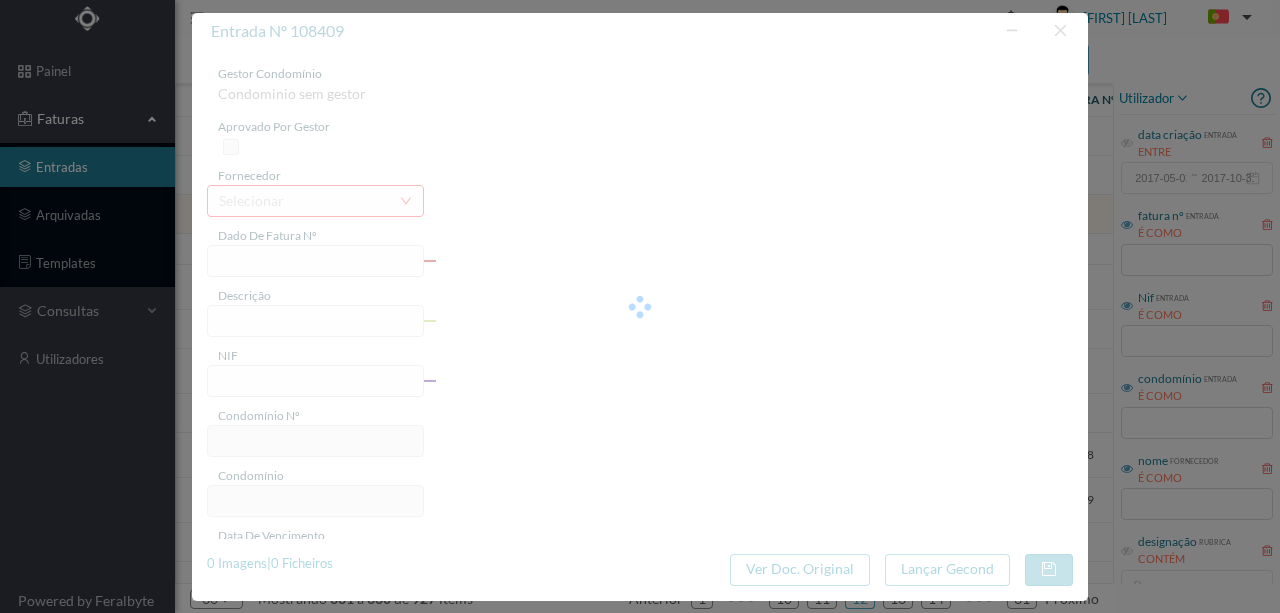 type on "01-08-2025" 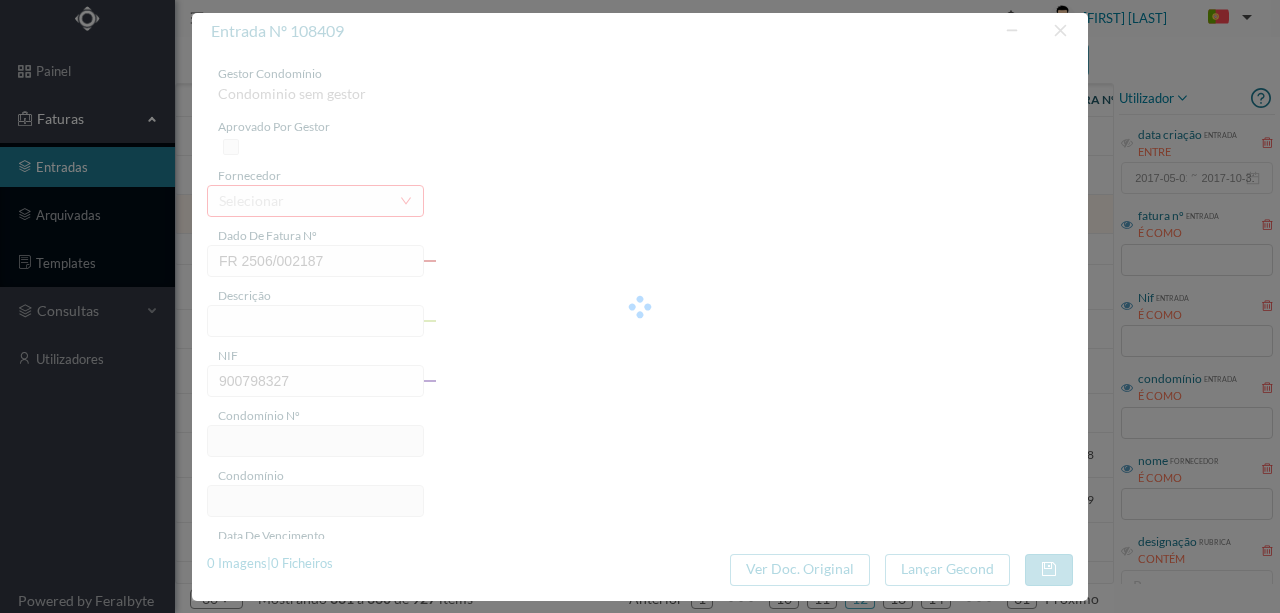 type on "697" 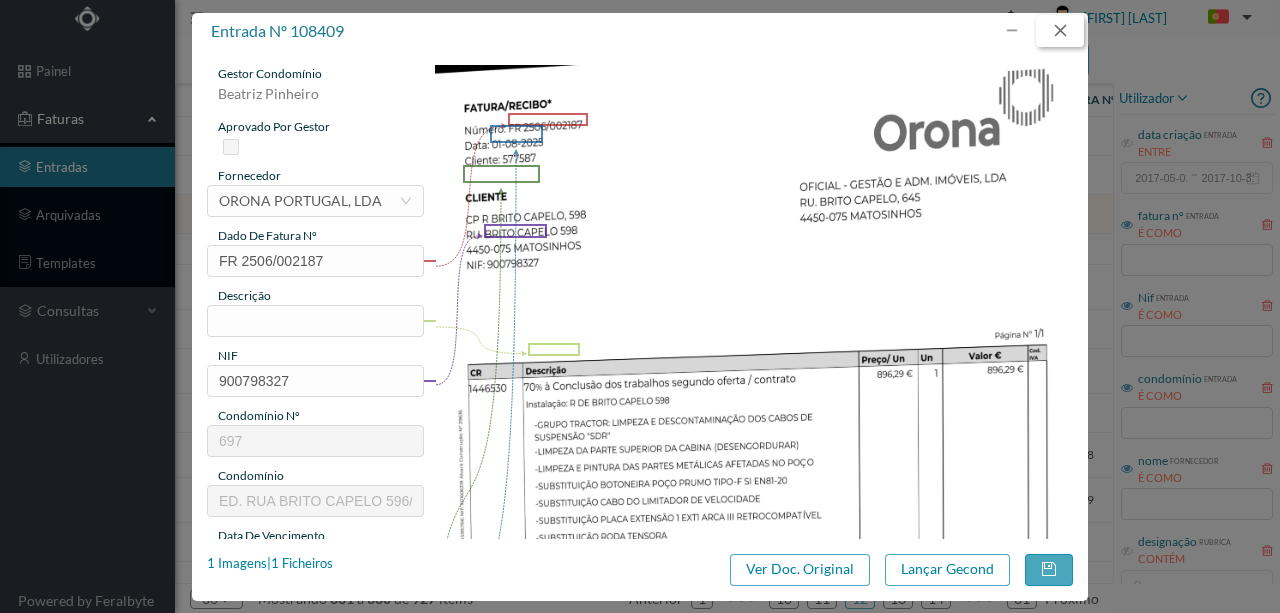 click at bounding box center (1060, 31) 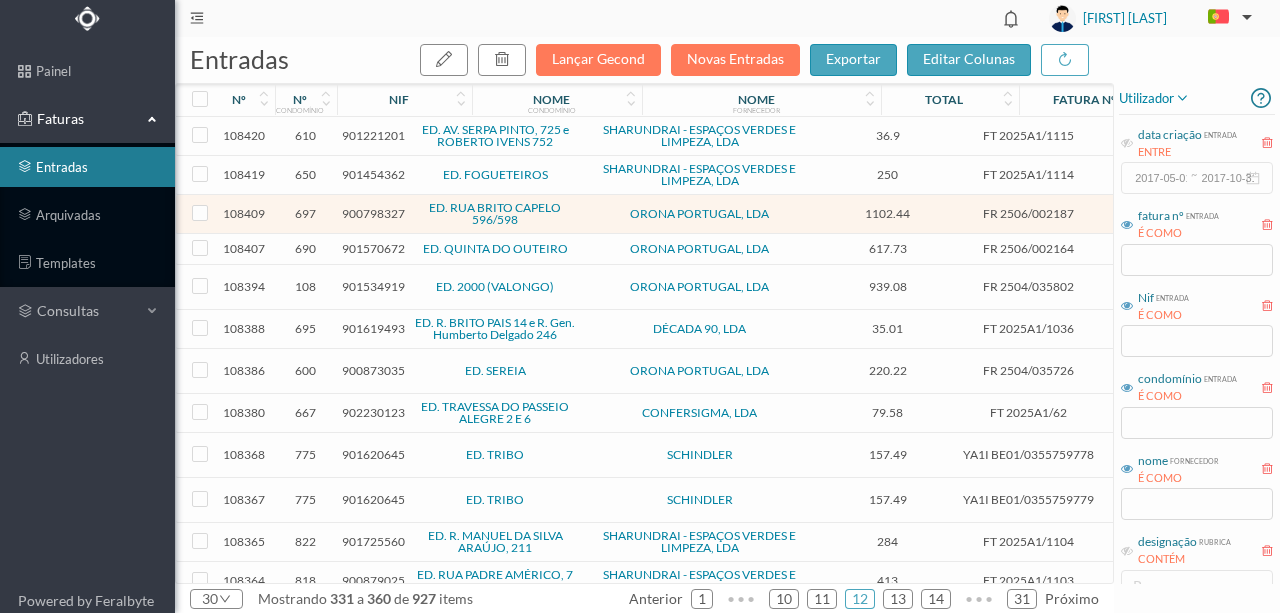 click on "901570672" at bounding box center [373, 248] 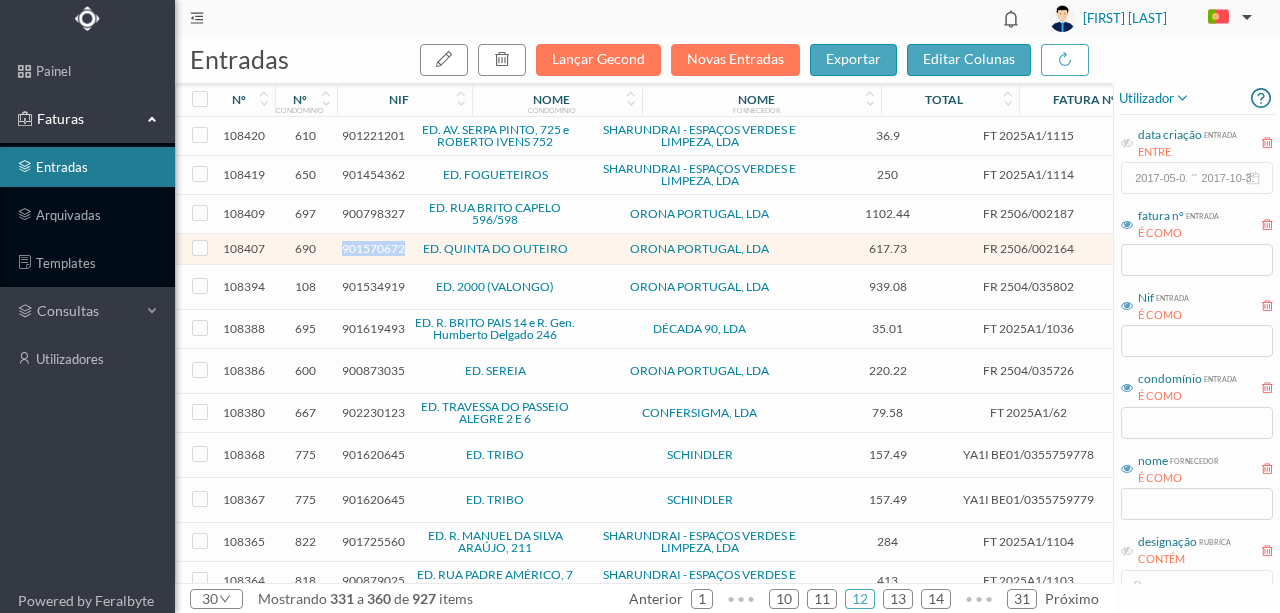 click on "901570672" at bounding box center [373, 248] 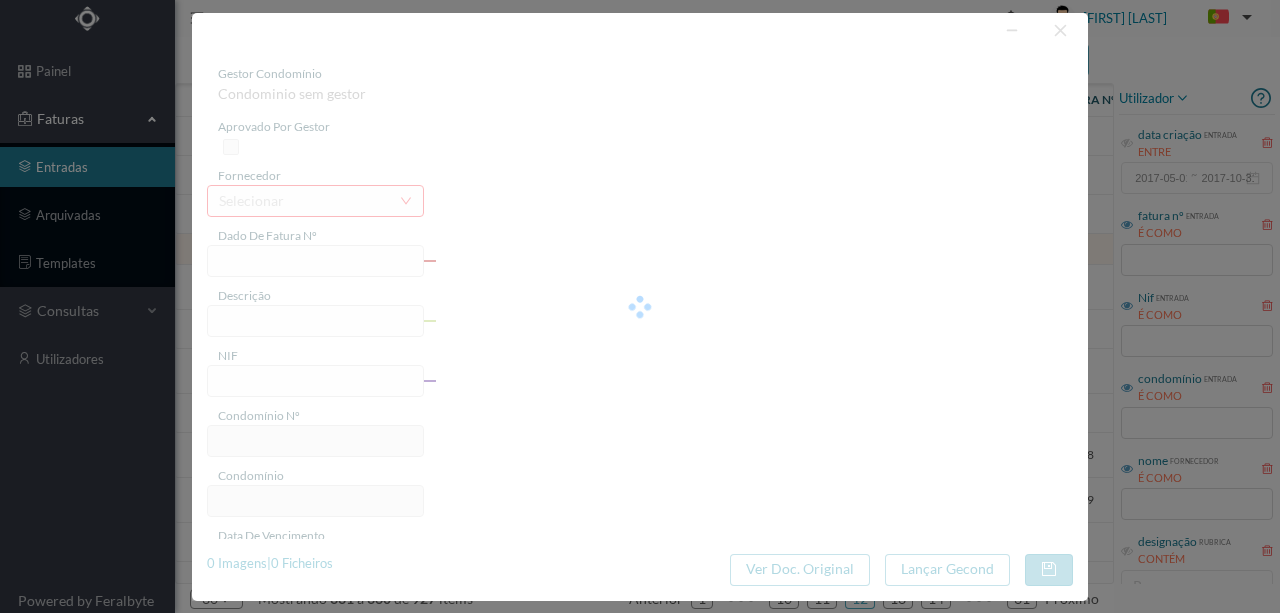 type on "FR 2506/002164" 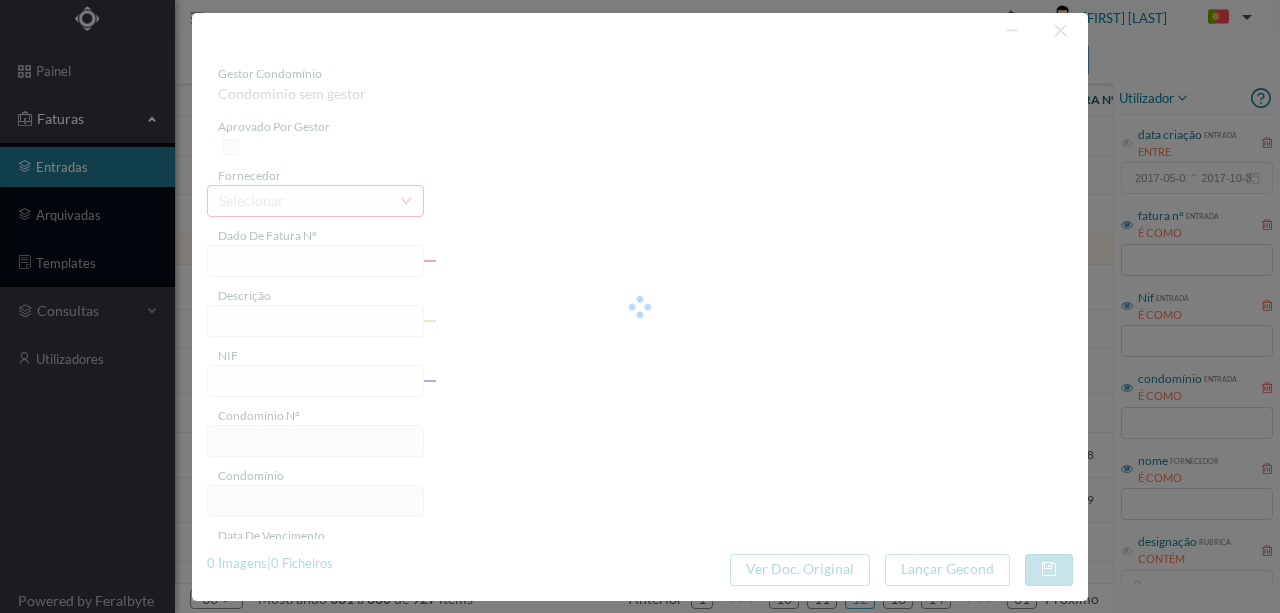 type on "901570672" 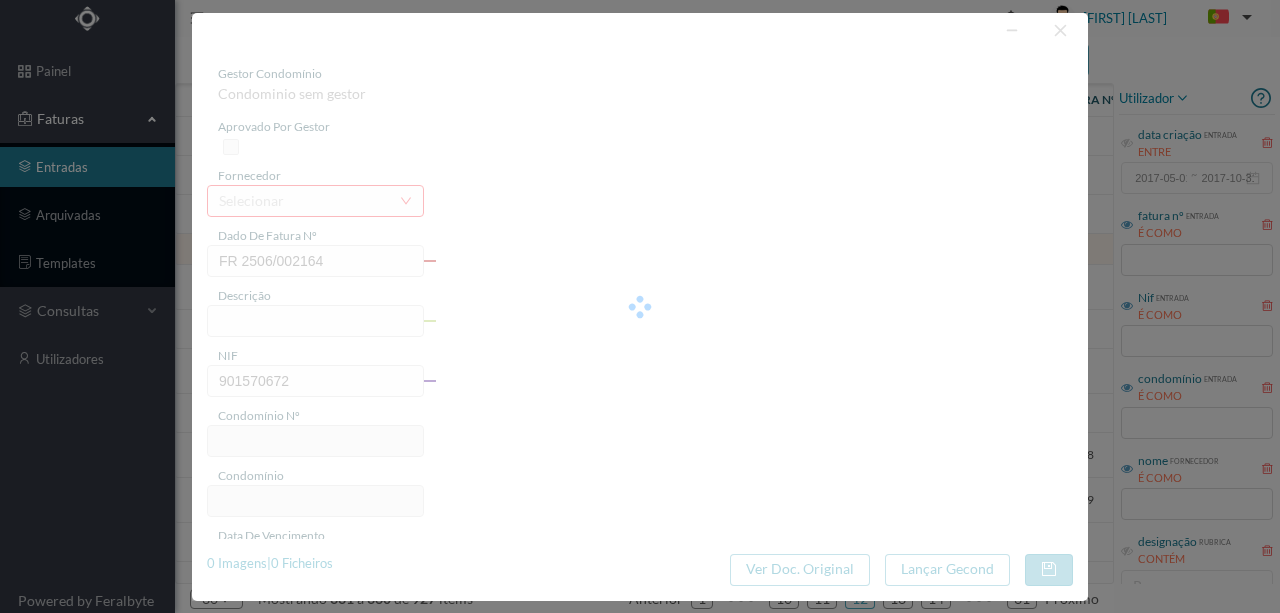 type on "690" 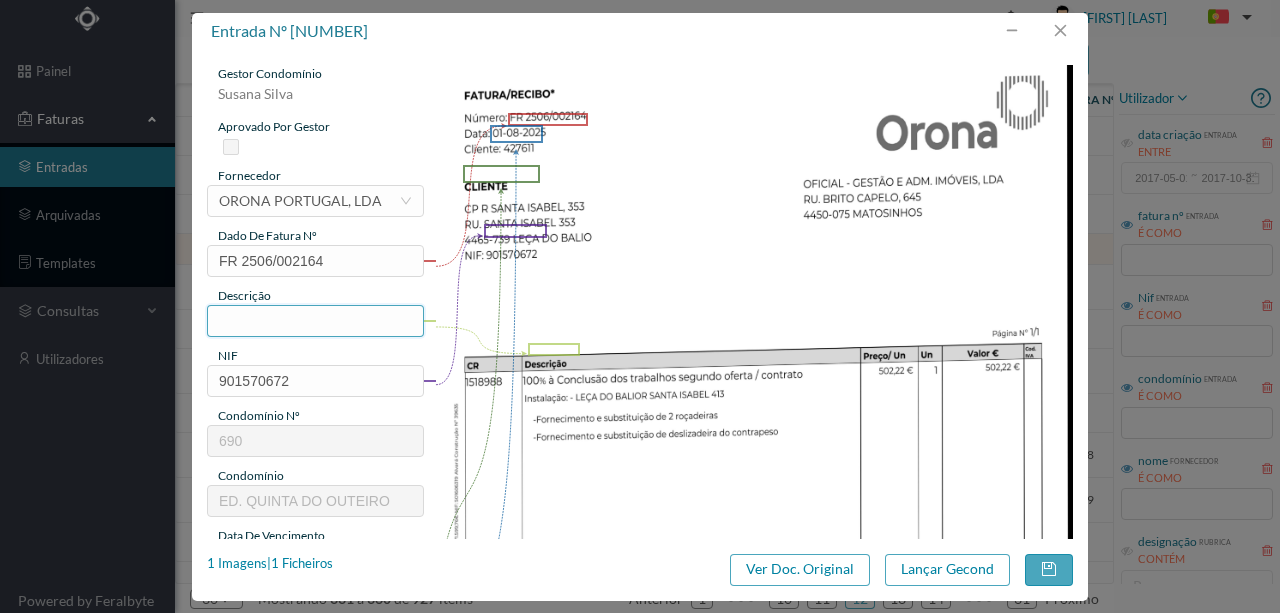 click at bounding box center [315, 321] 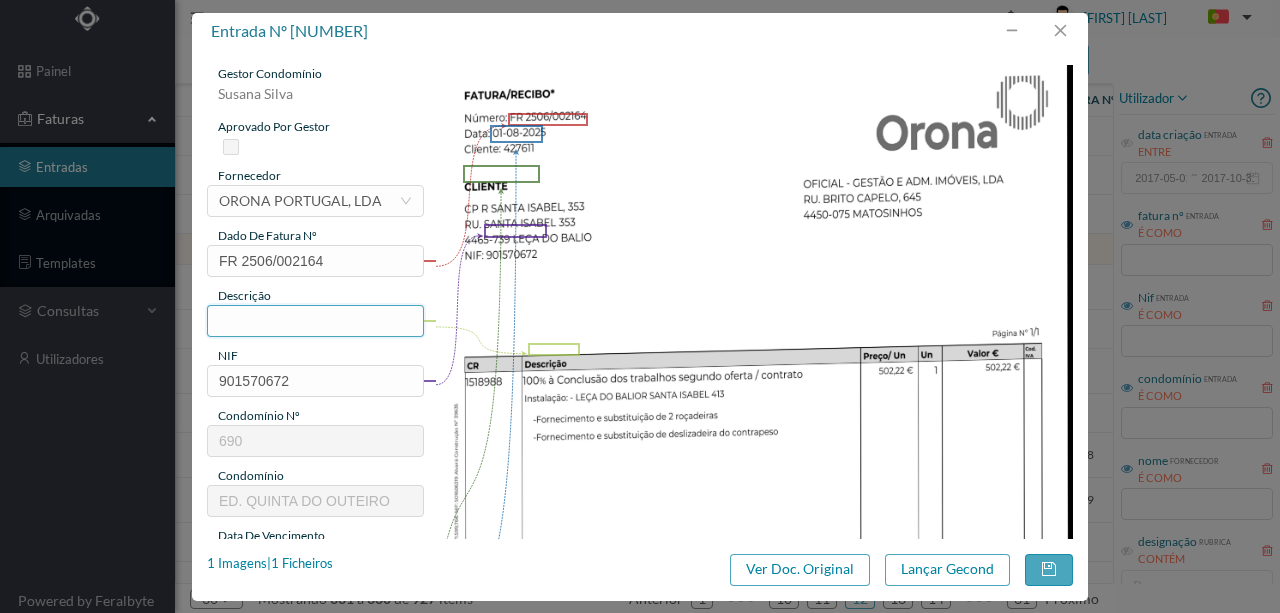 click at bounding box center [315, 321] 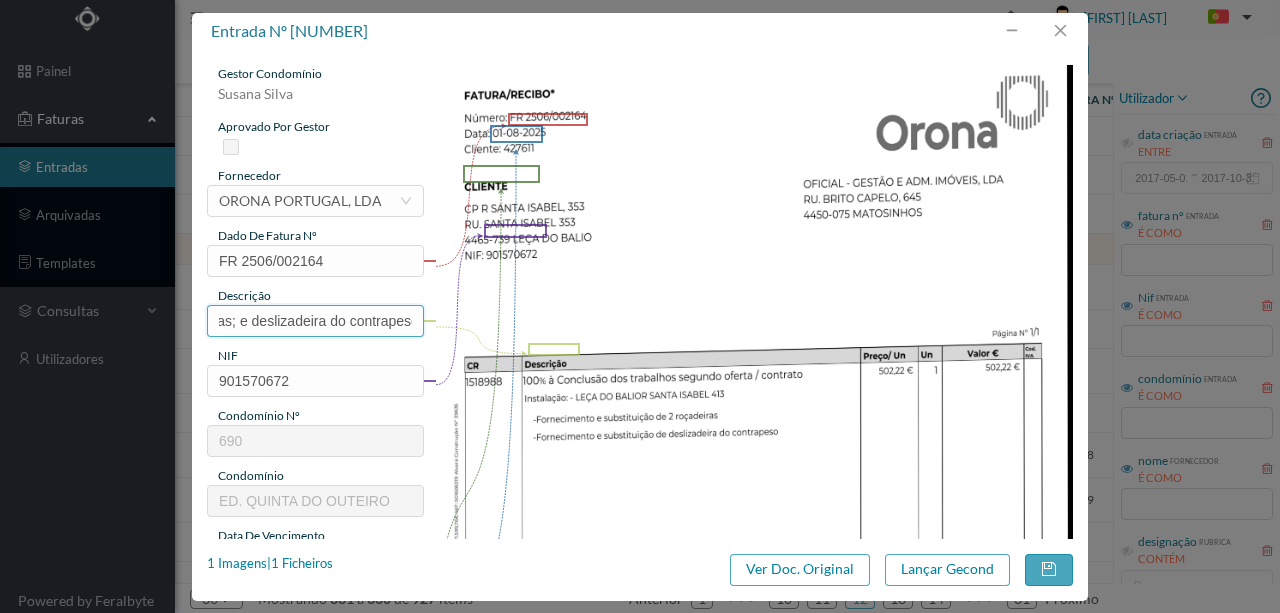 scroll, scrollTop: 0, scrollLeft: 226, axis: horizontal 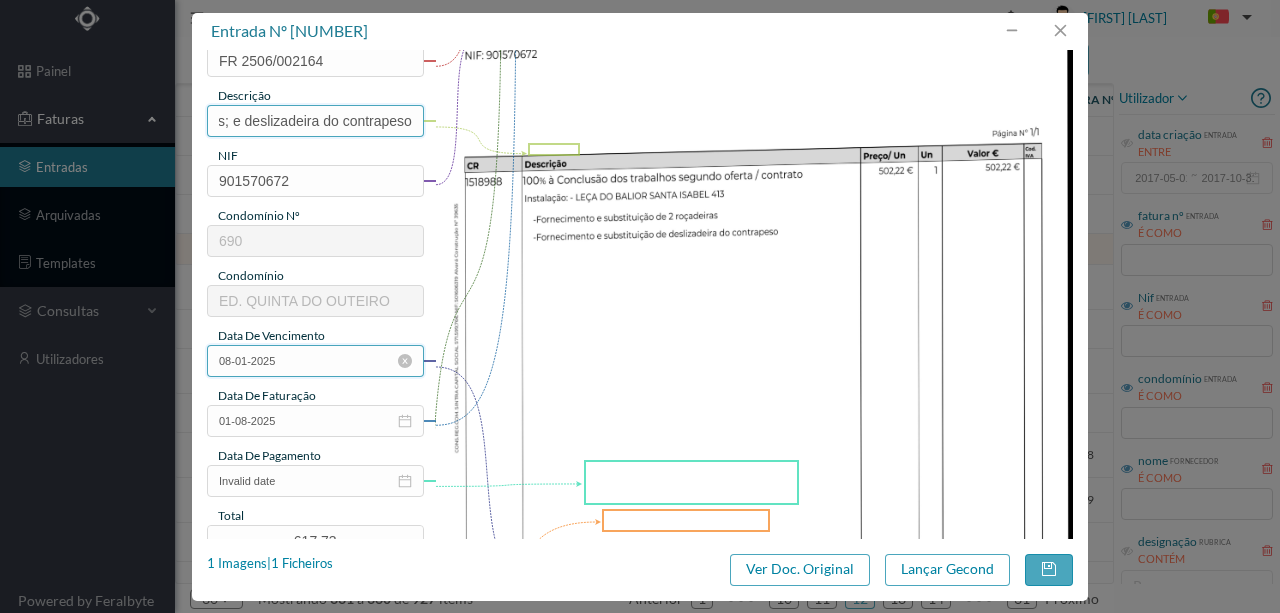 type on "Fornecimento e subs de 2 roçadeiras; e deslizadeira do contrapeso" 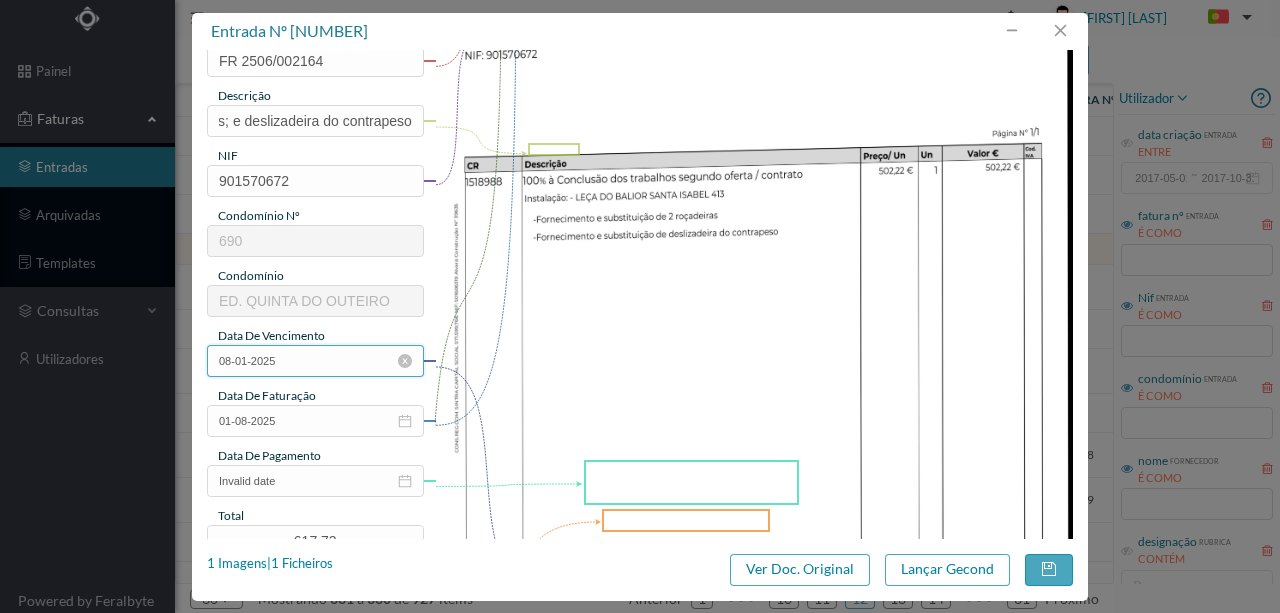scroll, scrollTop: 0, scrollLeft: 0, axis: both 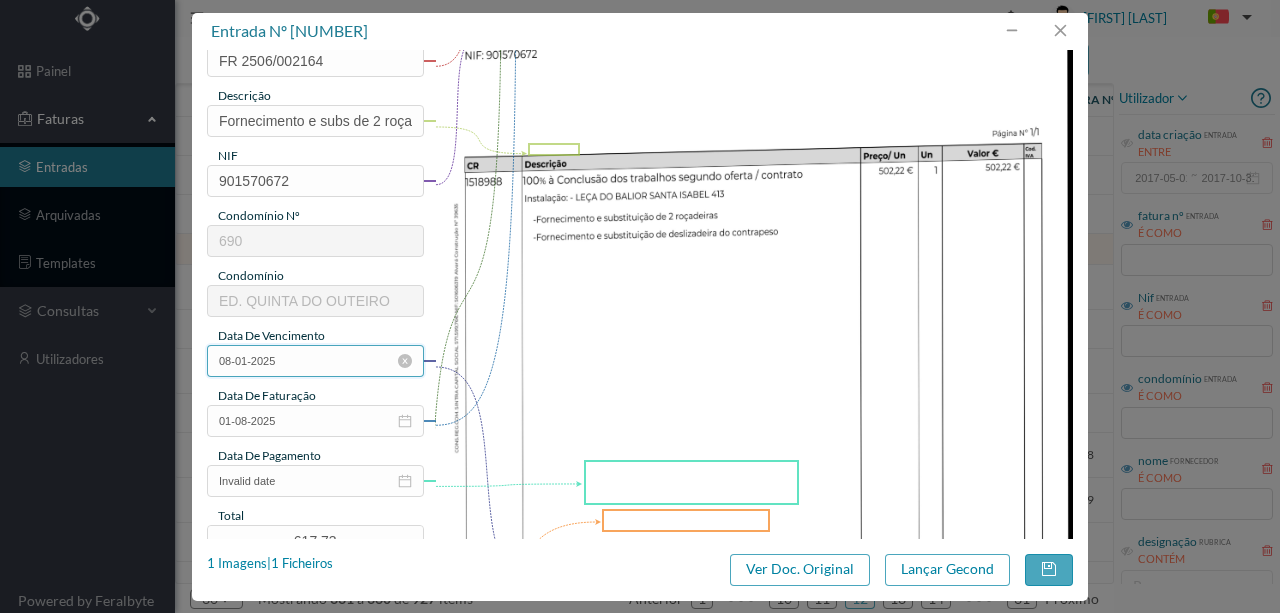 click on "08-01-2025" at bounding box center [315, 361] 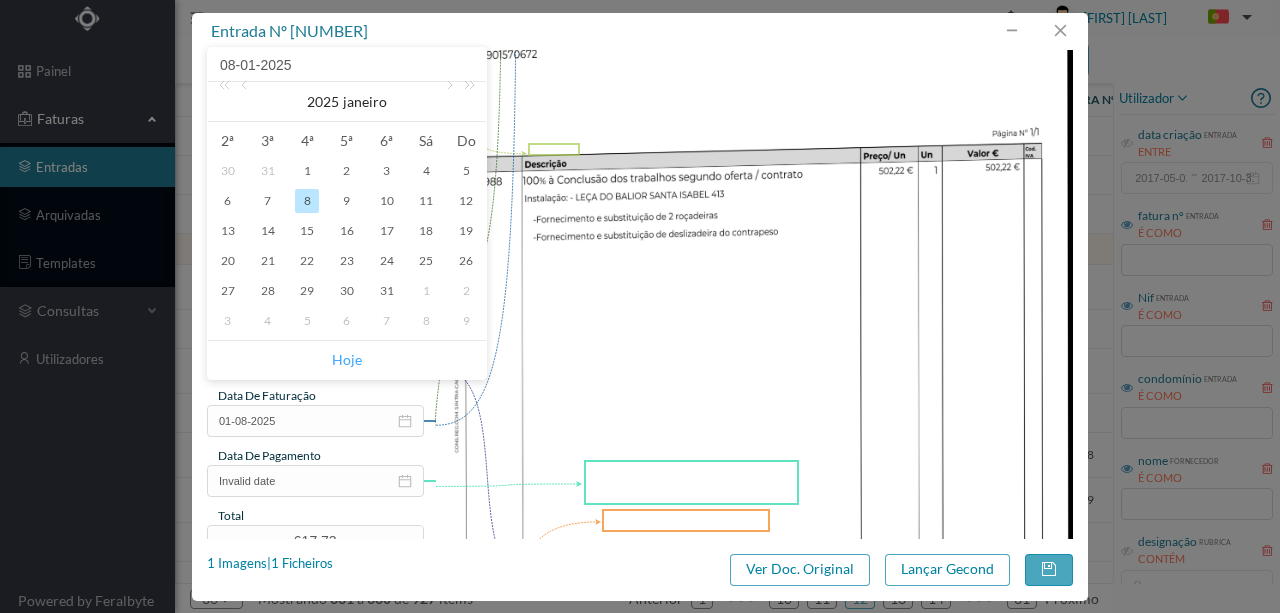 click on "Hoje" at bounding box center [347, 360] 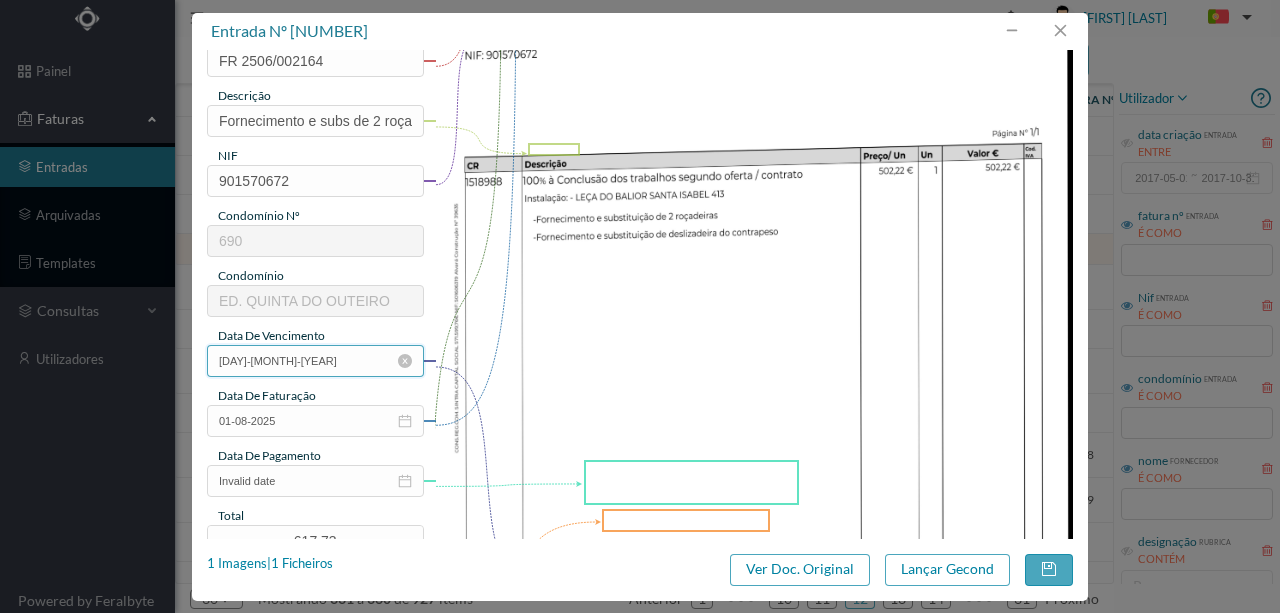 click on "[DAY]-[MONTH]-[YEAR]" at bounding box center (315, 361) 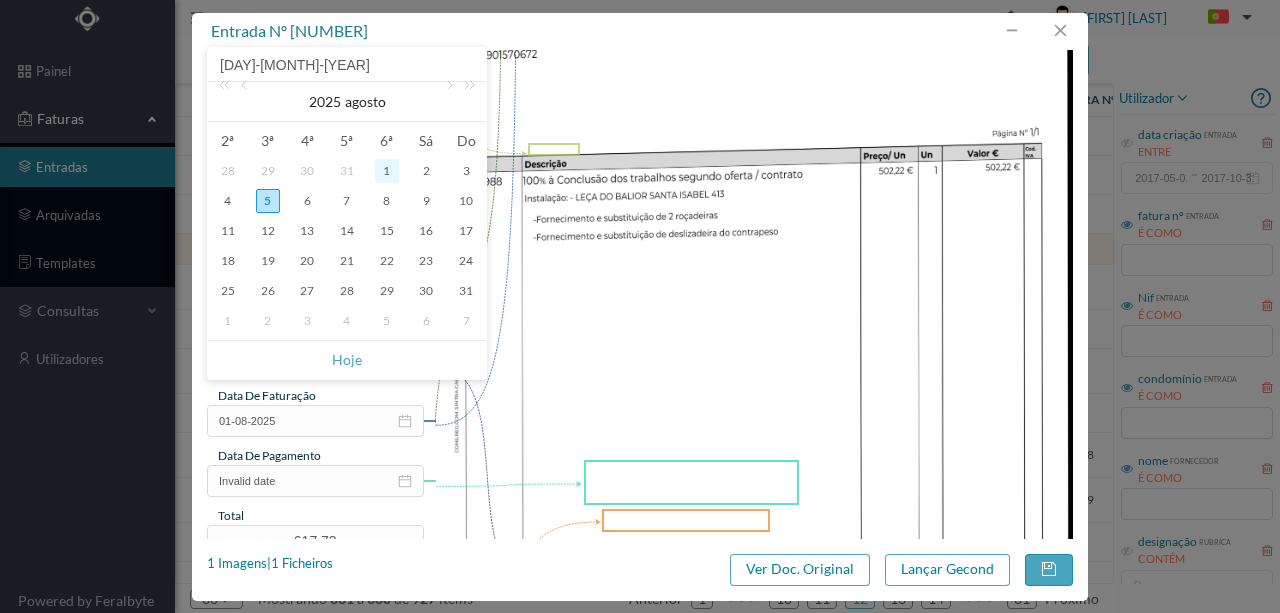 click on "1" at bounding box center [387, 171] 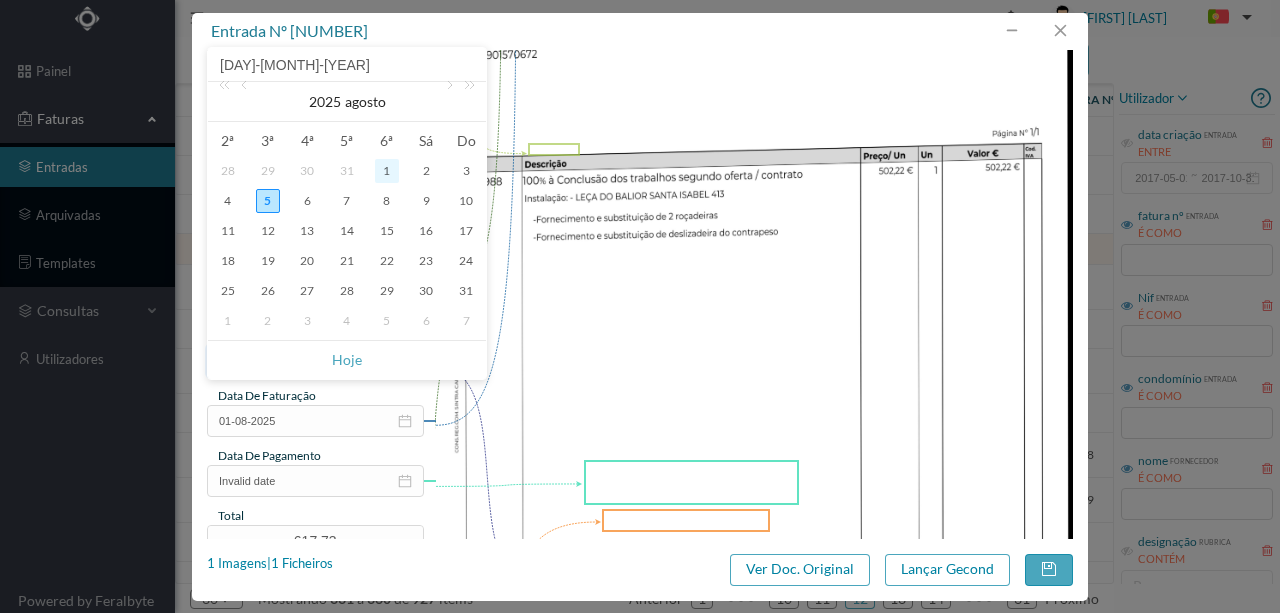 type on "01-08-2025" 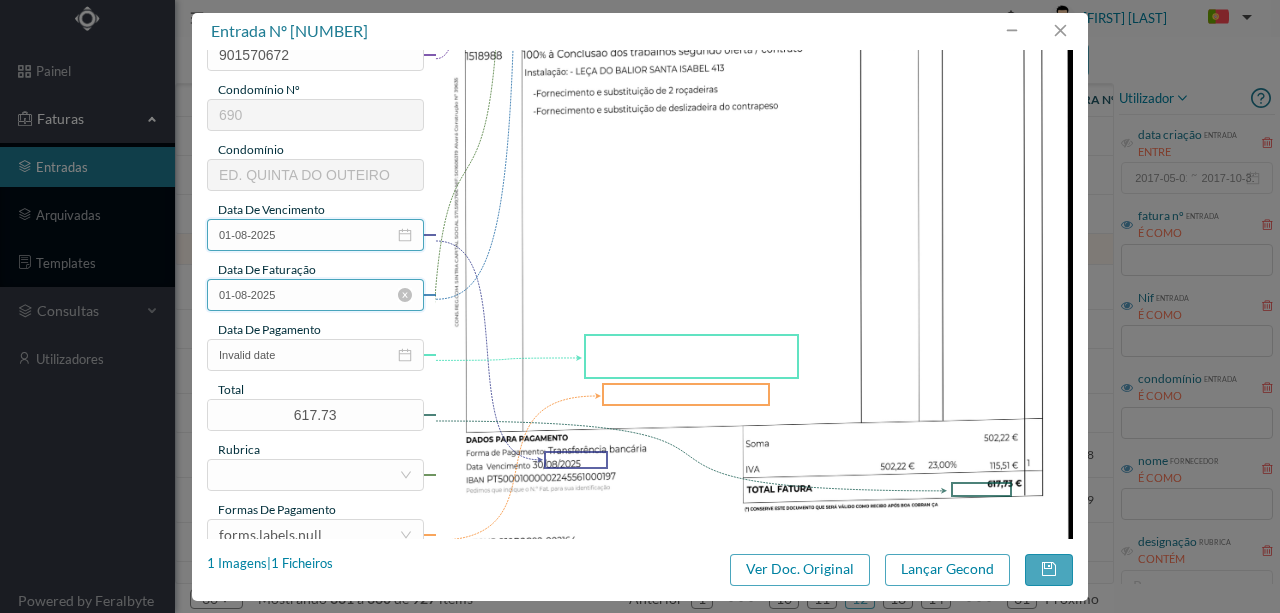 scroll, scrollTop: 333, scrollLeft: 0, axis: vertical 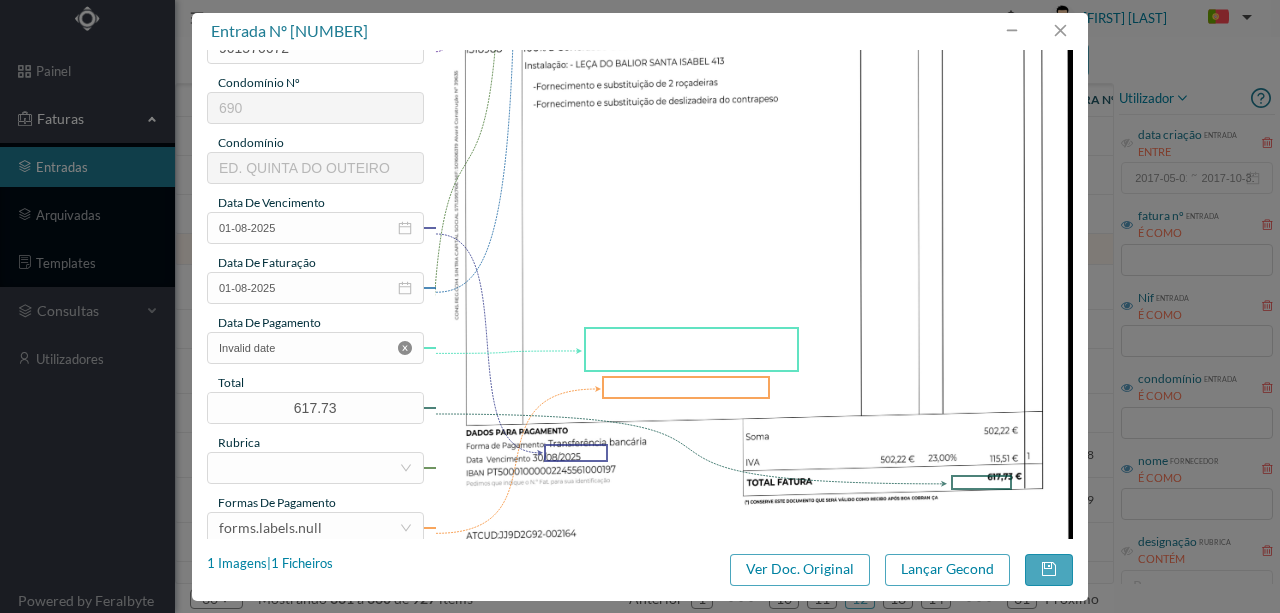 click 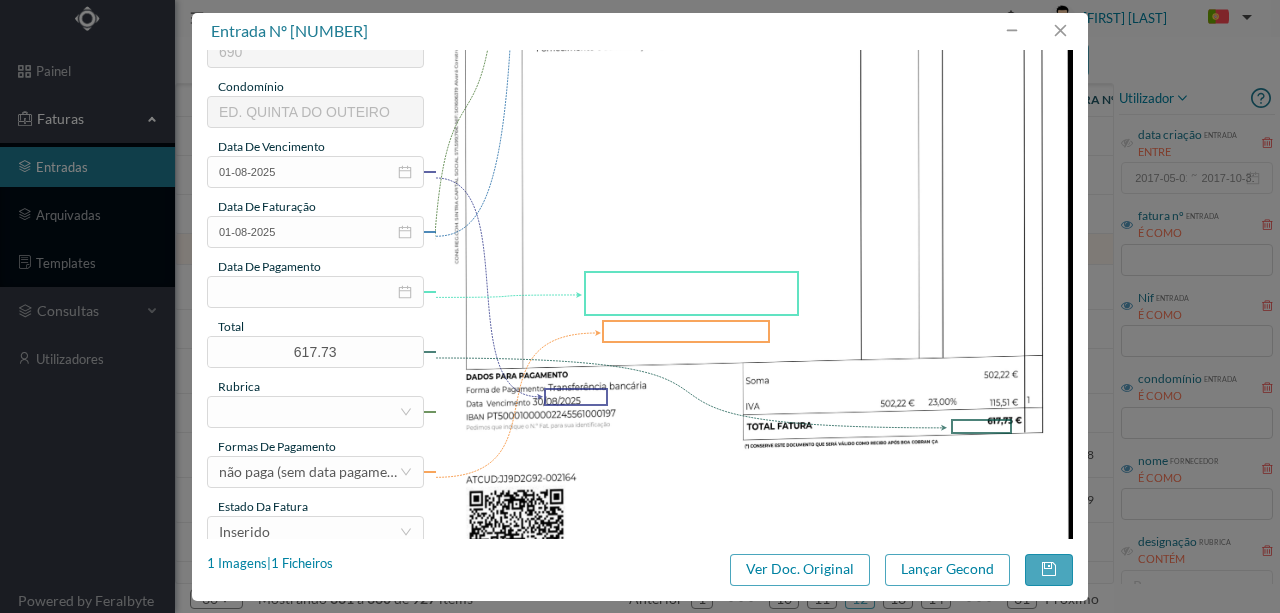 scroll, scrollTop: 466, scrollLeft: 0, axis: vertical 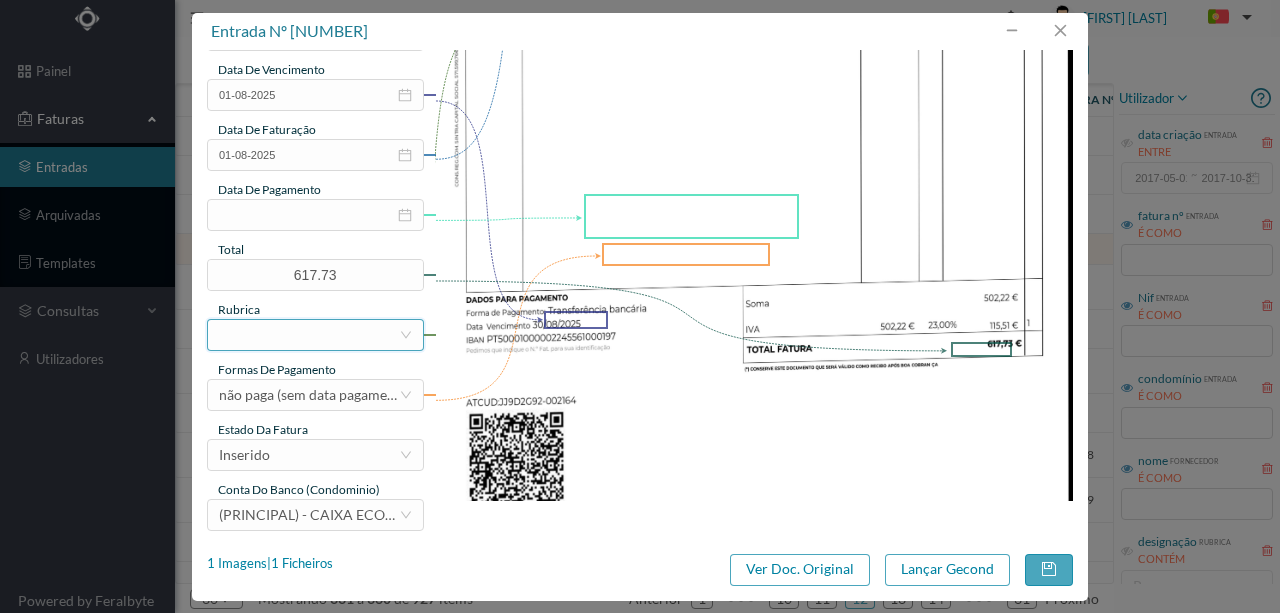 click at bounding box center [309, 335] 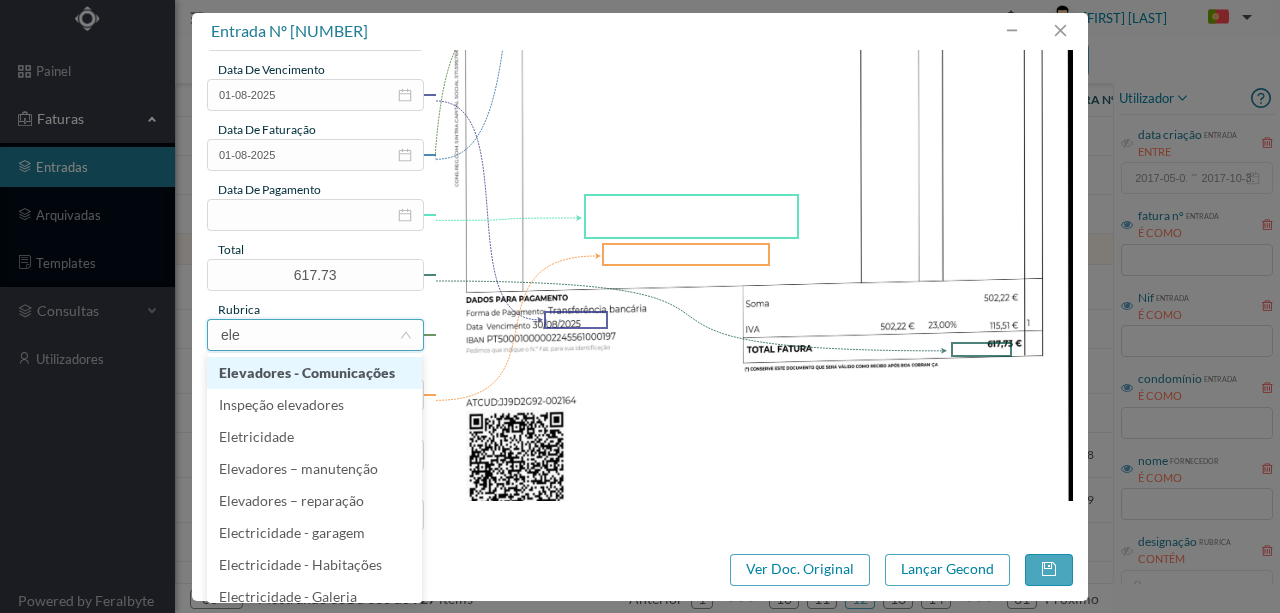 type on "elev" 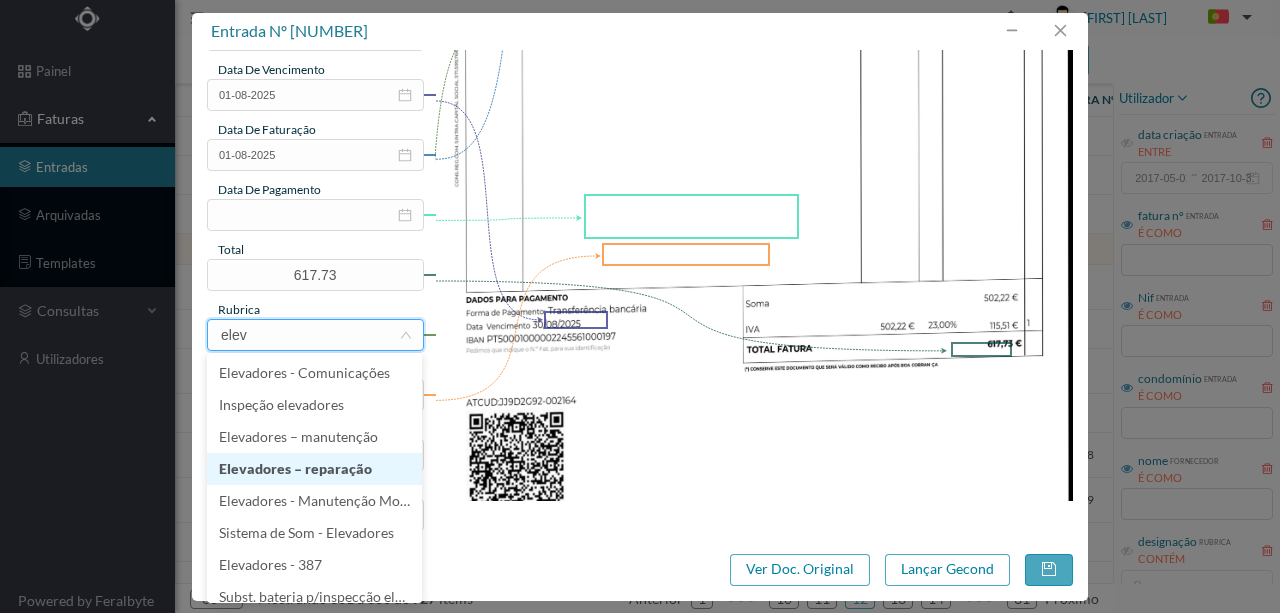 click on "Elevadores – reparação" at bounding box center (314, 469) 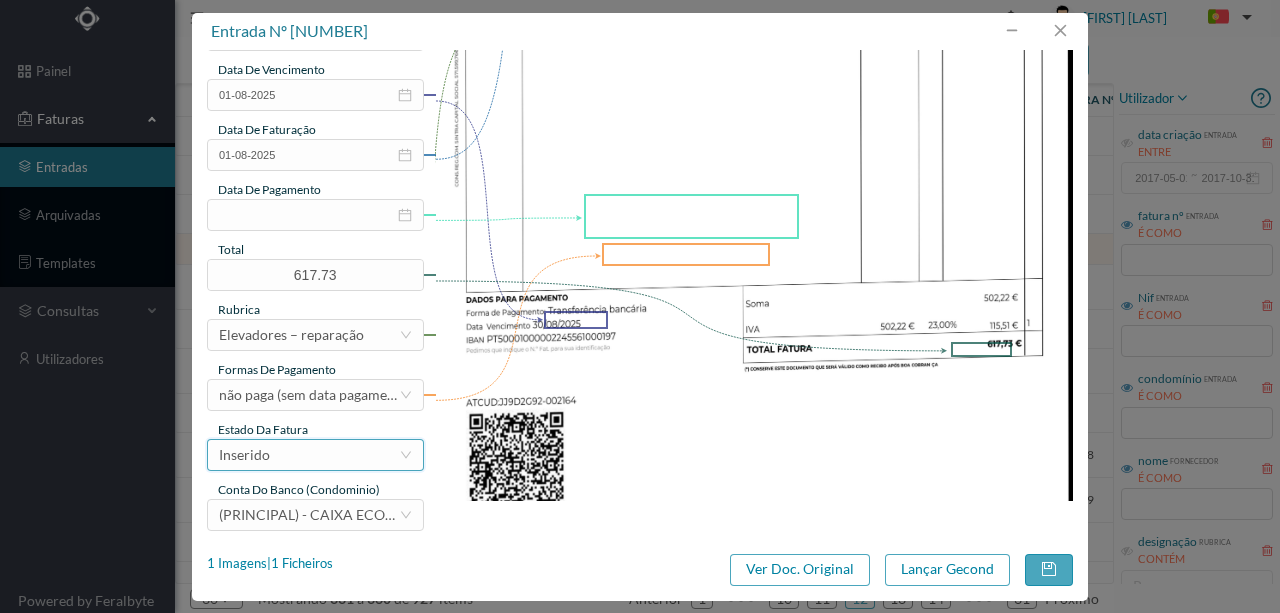 click on "Inserido" at bounding box center (244, 455) 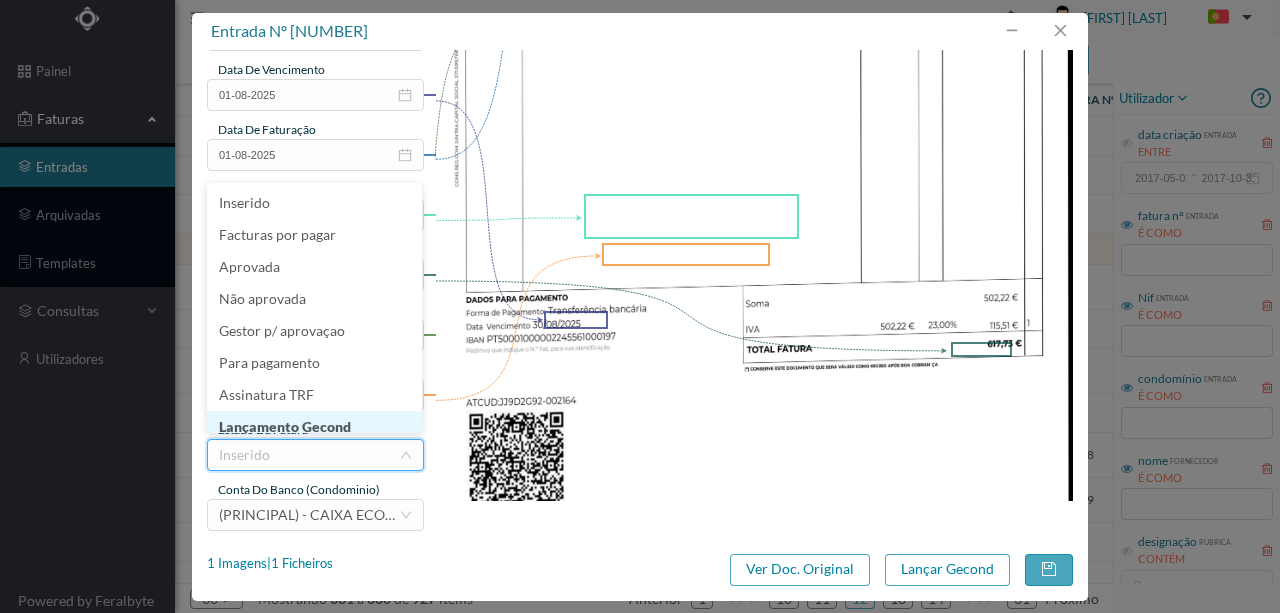 scroll, scrollTop: 10, scrollLeft: 0, axis: vertical 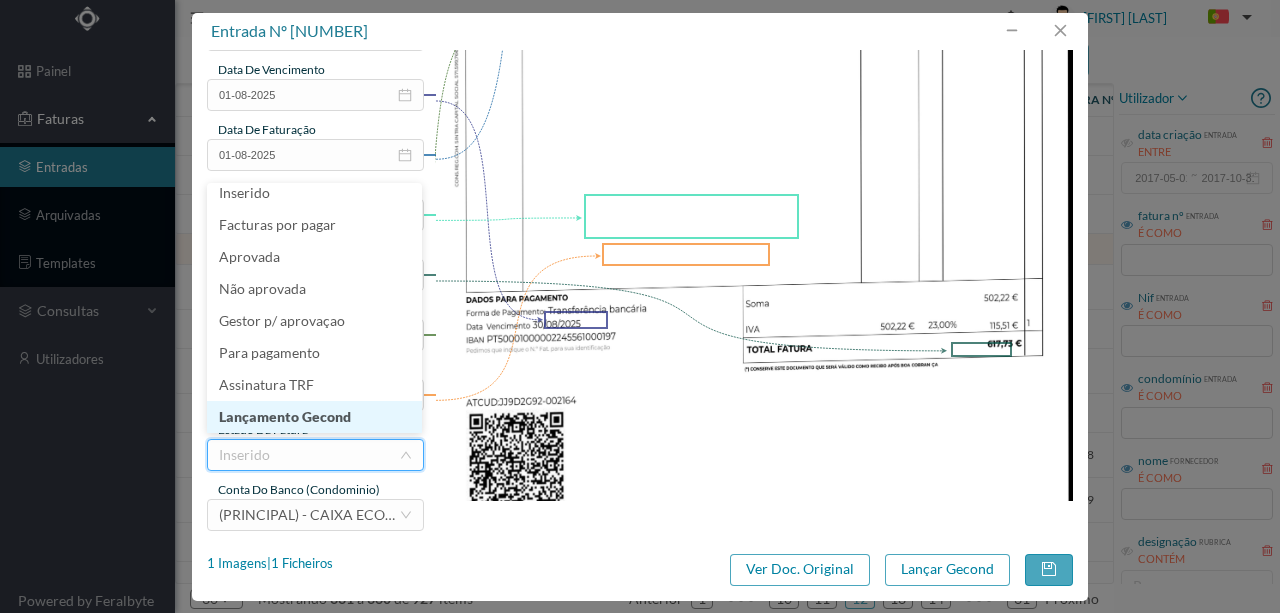 click on "Lançamento Gecond" at bounding box center [314, 417] 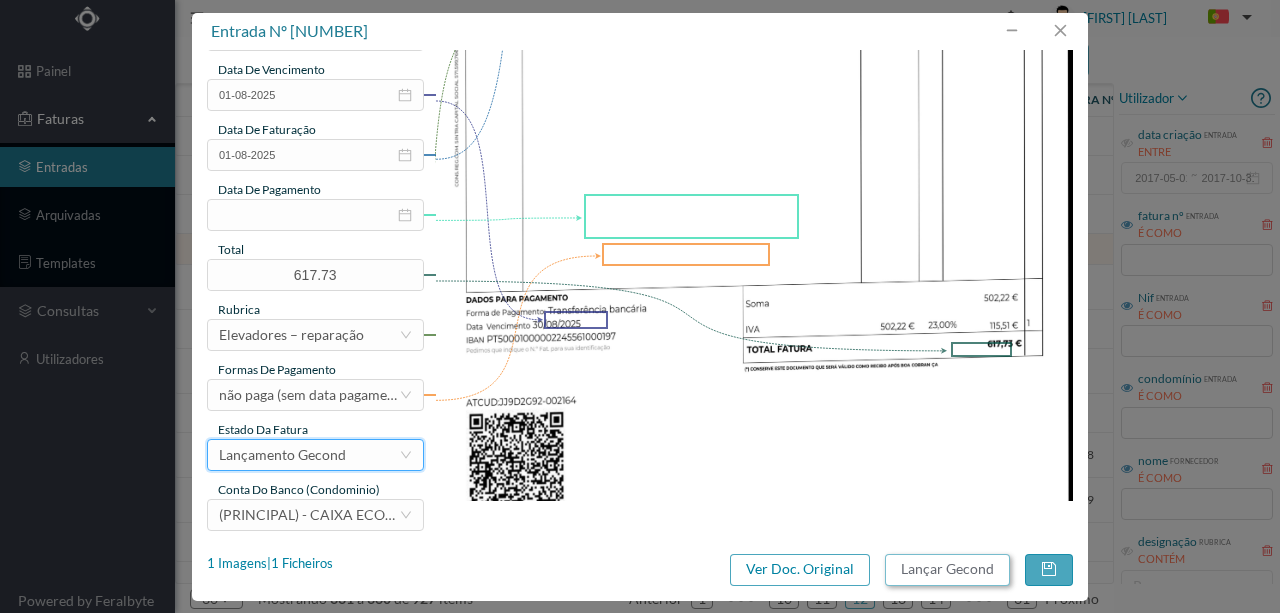 click on "Lançar Gecond" at bounding box center [947, 570] 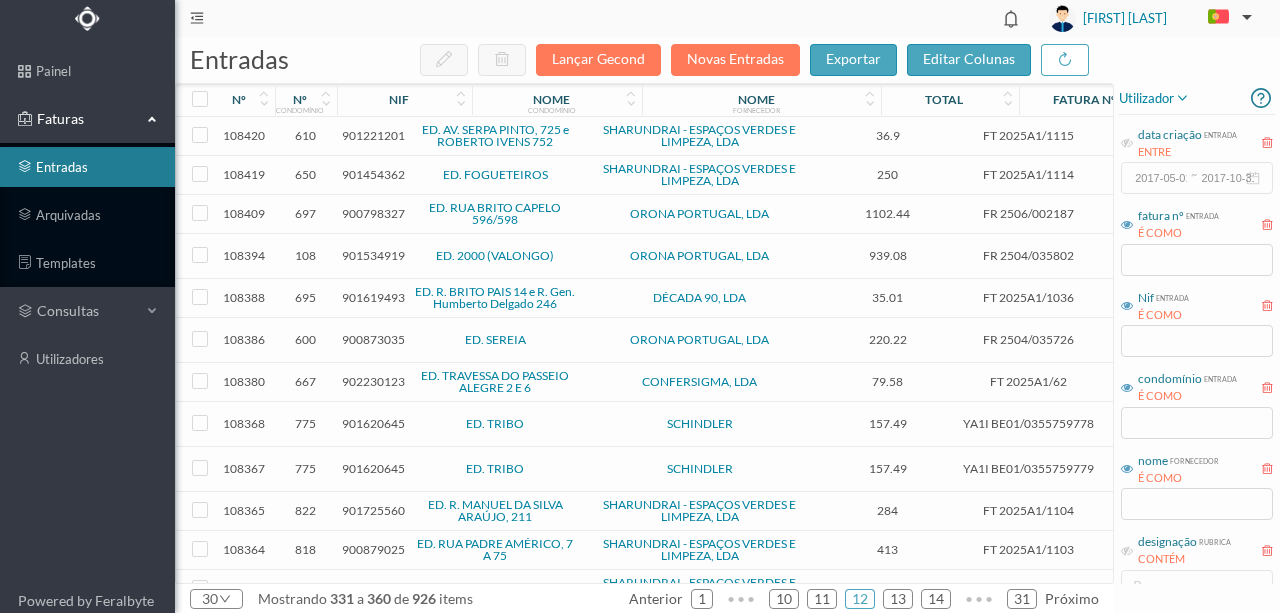 click on "900798327" at bounding box center (373, 213) 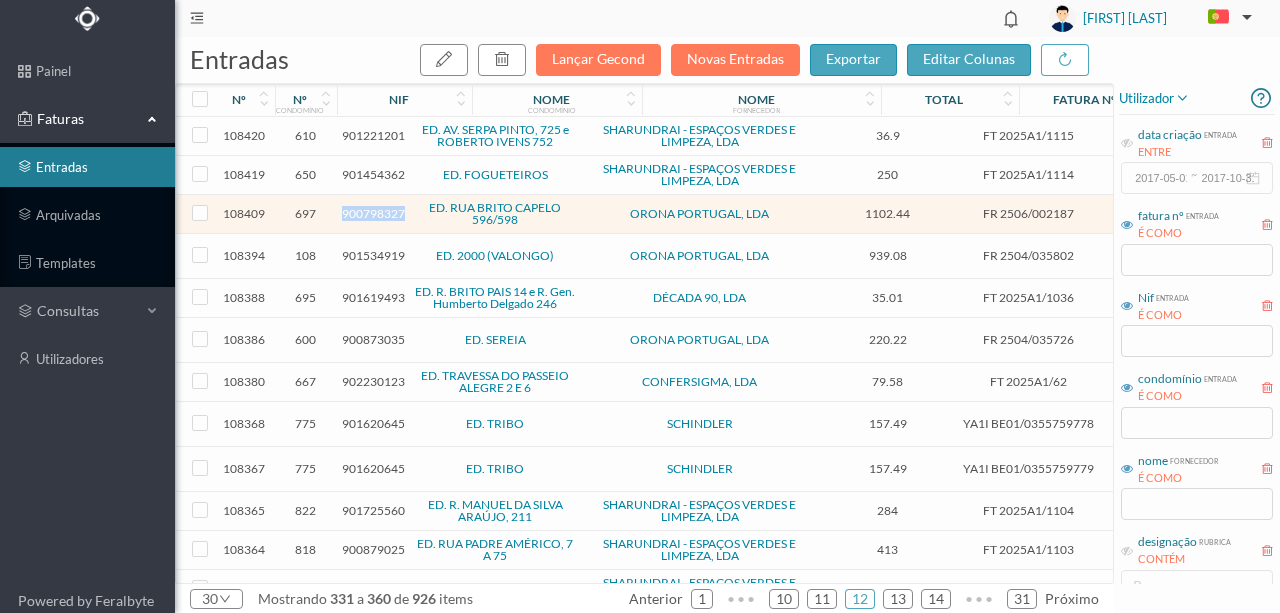 click on "900798327" at bounding box center [373, 213] 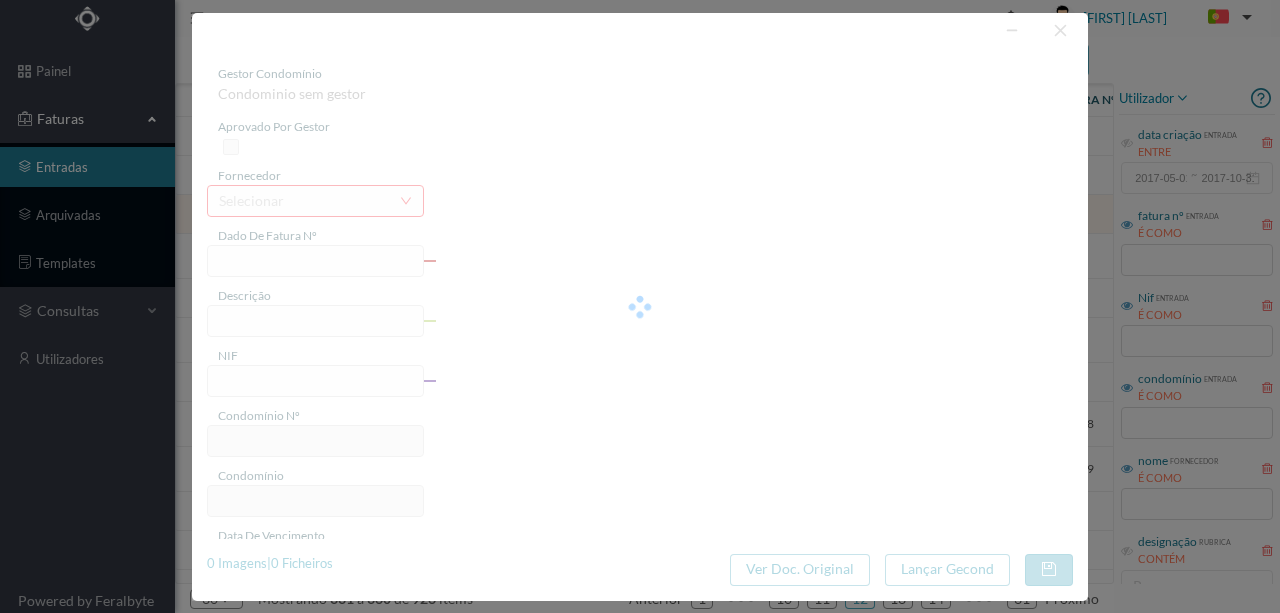 type on "FR 2506/002187" 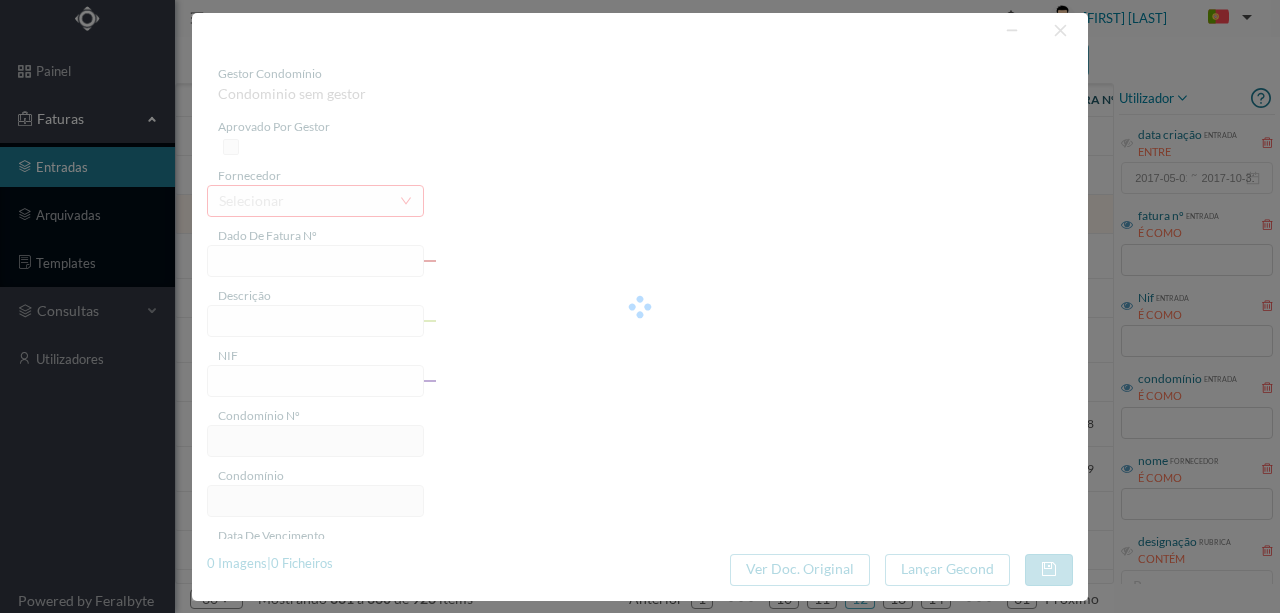 type on "900798327" 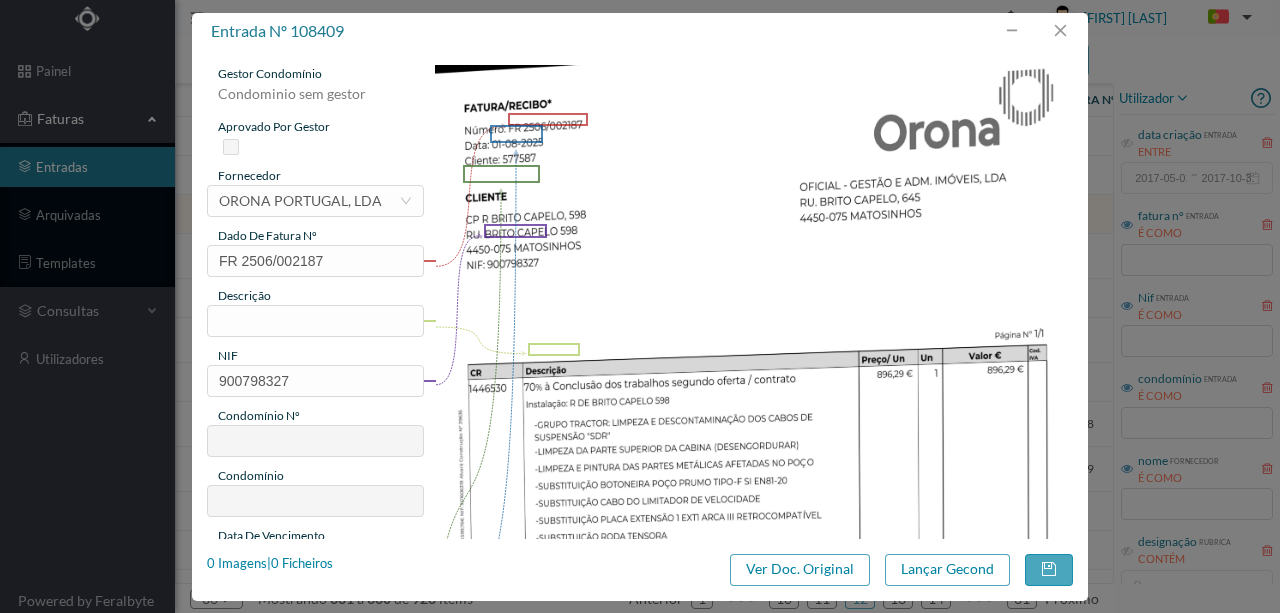 type on "697" 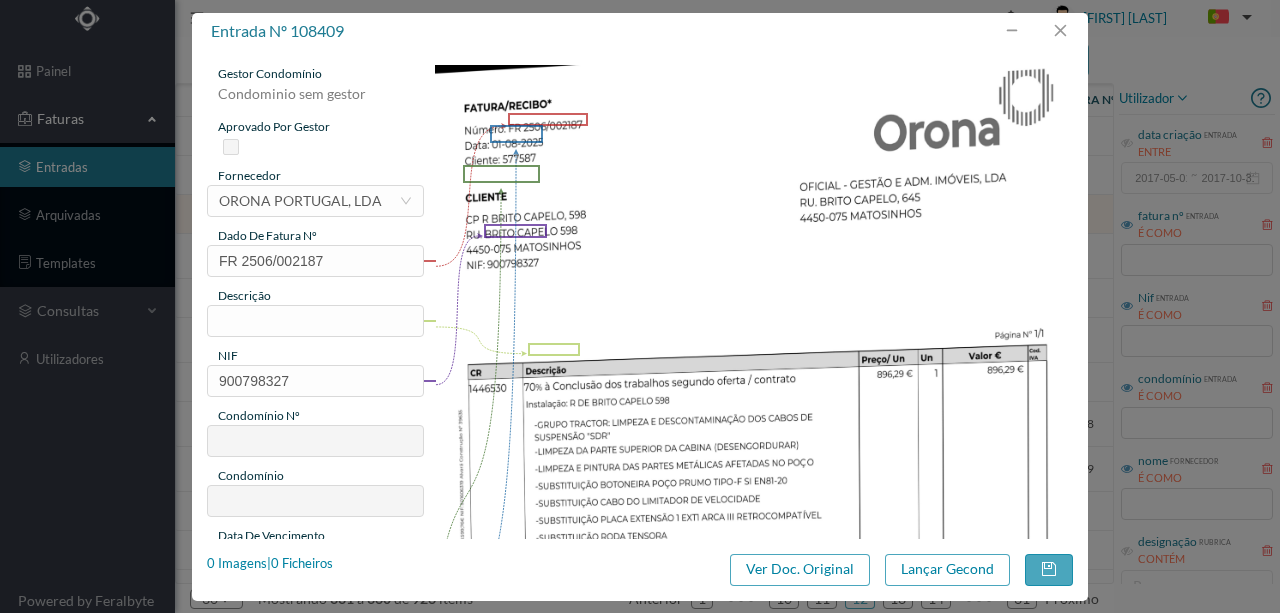 type on "ED. RUA BRITO CAPELO 596/598" 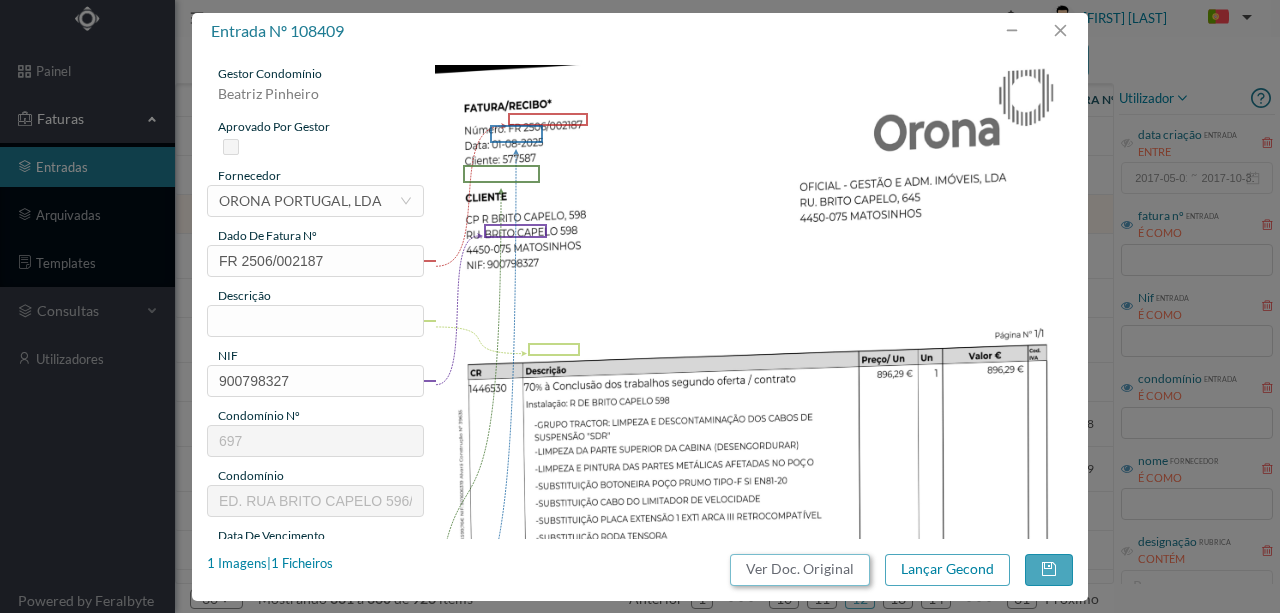 click on "Ver Doc. Original" at bounding box center [800, 570] 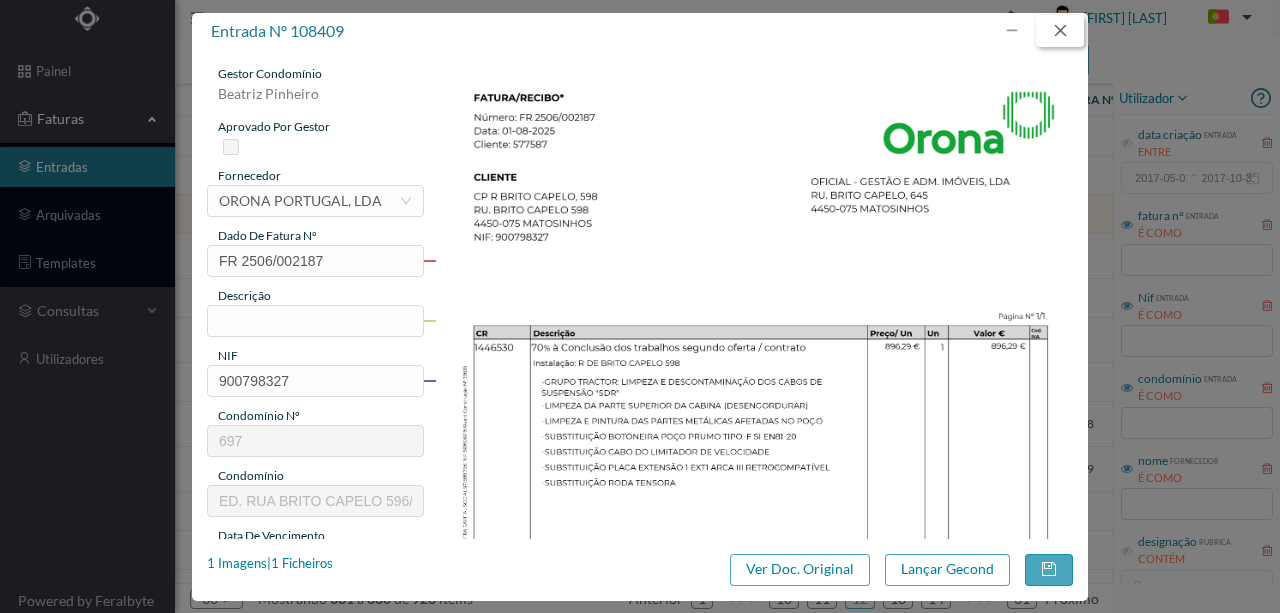 click at bounding box center [1060, 31] 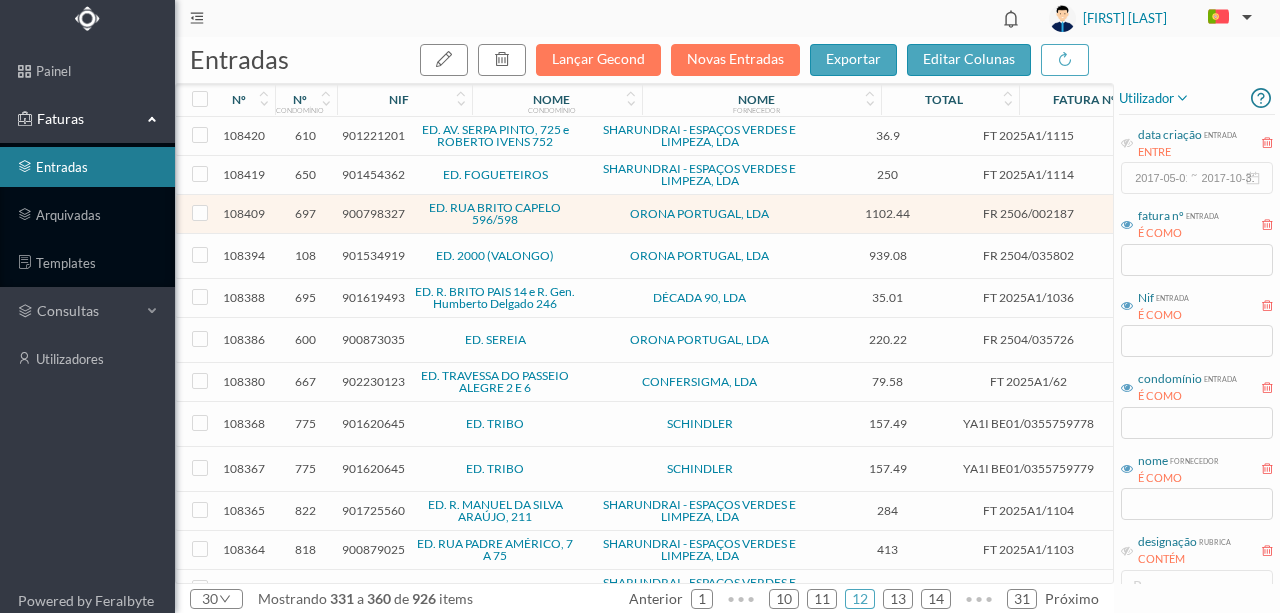 click on "901534919" at bounding box center (373, 255) 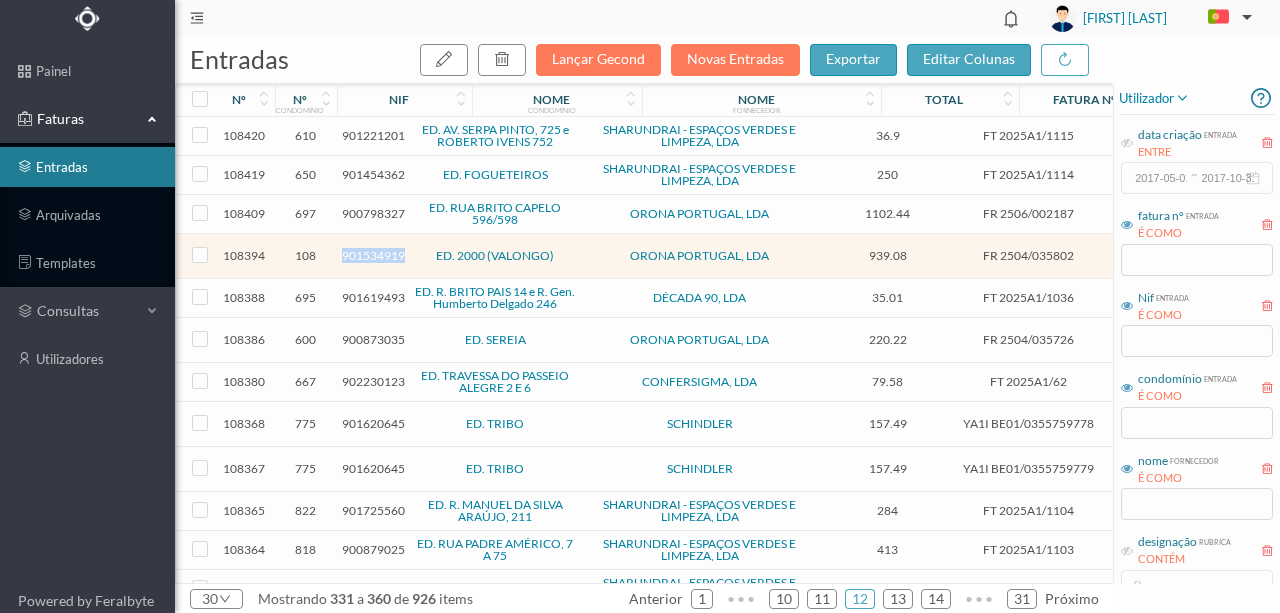 click on "901534919" at bounding box center [373, 255] 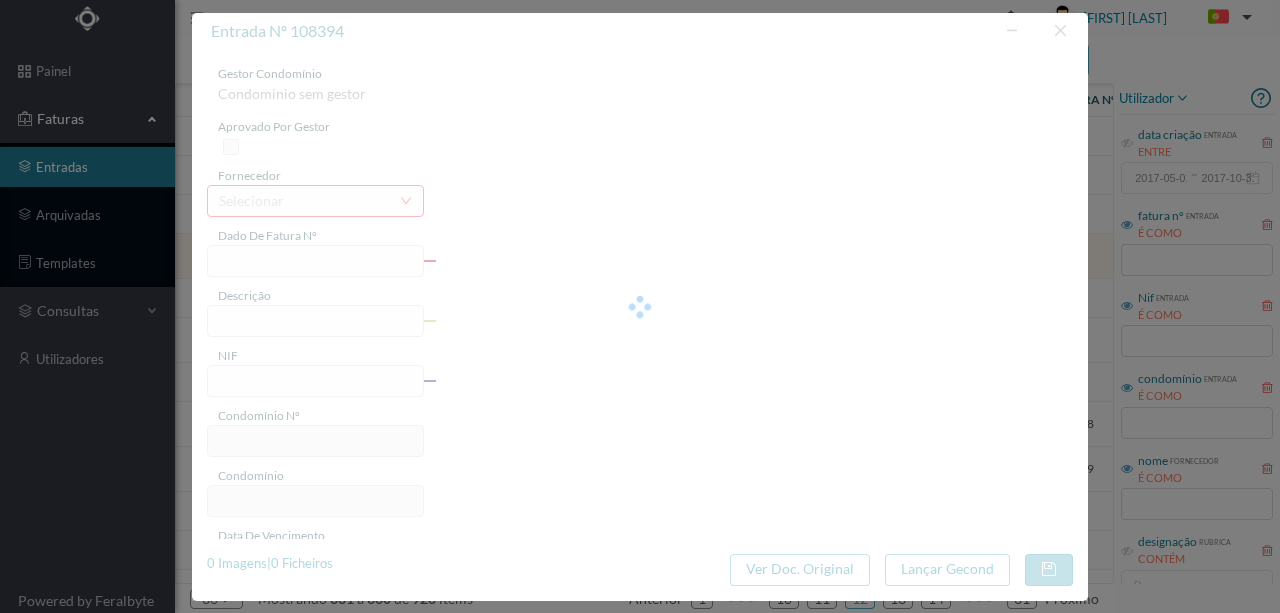 type on "FR 2504/035802" 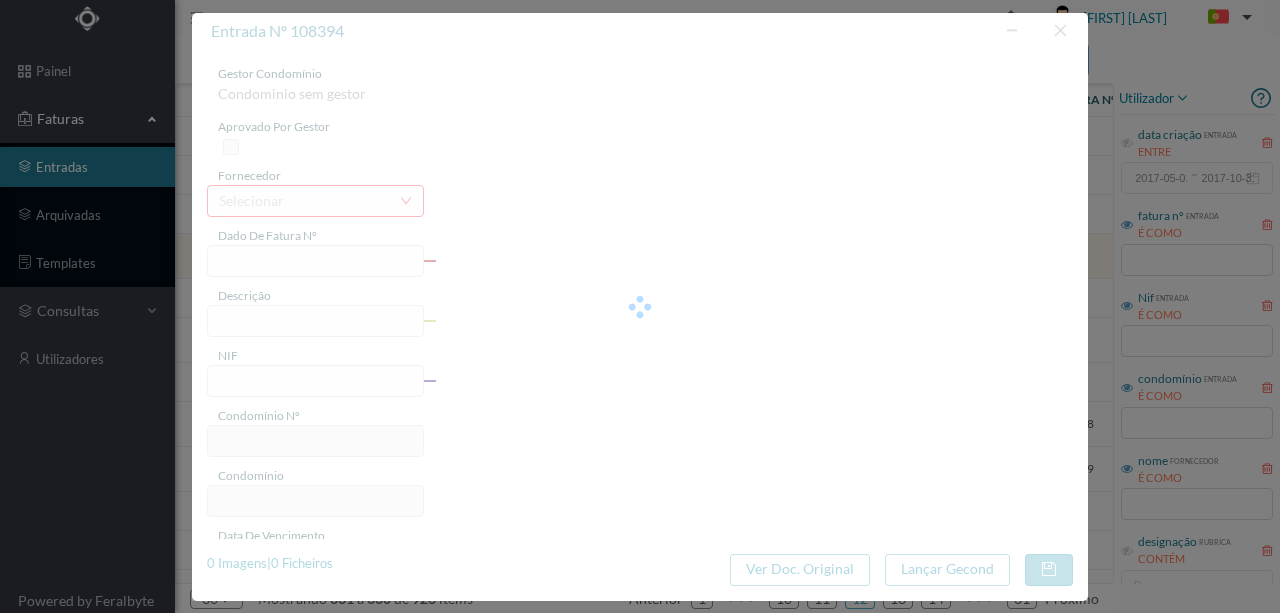 type on "Ref.: ENT. 2 -" 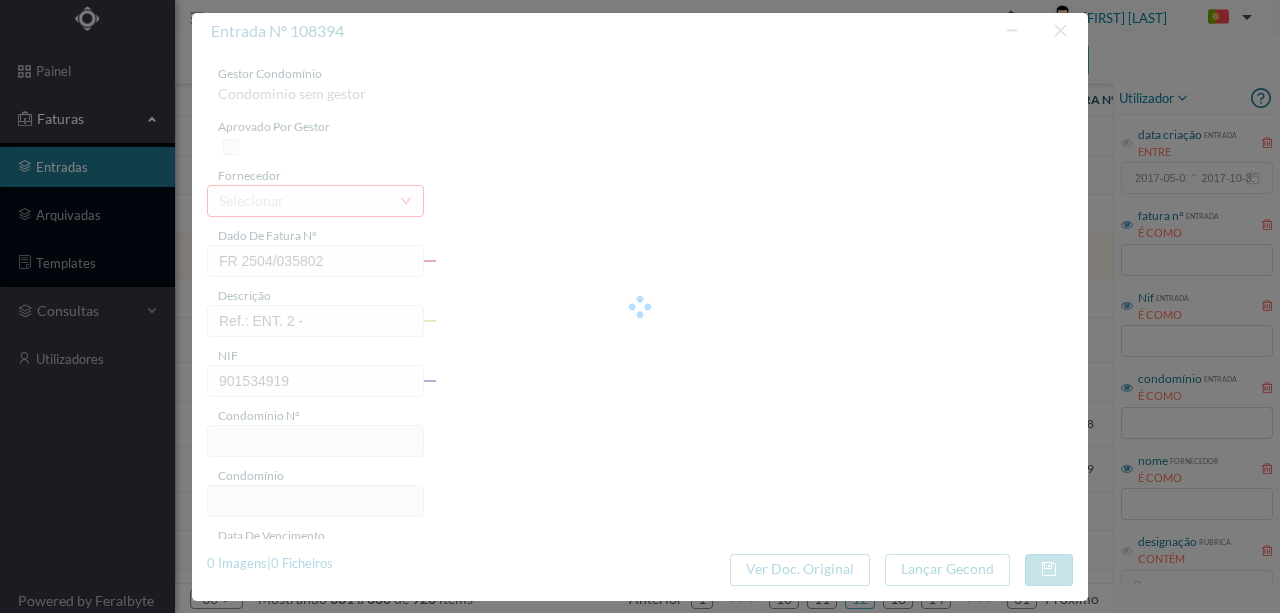 type on "108" 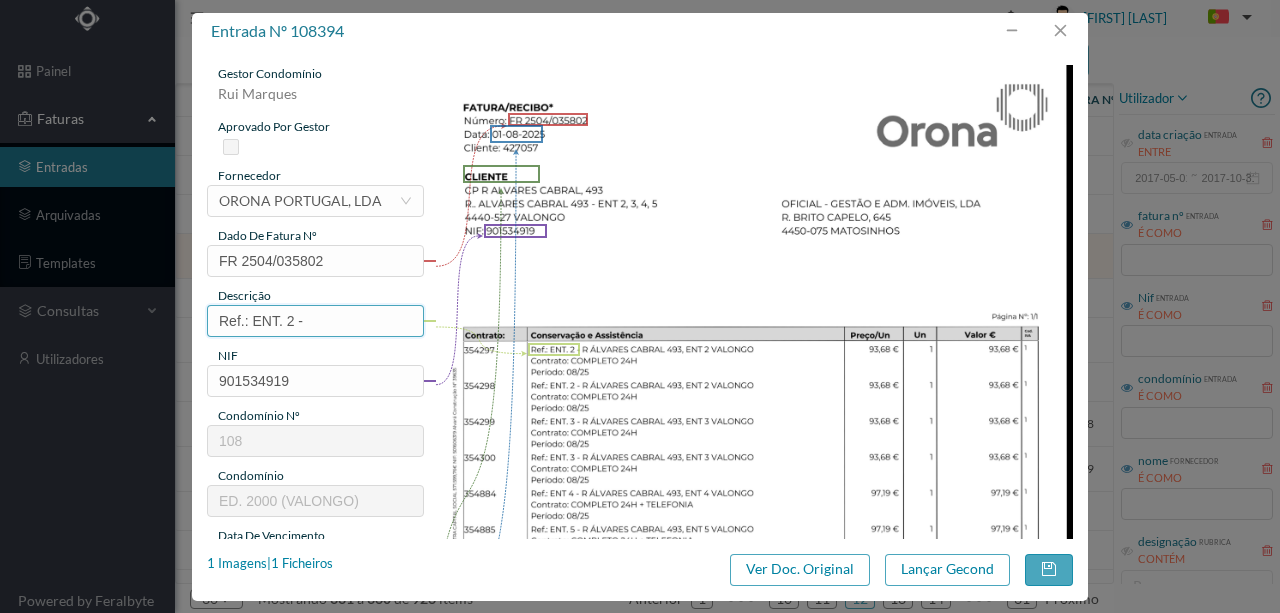 drag, startPoint x: 337, startPoint y: 320, endPoint x: 217, endPoint y: 302, distance: 121.34249 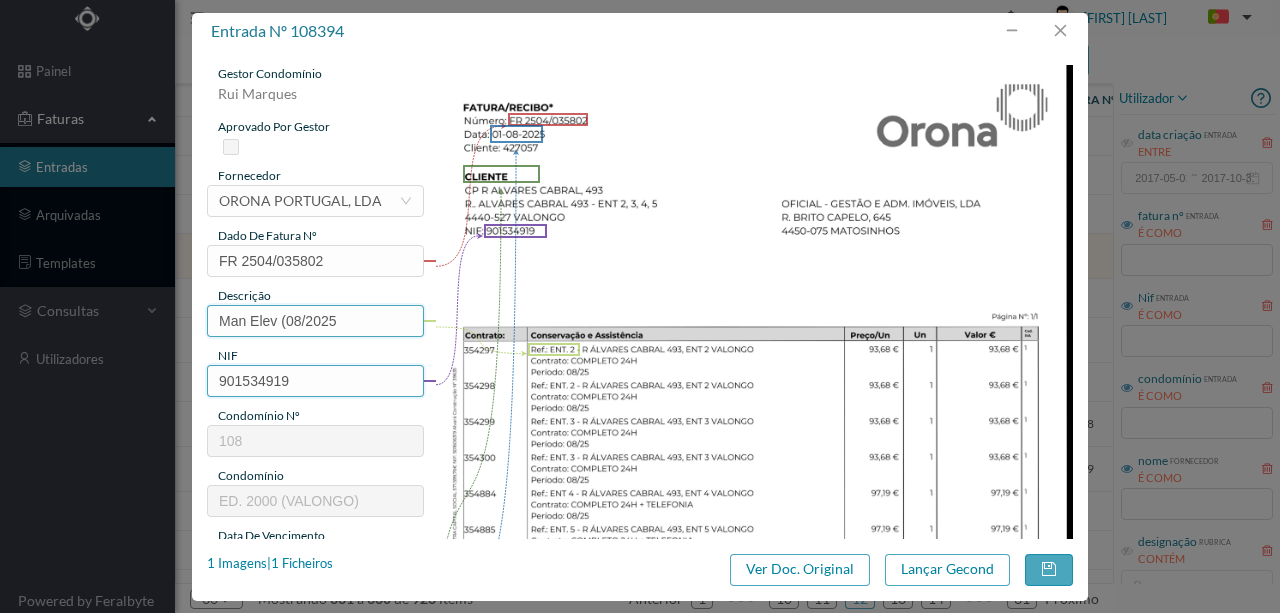 type on "Man Elev (08/2[YEAR])" 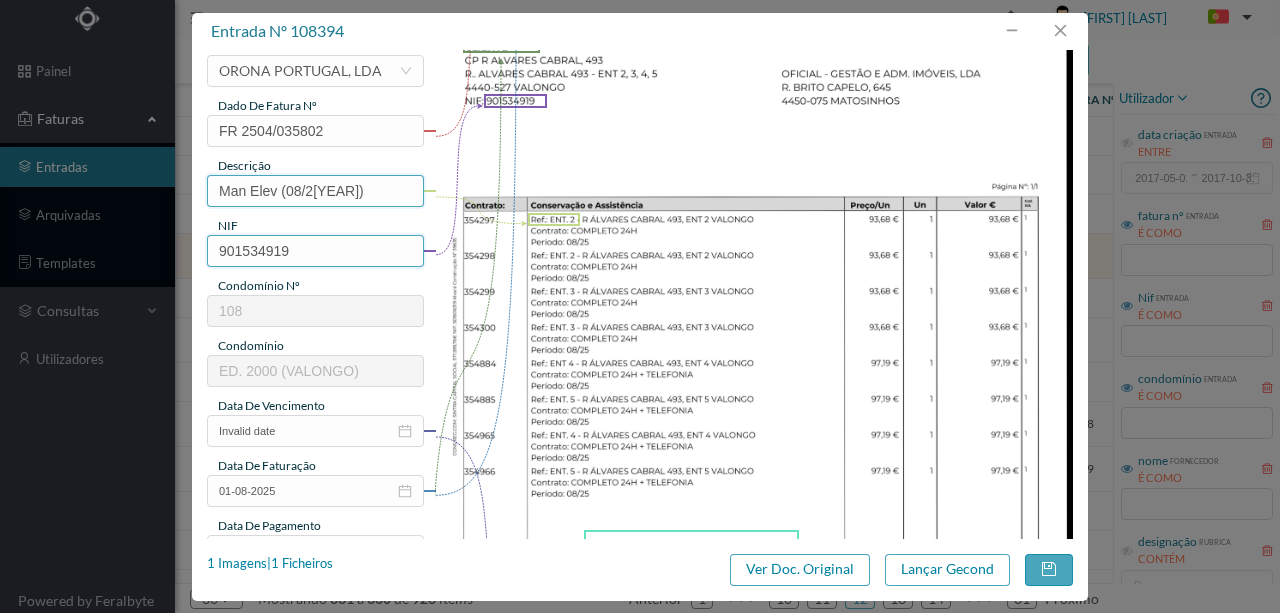 scroll, scrollTop: 200, scrollLeft: 0, axis: vertical 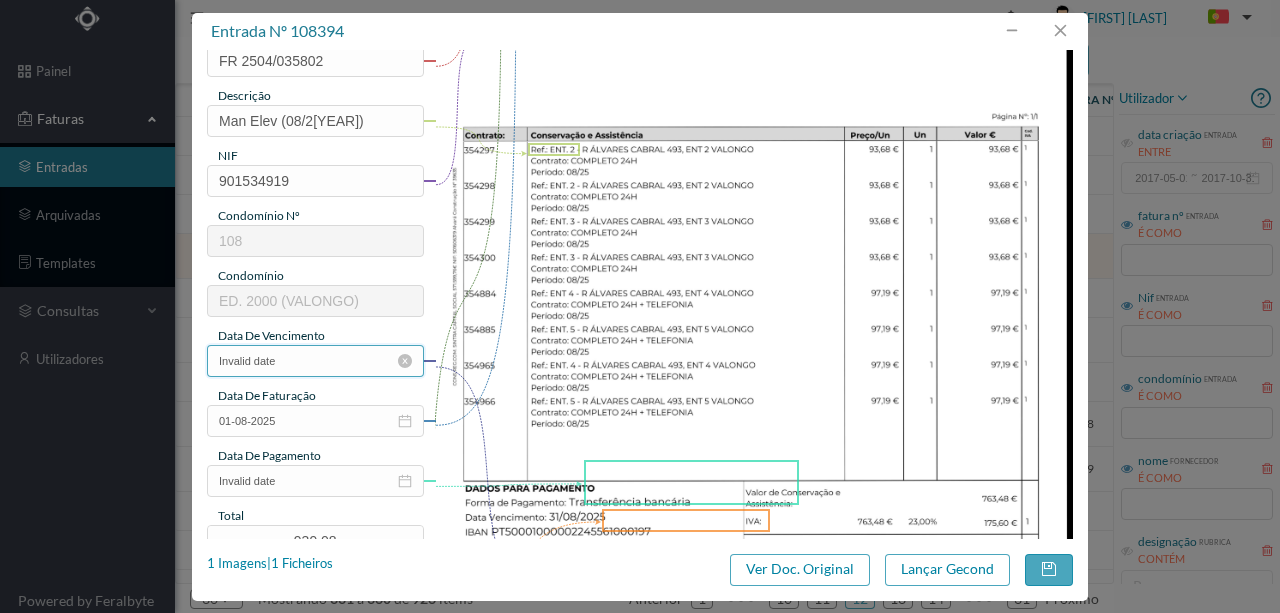 click on "Invalid date" at bounding box center (315, 361) 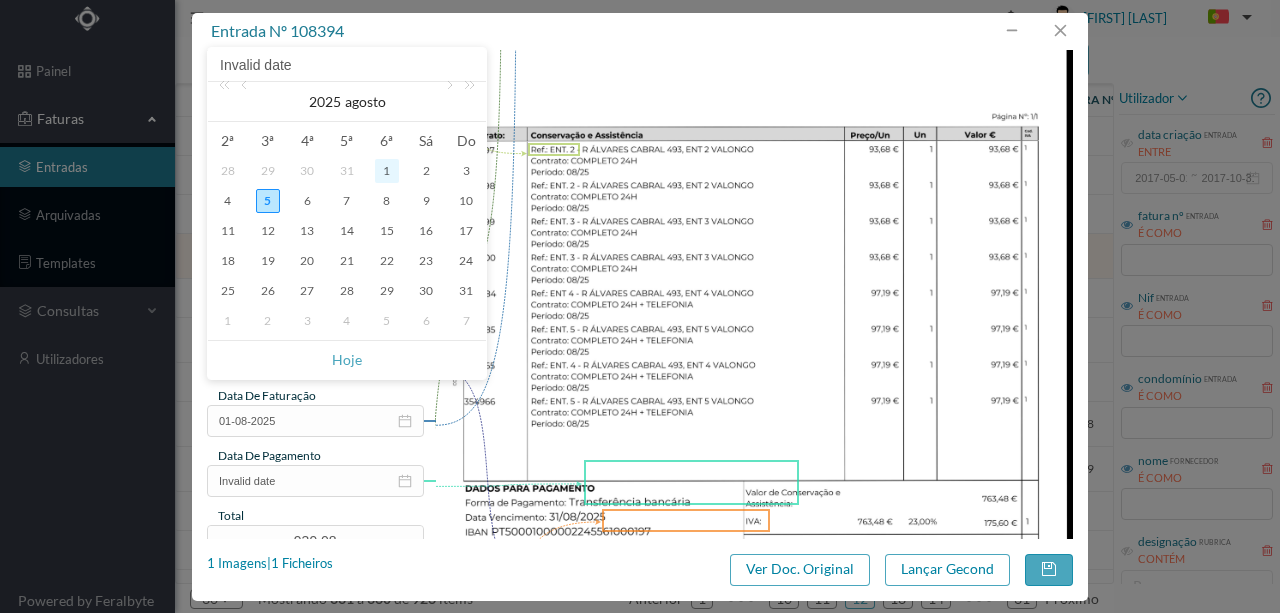 click on "1" at bounding box center (387, 171) 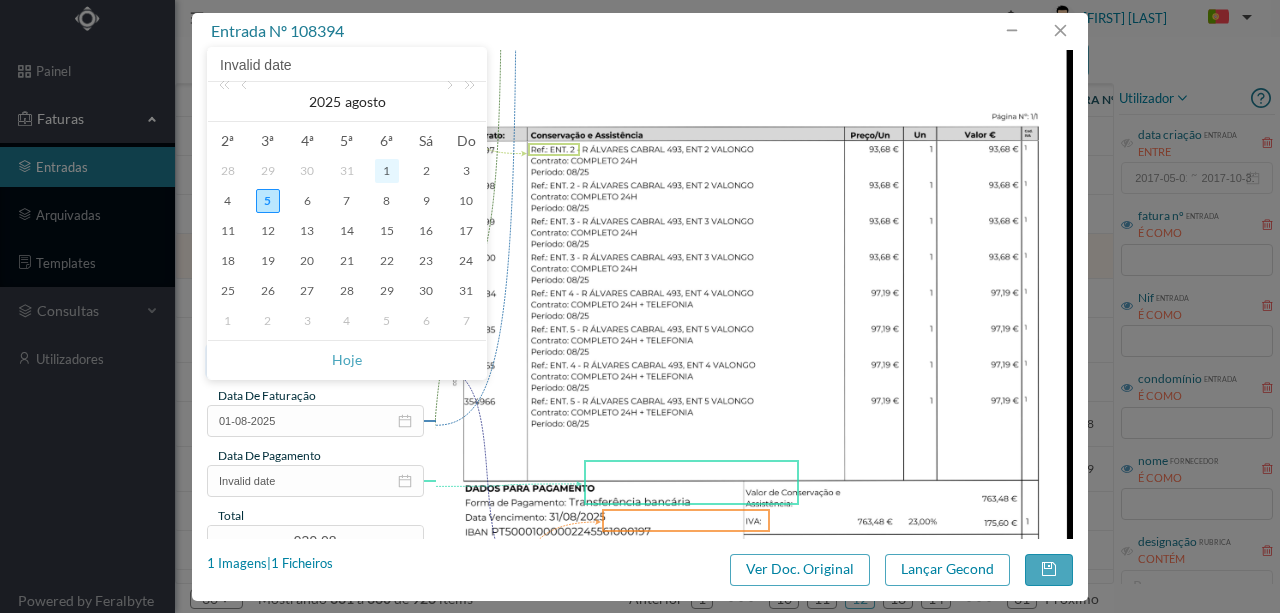 type on "01-08-2025" 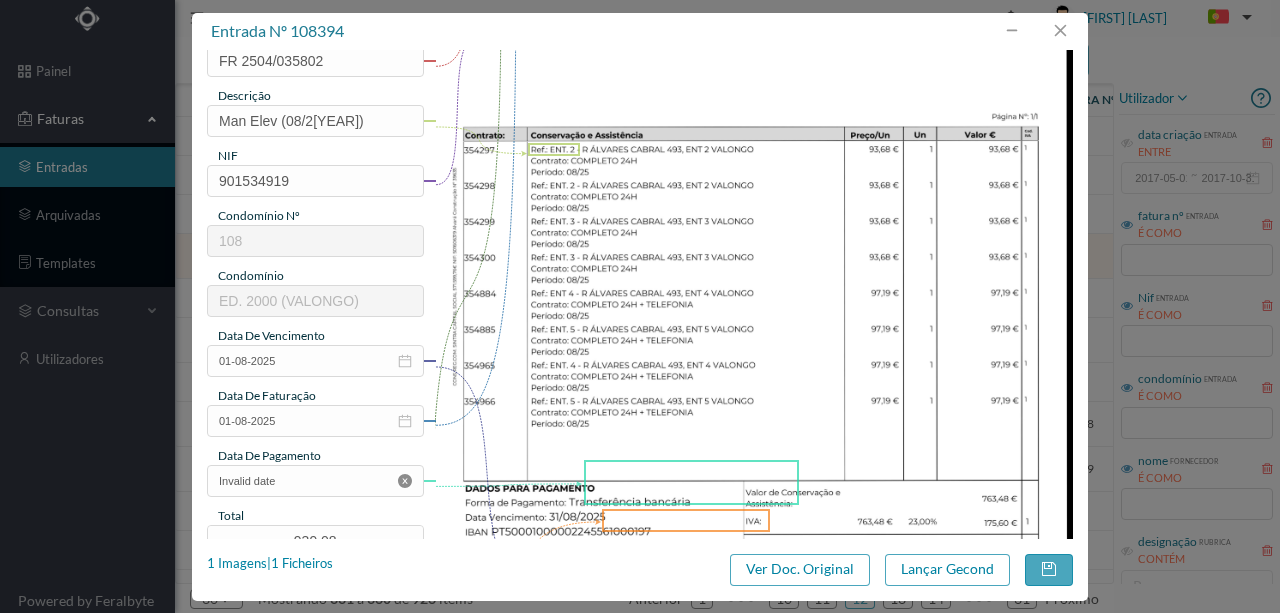 drag, startPoint x: 400, startPoint y: 476, endPoint x: 1010, endPoint y: 385, distance: 616.75037 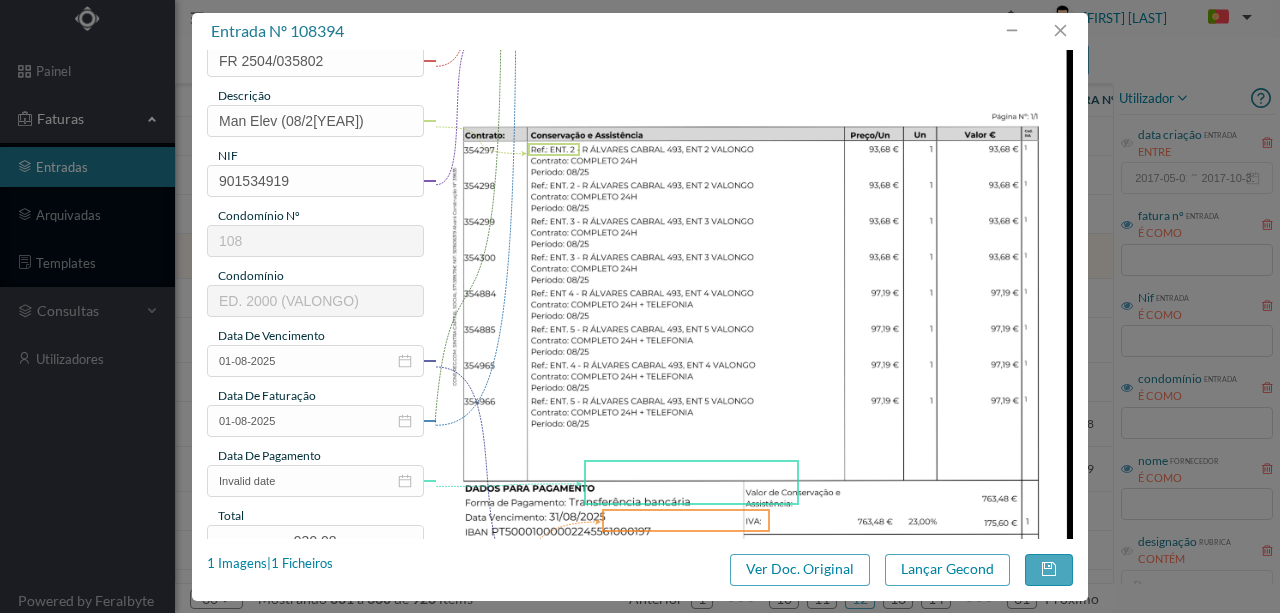 type 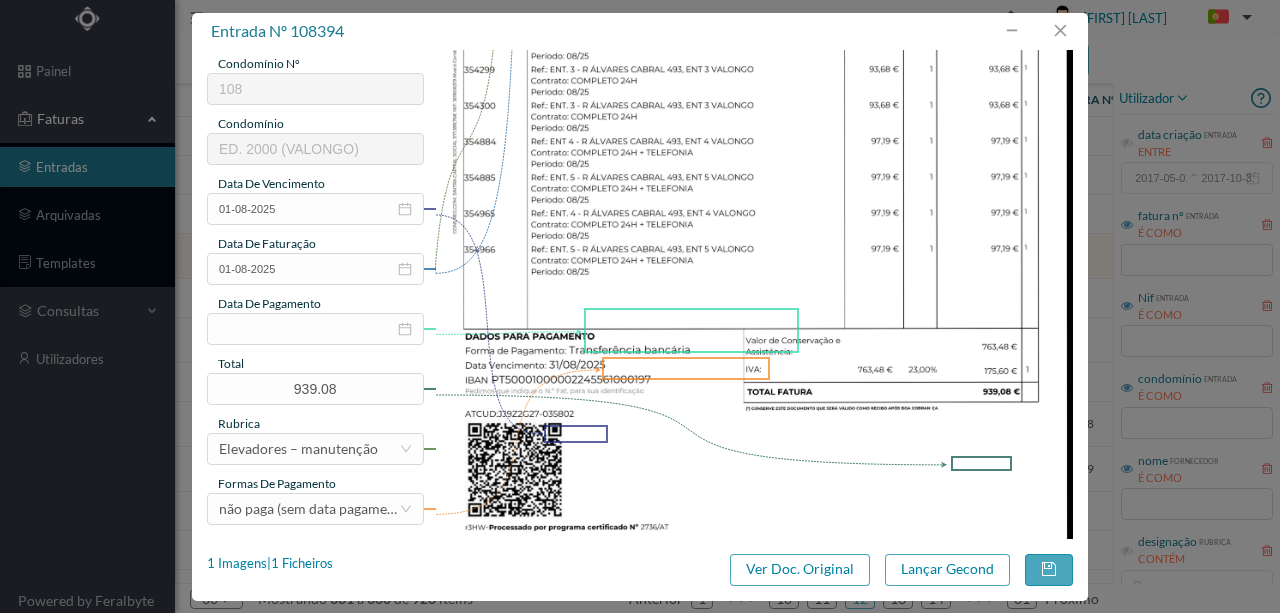 scroll, scrollTop: 400, scrollLeft: 0, axis: vertical 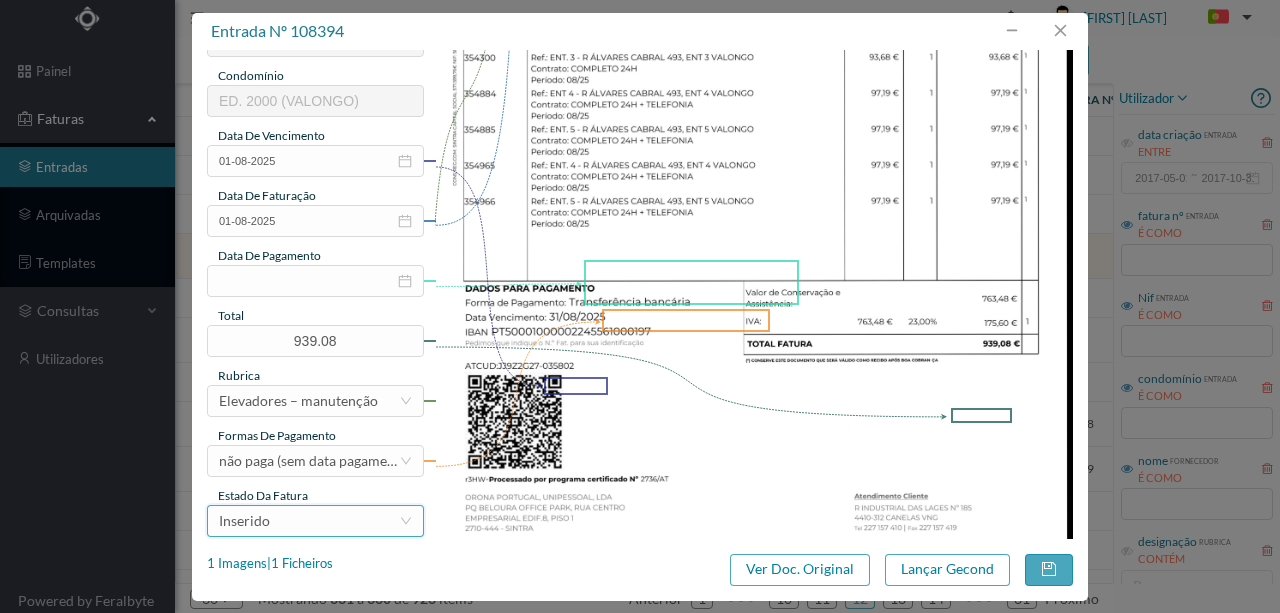 click on "Inserido" at bounding box center (309, 521) 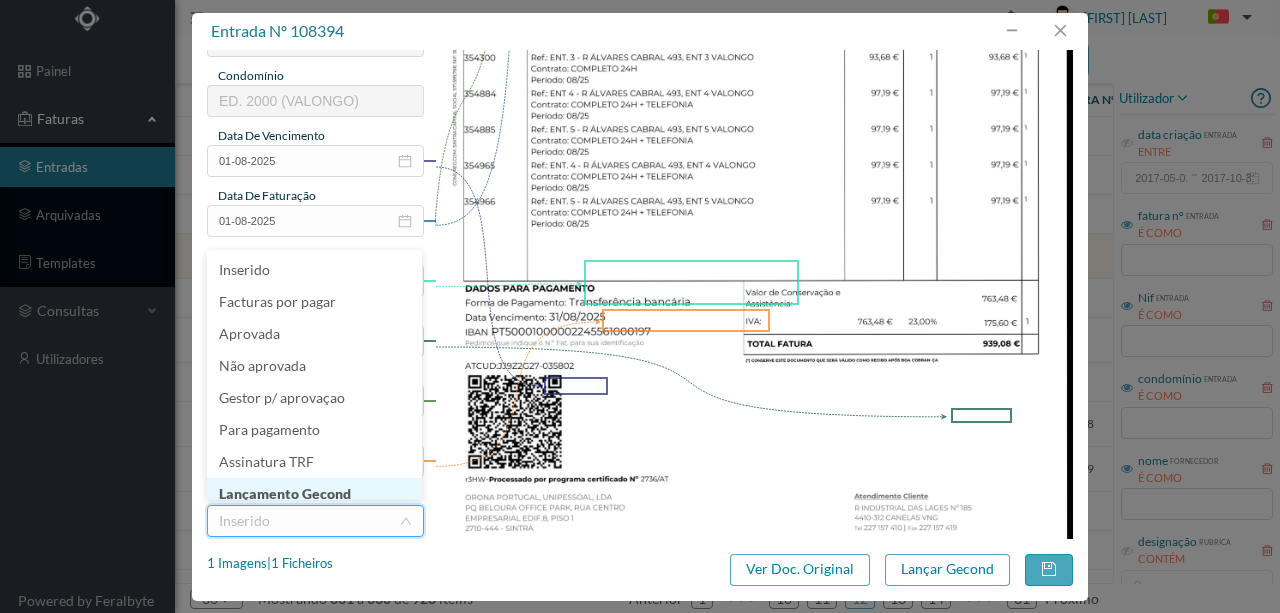 scroll, scrollTop: 10, scrollLeft: 0, axis: vertical 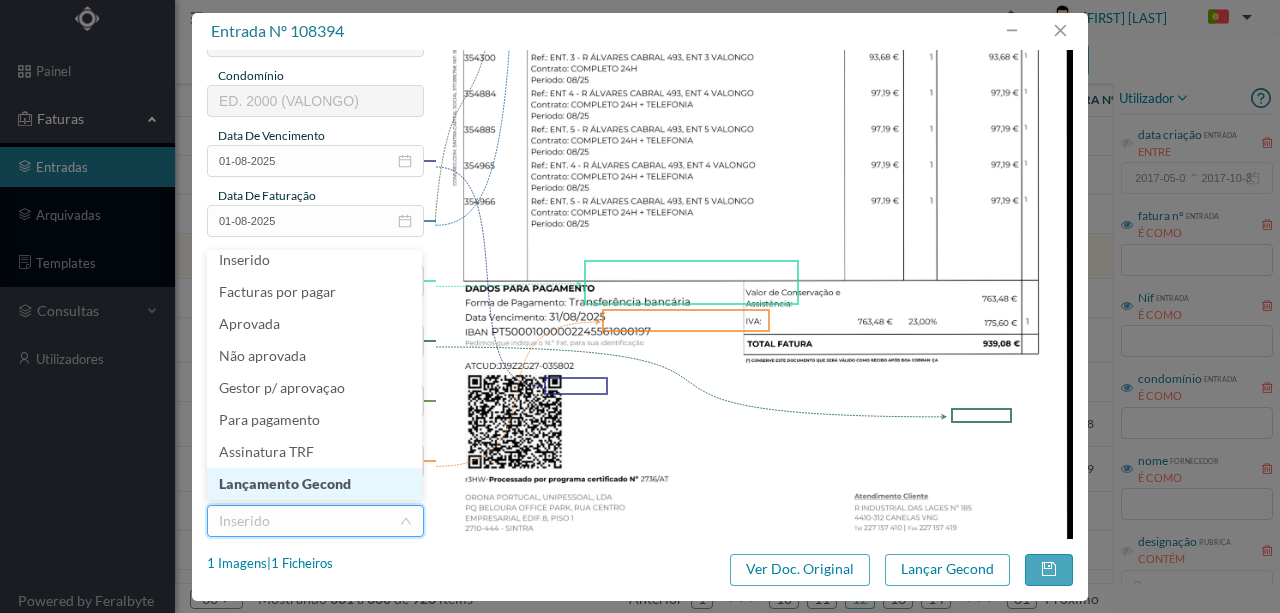 click on "Lançamento Gecond" at bounding box center [314, 484] 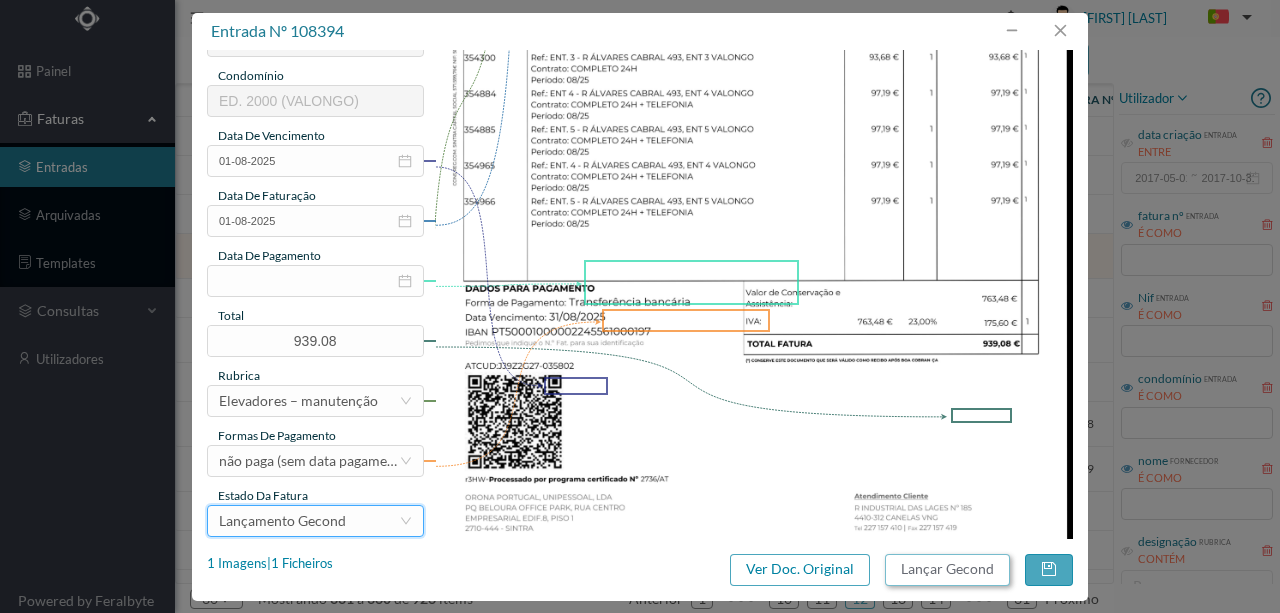 click on "Lançar Gecond" at bounding box center (947, 570) 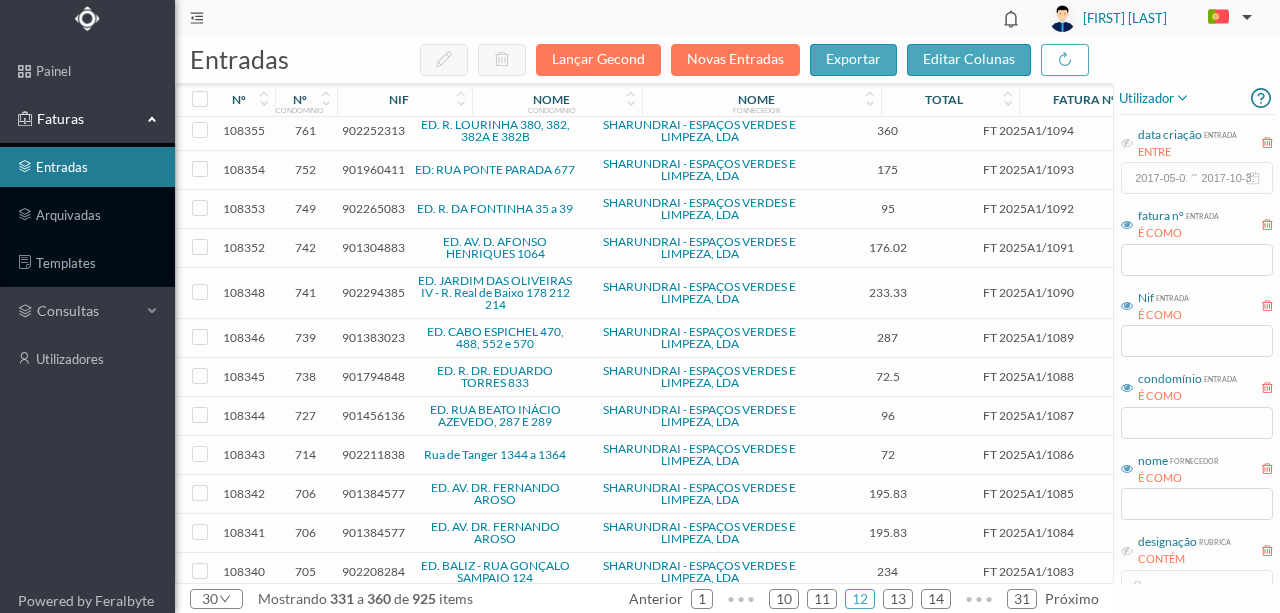 scroll, scrollTop: 763, scrollLeft: 0, axis: vertical 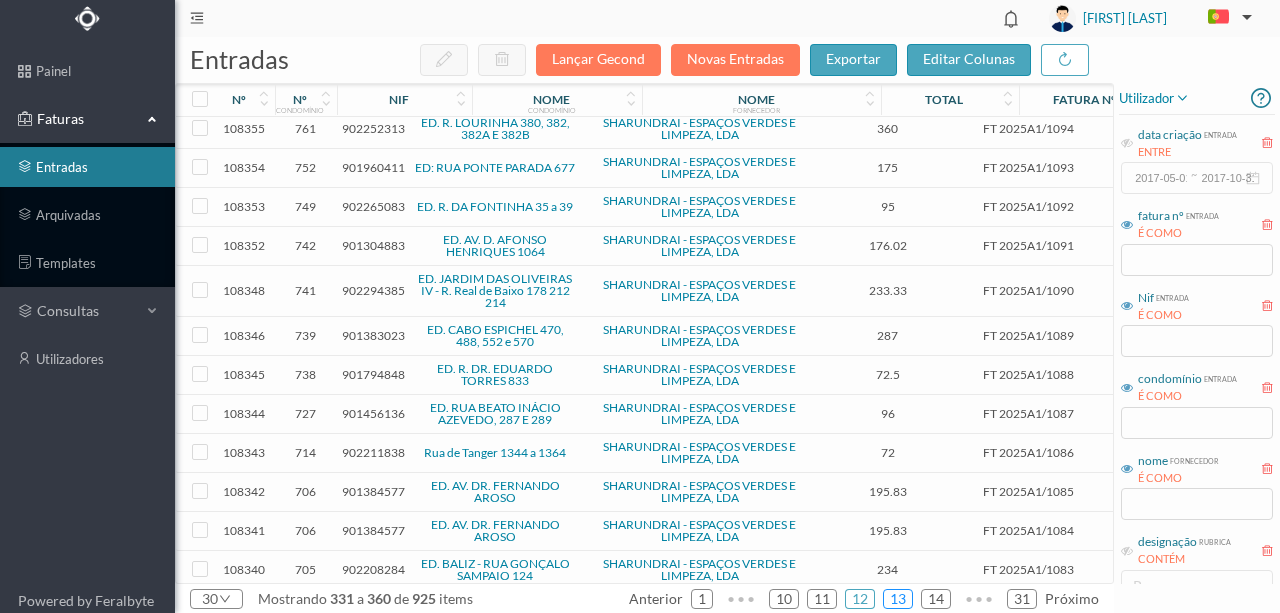 click on "13" at bounding box center (898, 599) 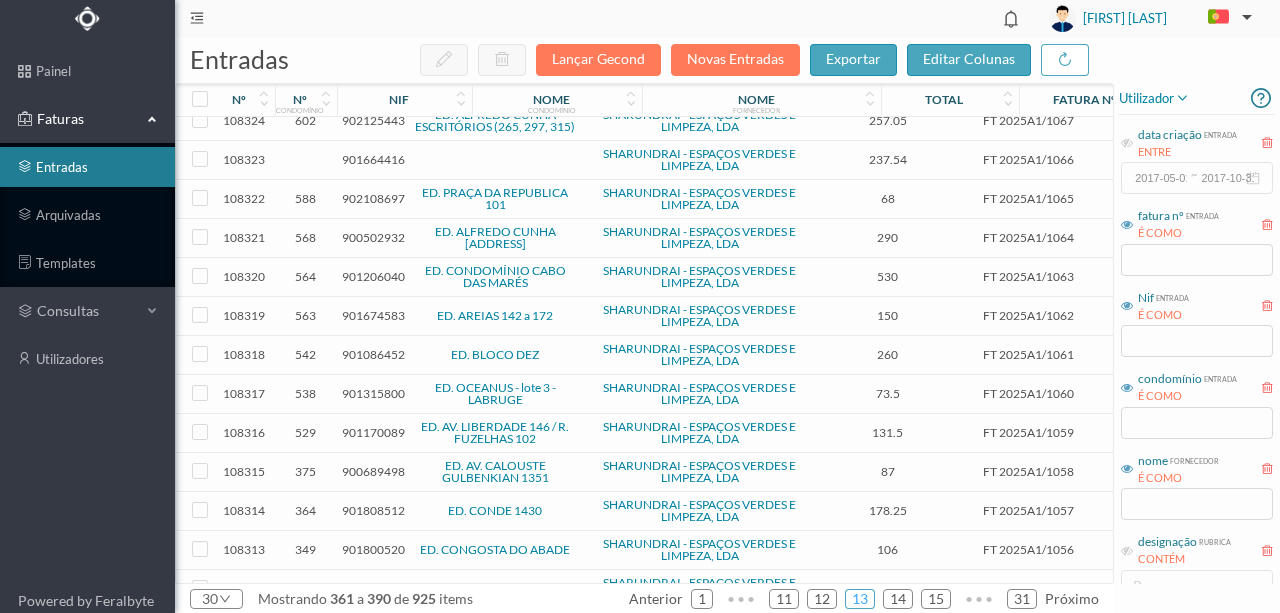scroll, scrollTop: 699, scrollLeft: 0, axis: vertical 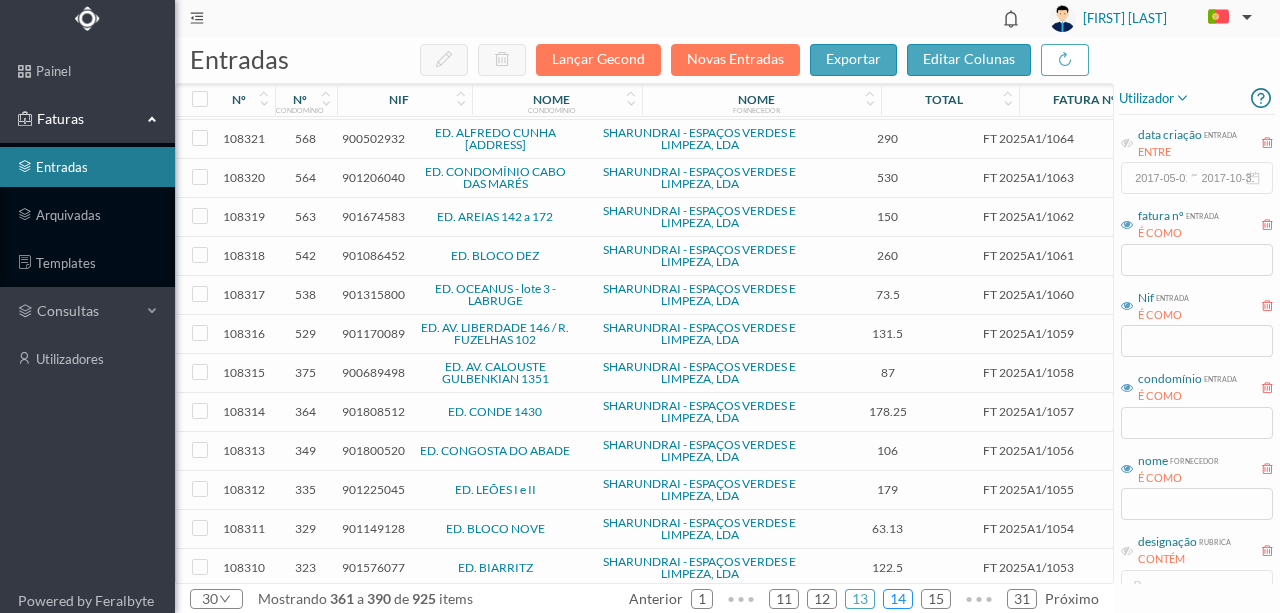 click on "14" at bounding box center [898, 599] 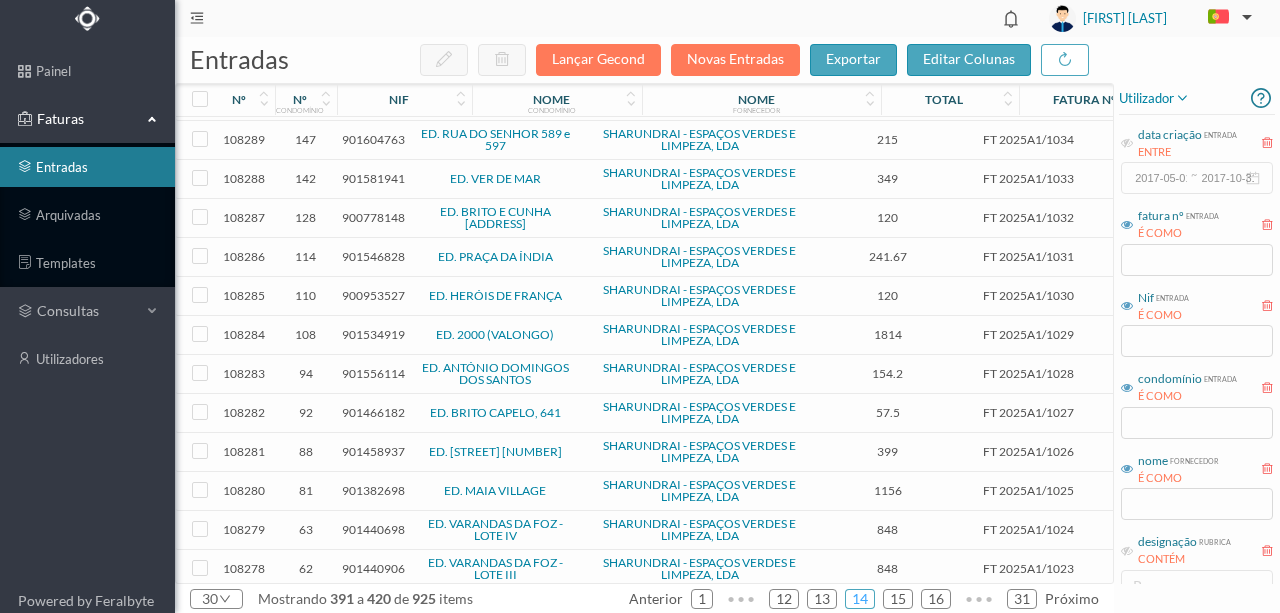 scroll, scrollTop: 699, scrollLeft: 0, axis: vertical 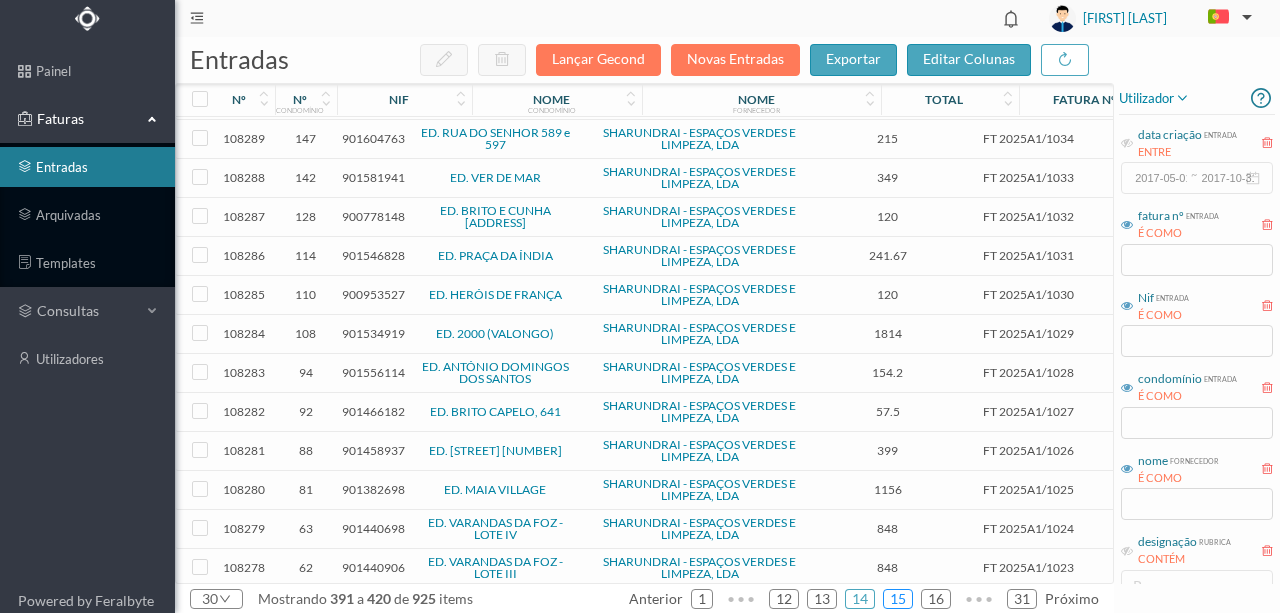 click on "15" at bounding box center (898, 599) 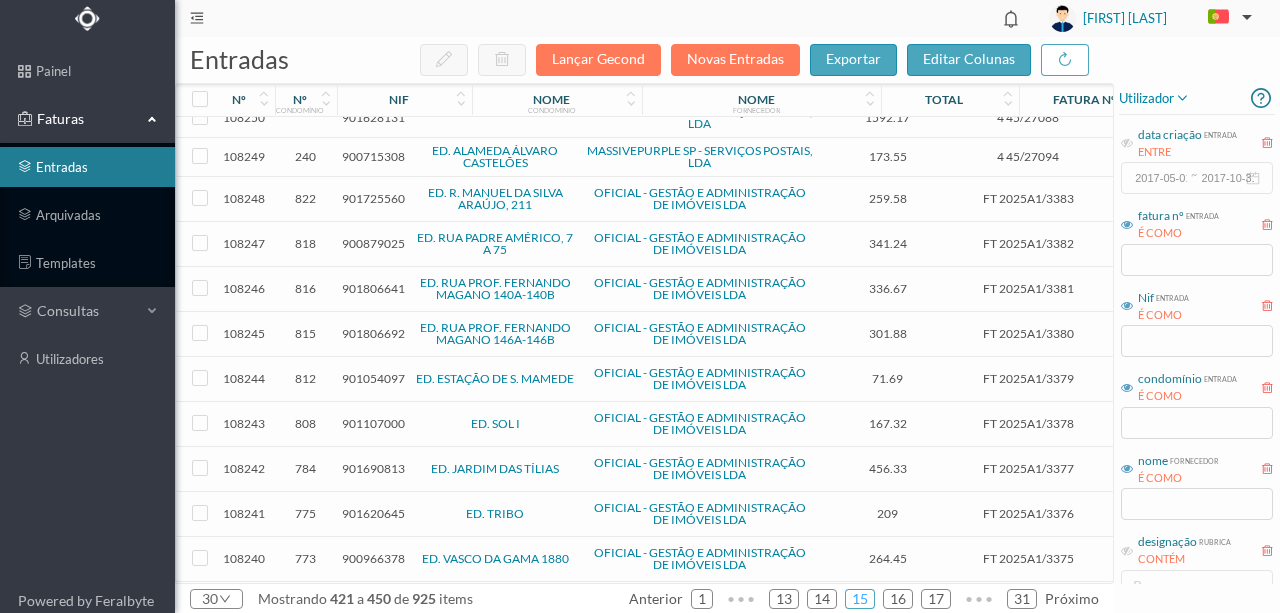 scroll, scrollTop: 493, scrollLeft: 0, axis: vertical 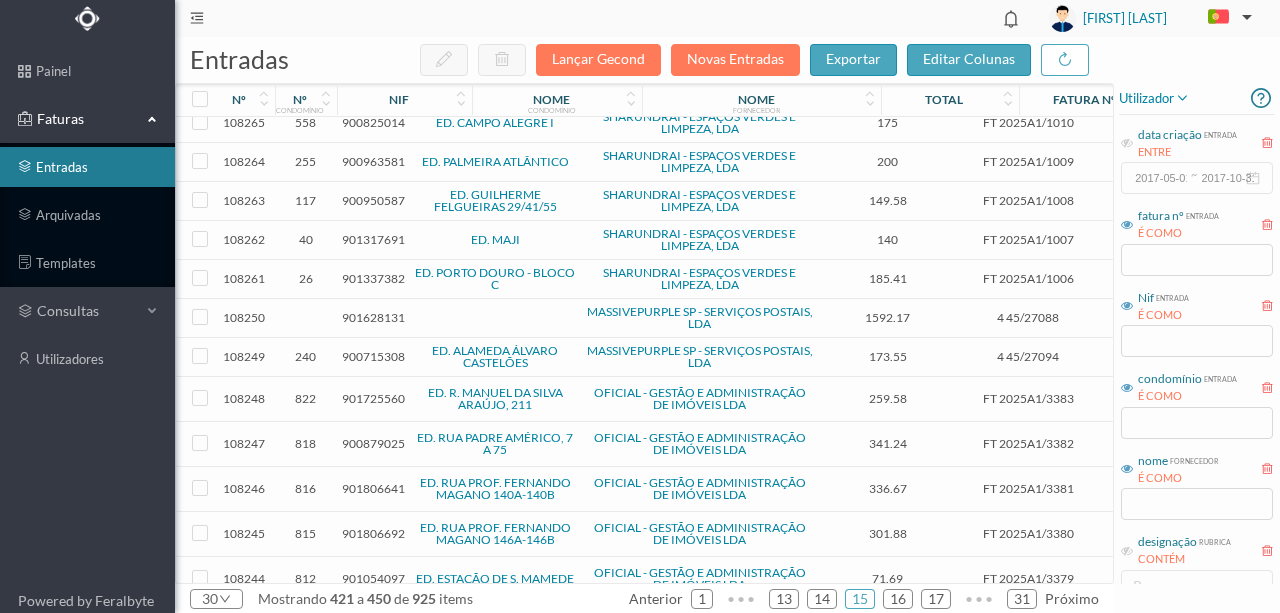 click on "901628131" at bounding box center [373, 317] 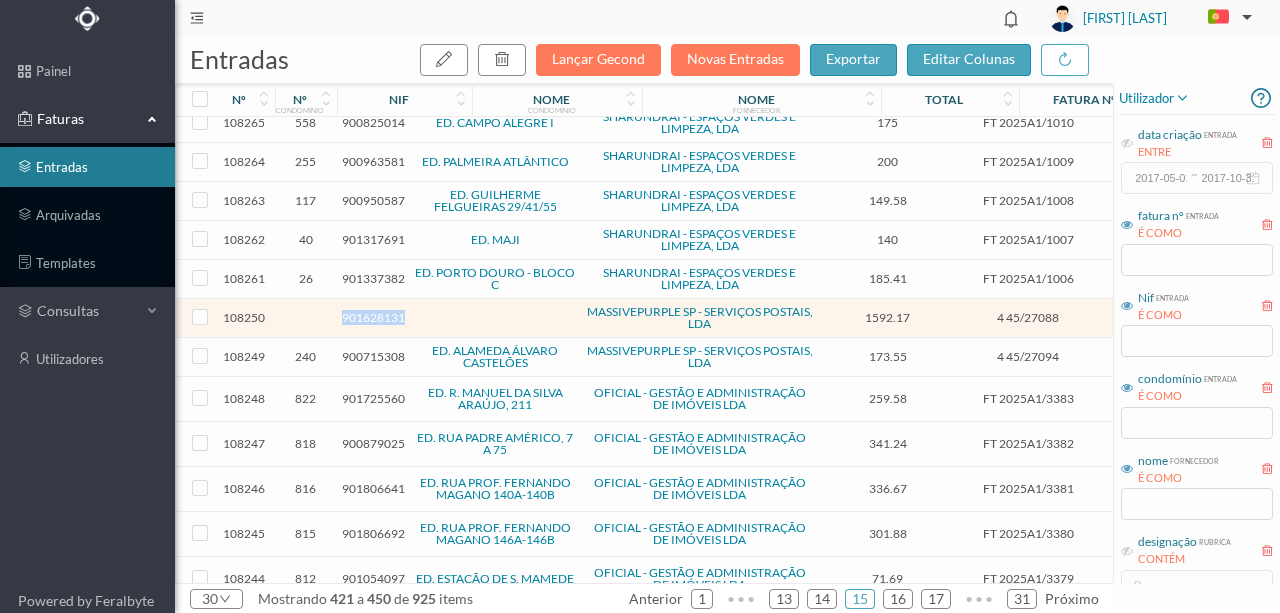 click on "901628131" at bounding box center (373, 317) 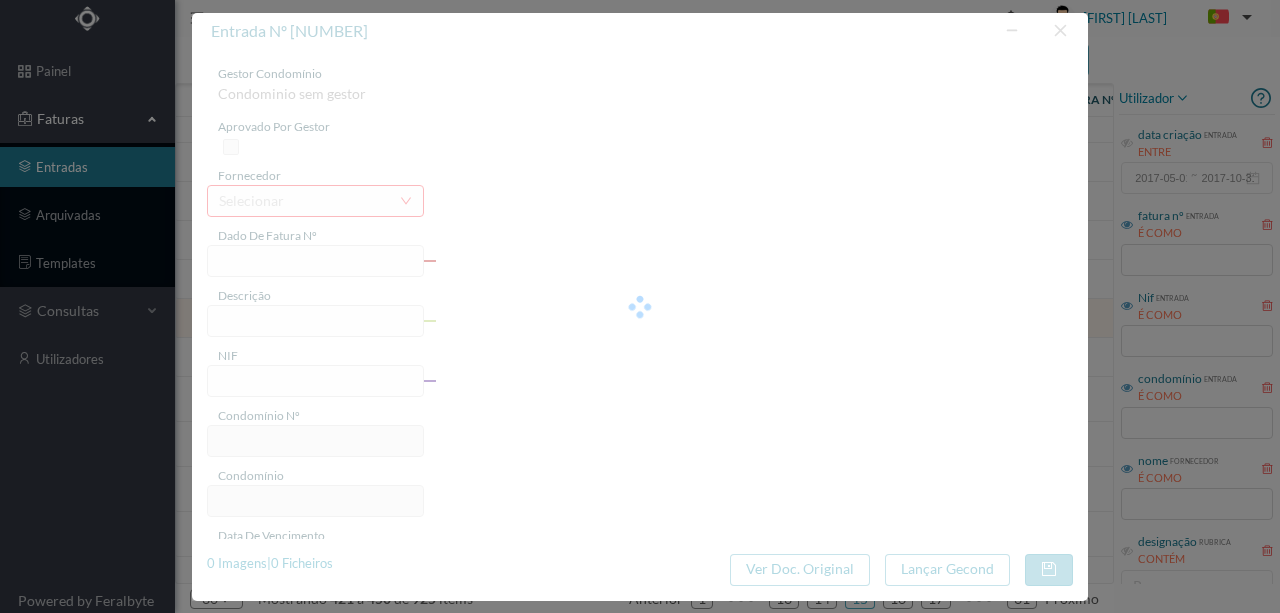 type on "4 45/27088" 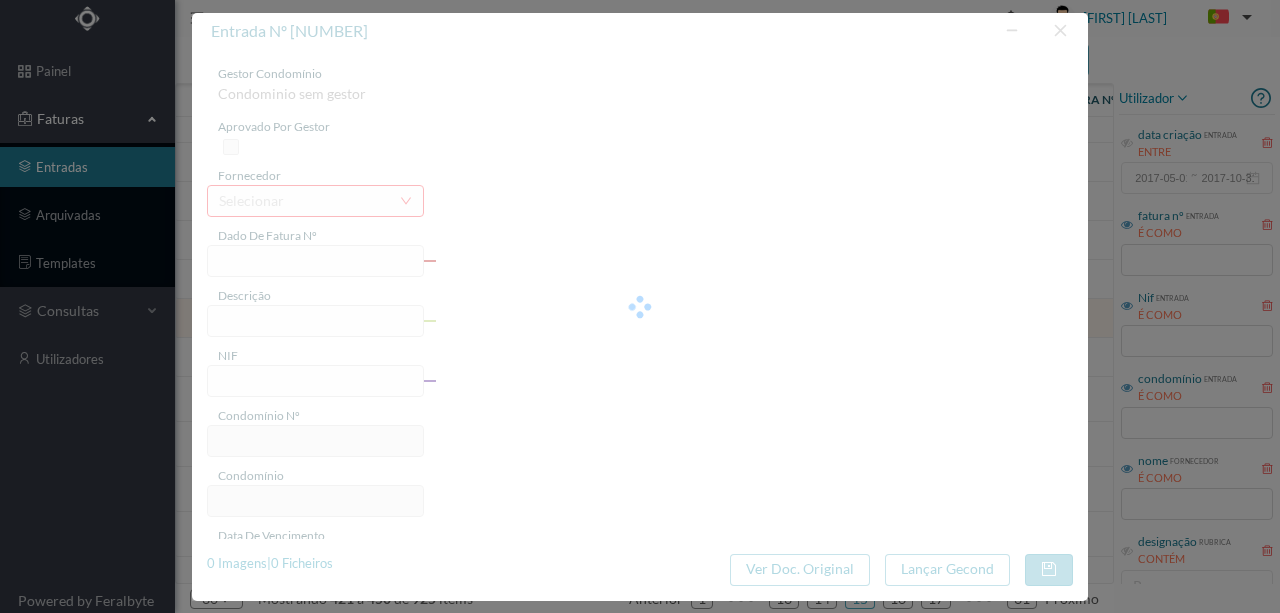 type on "Serviço Envio Correio" 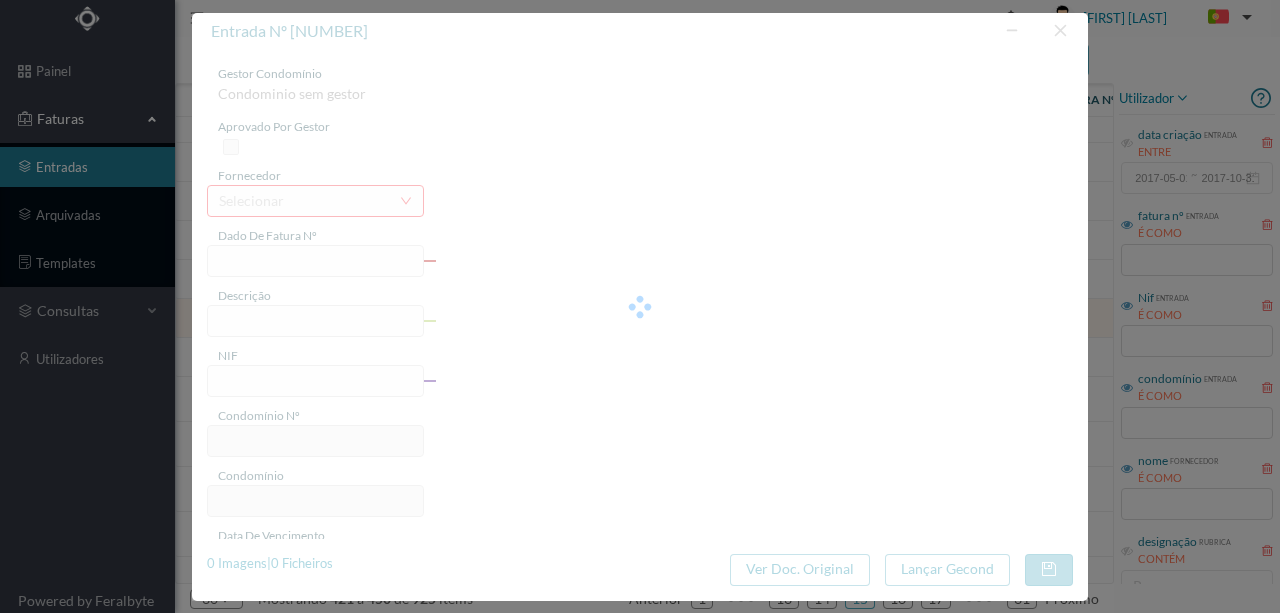 type on "901628131" 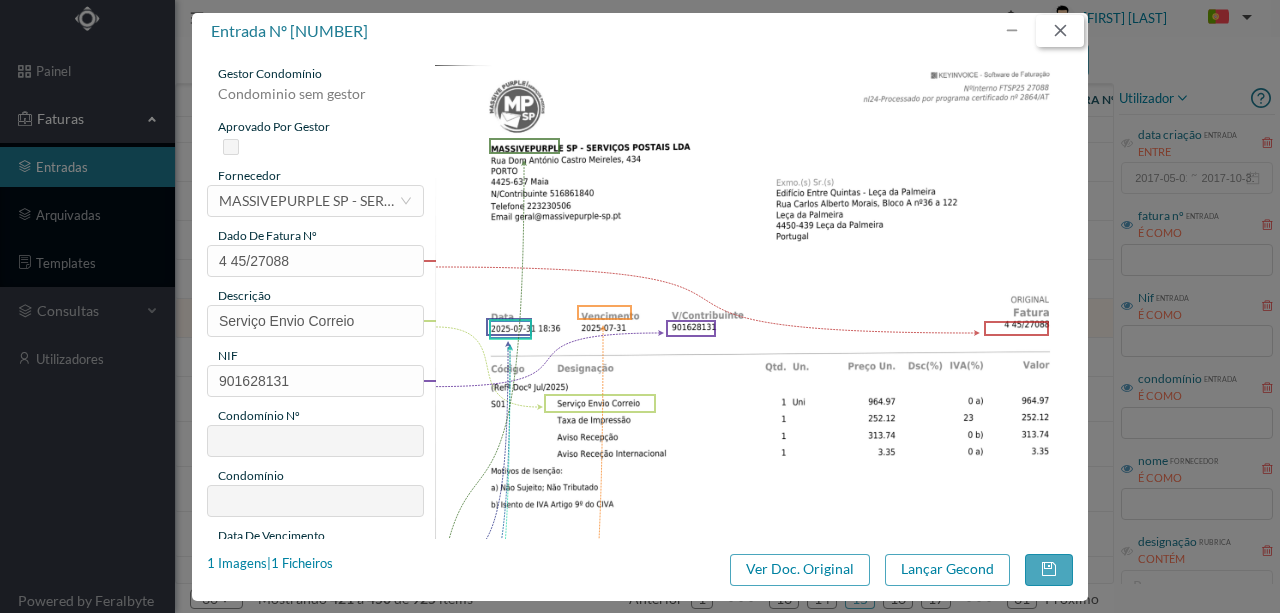 click at bounding box center [1060, 31] 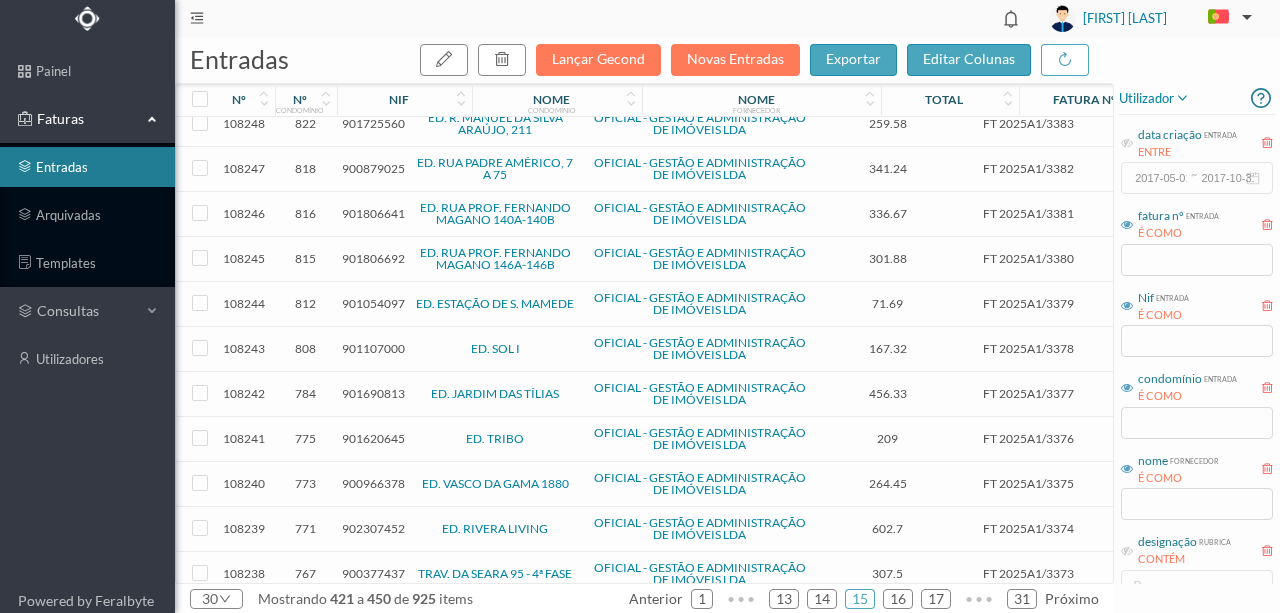 scroll, scrollTop: 770, scrollLeft: 0, axis: vertical 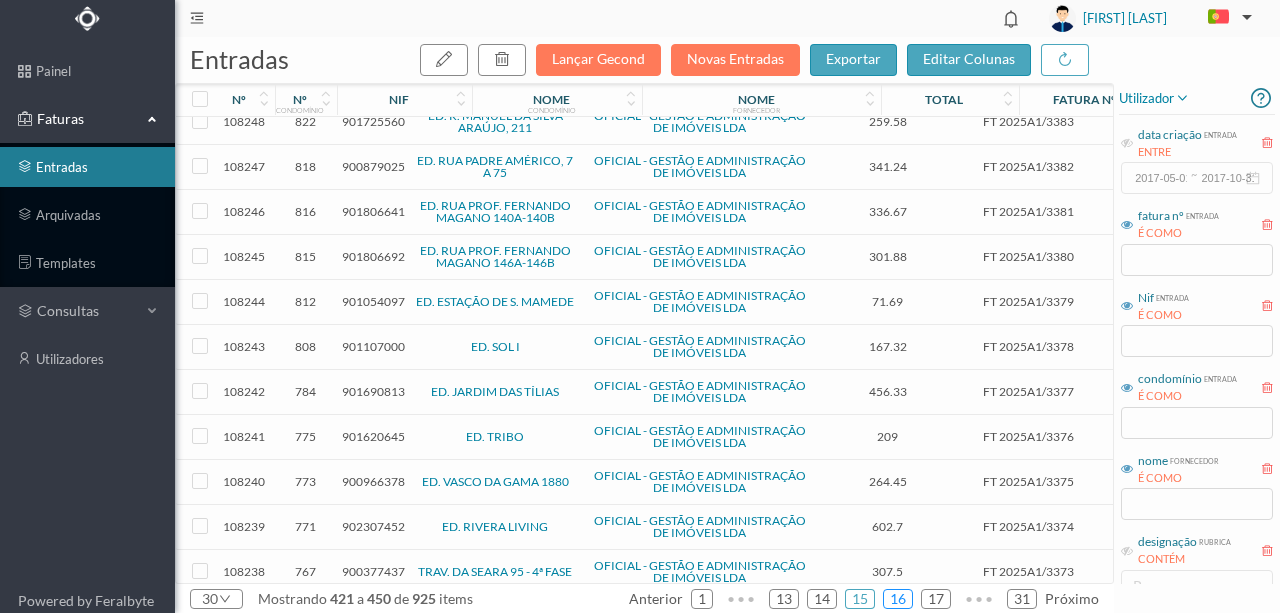 click on "16" at bounding box center (898, 599) 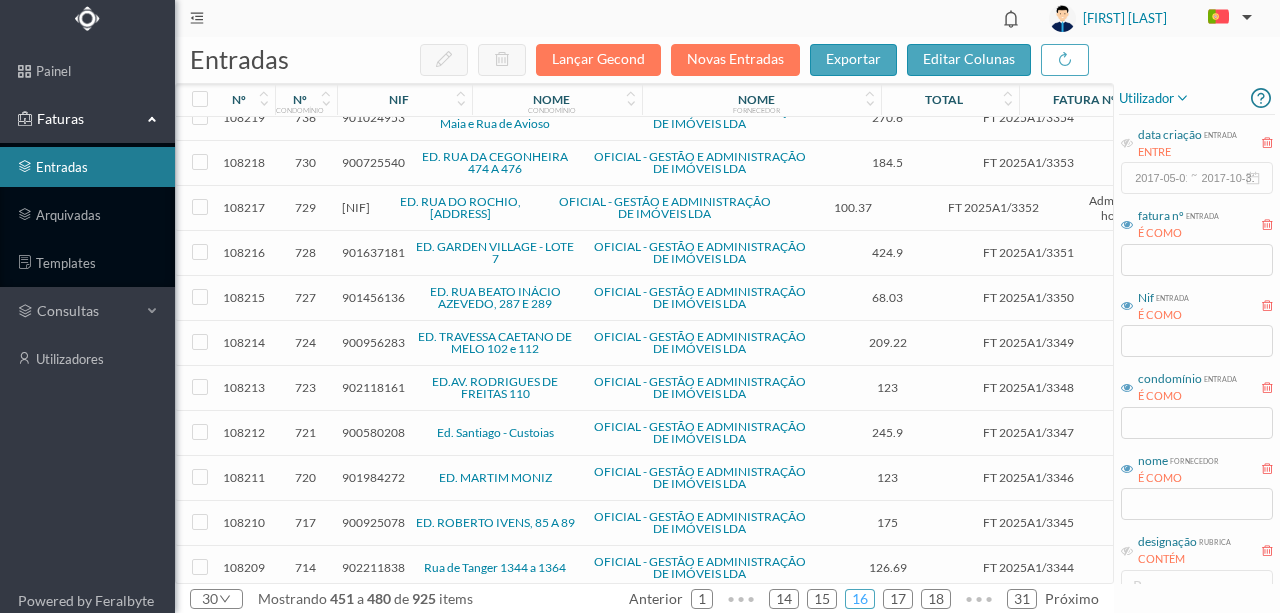 scroll, scrollTop: 896, scrollLeft: 0, axis: vertical 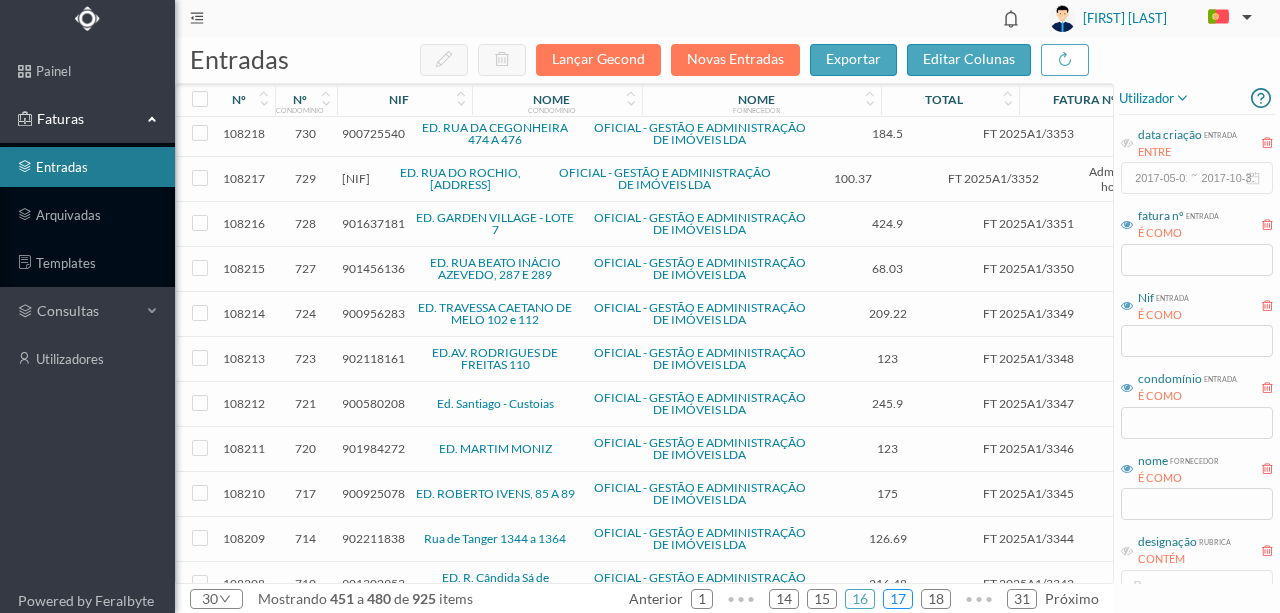 click on "17" at bounding box center [898, 599] 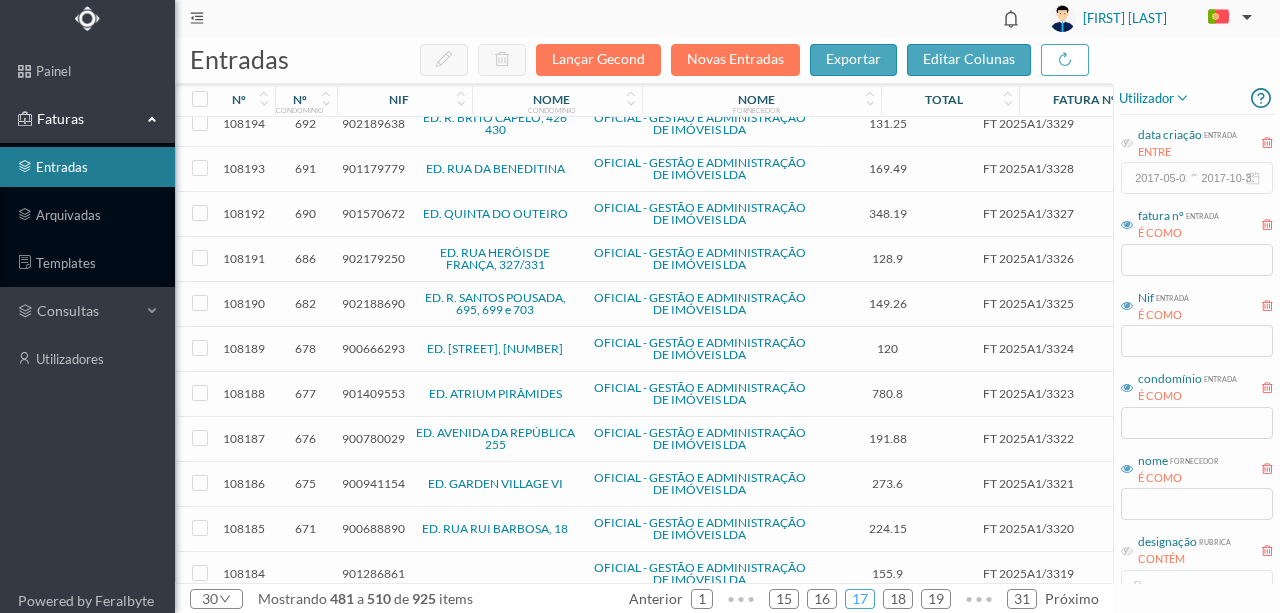 scroll, scrollTop: 866, scrollLeft: 0, axis: vertical 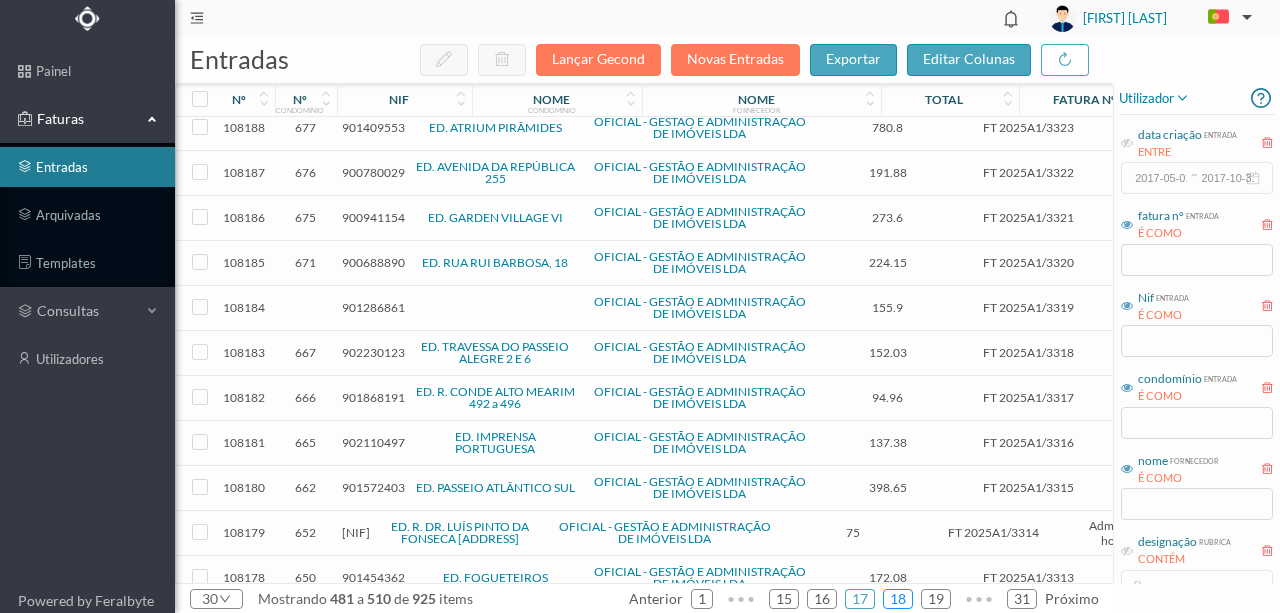 click on "18" at bounding box center (898, 599) 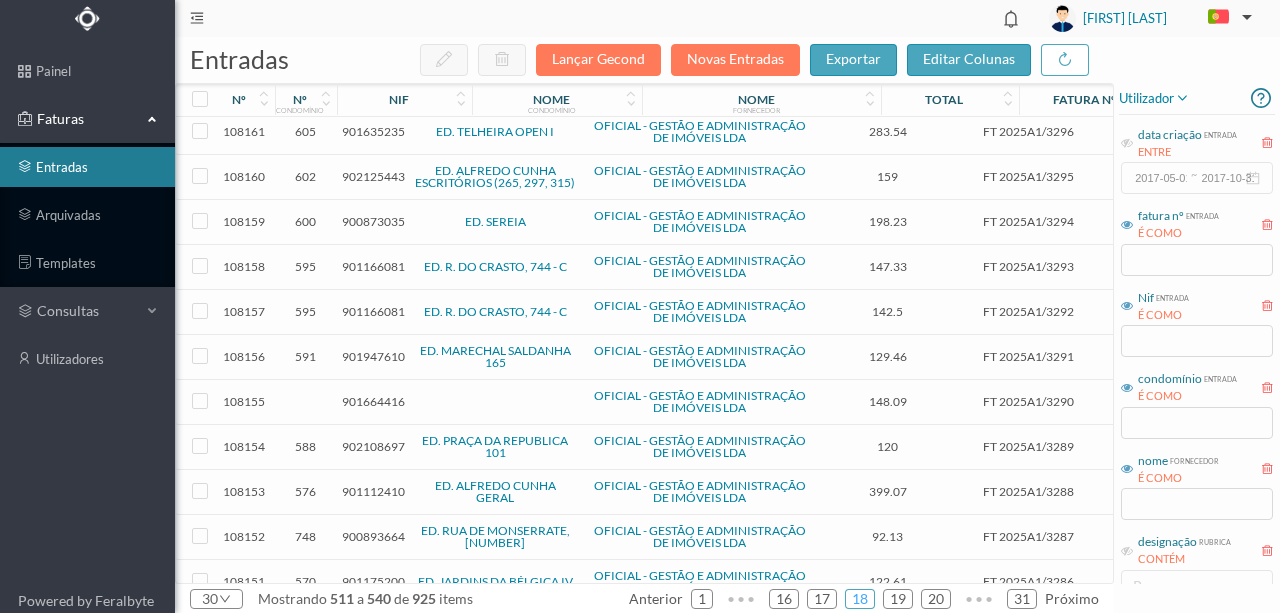 scroll, scrollTop: 866, scrollLeft: 0, axis: vertical 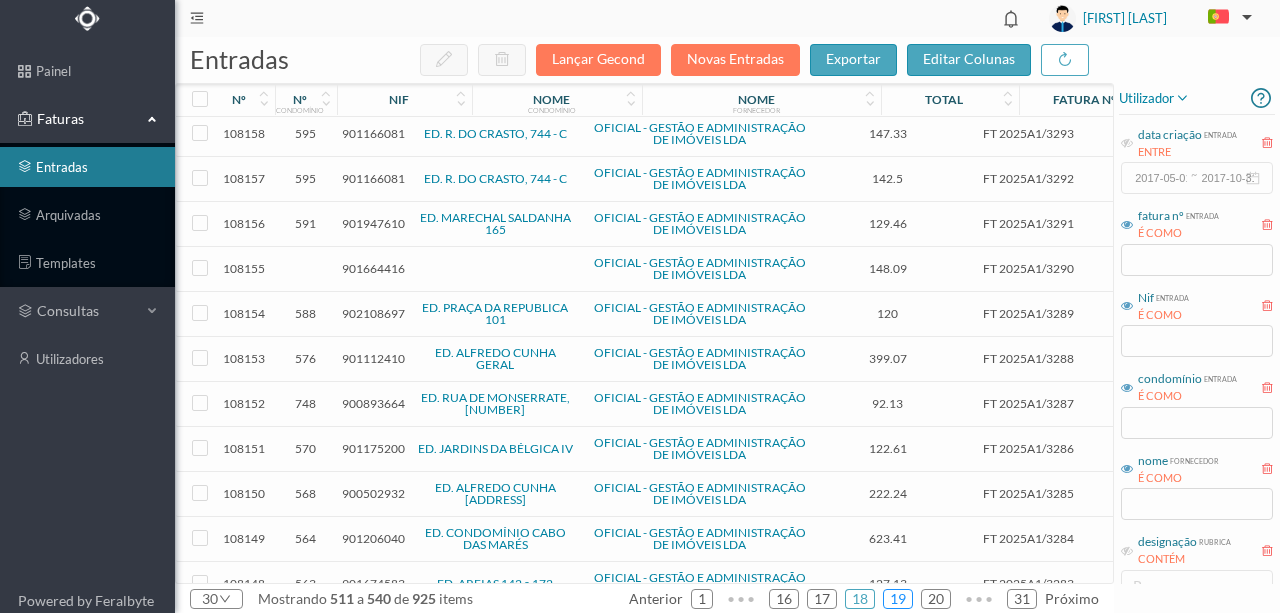 click on "19" at bounding box center (898, 599) 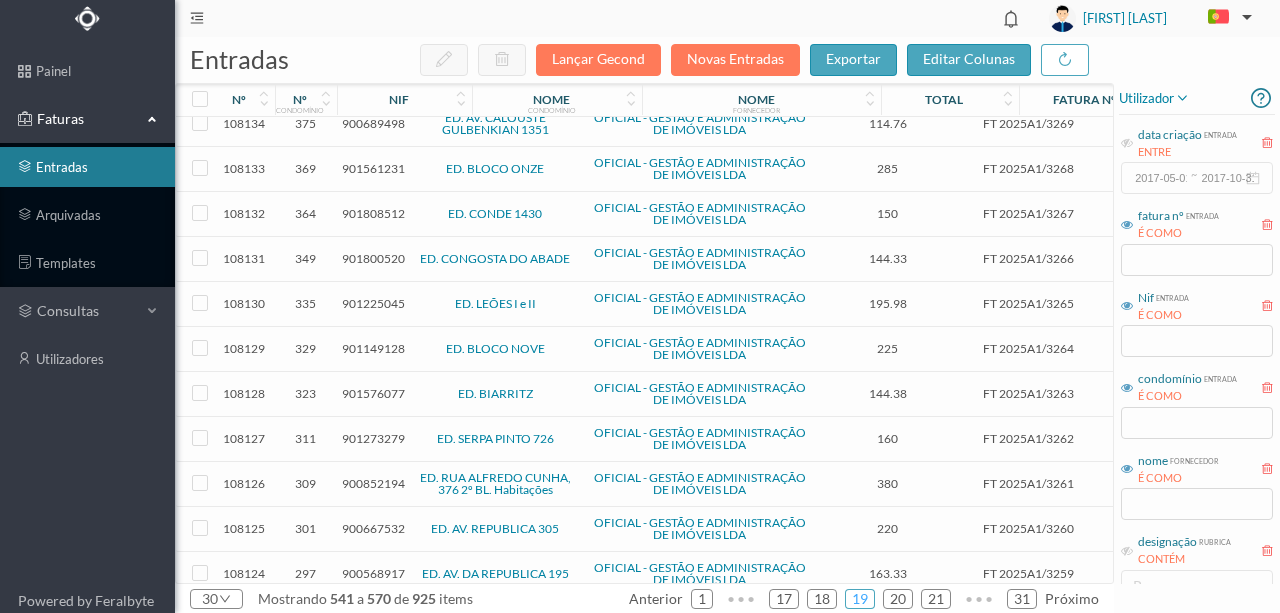 scroll, scrollTop: 859, scrollLeft: 0, axis: vertical 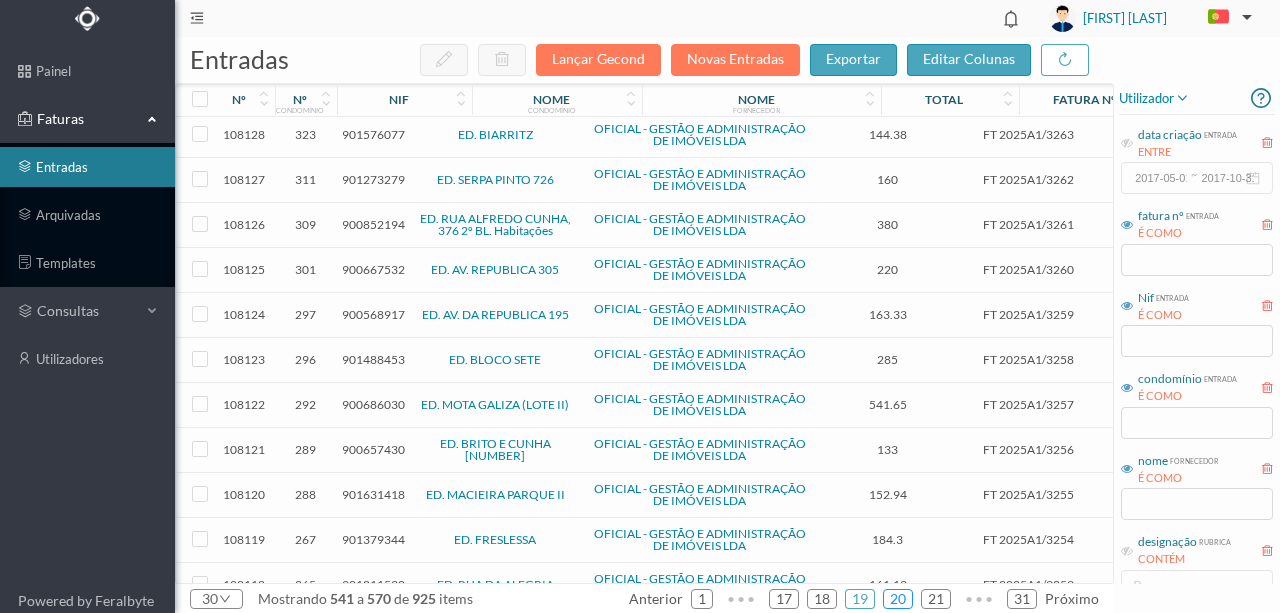 click on "20" at bounding box center [898, 599] 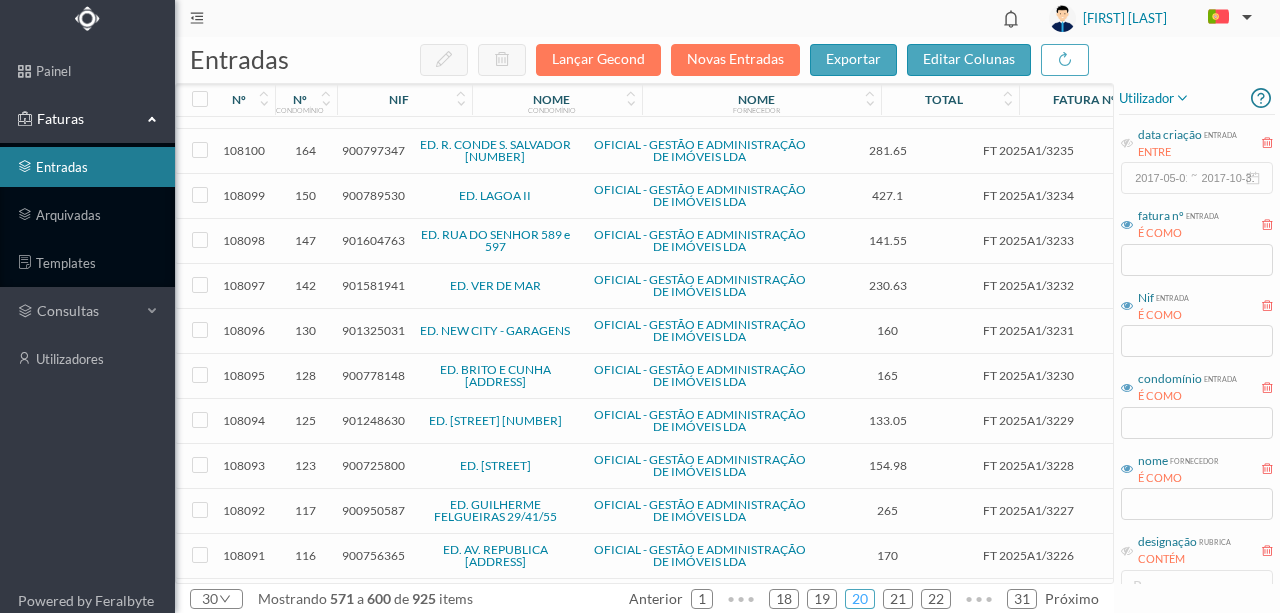 scroll, scrollTop: 859, scrollLeft: 0, axis: vertical 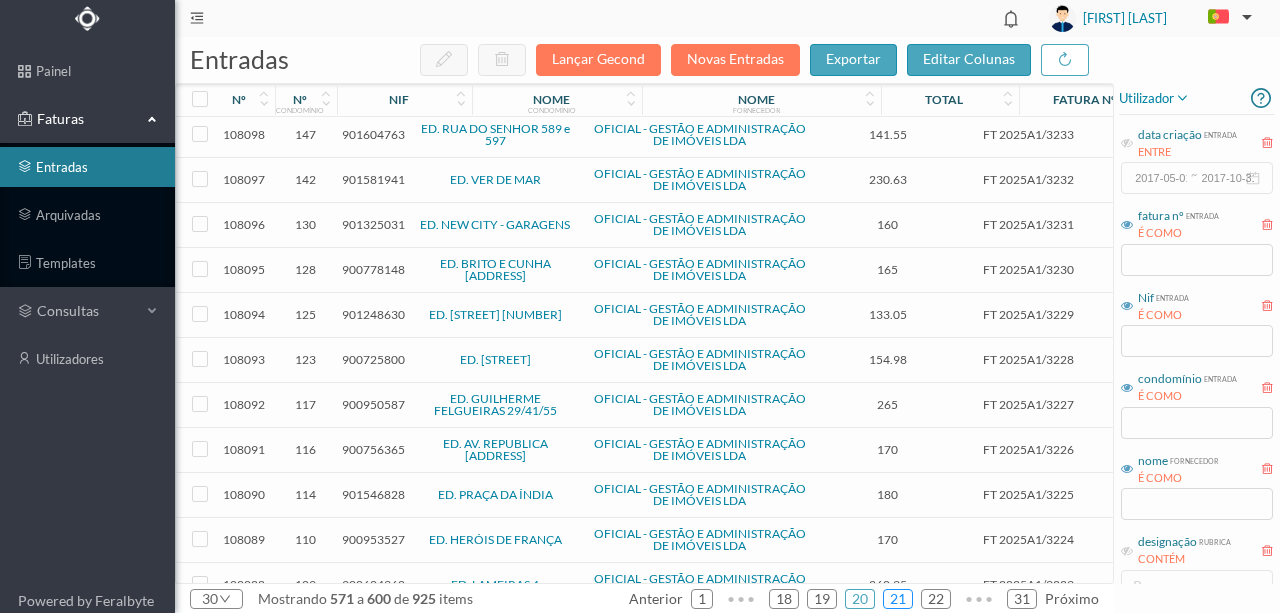 click on "21" at bounding box center [898, 599] 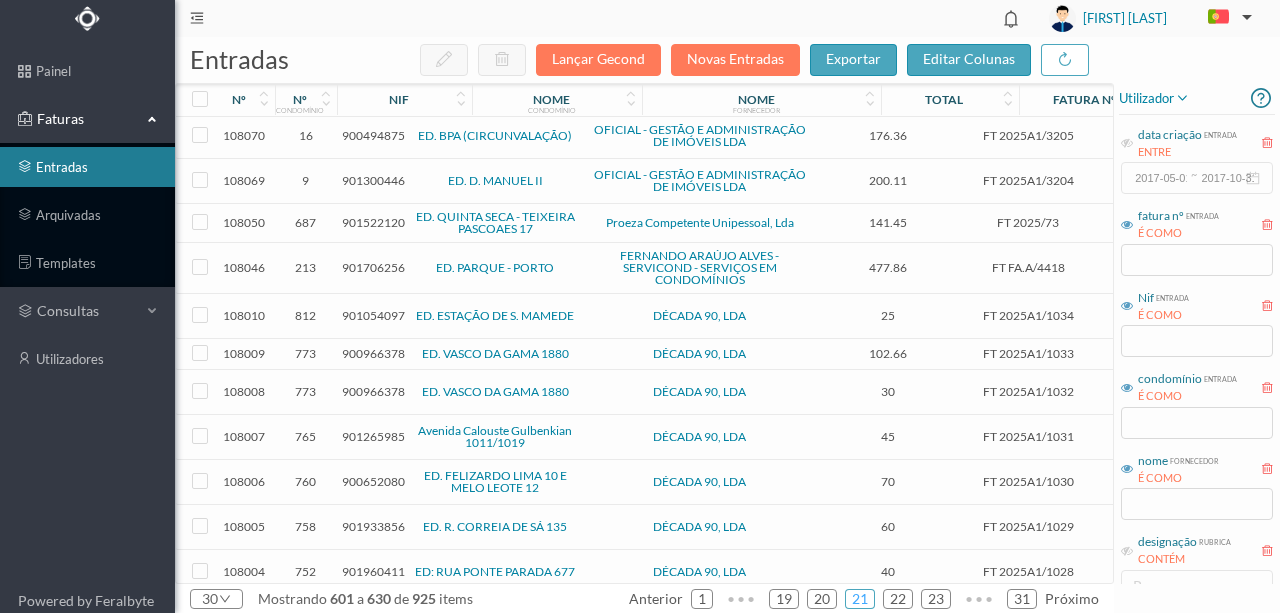 scroll, scrollTop: 800, scrollLeft: 0, axis: vertical 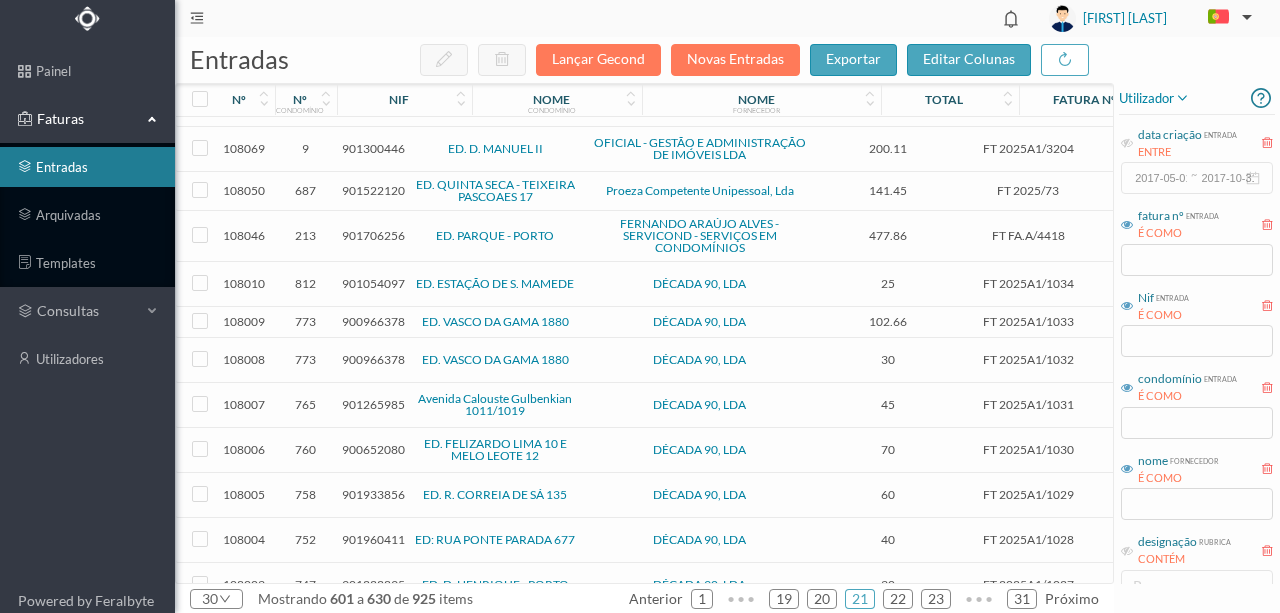 click on "901522120" at bounding box center (373, 190) 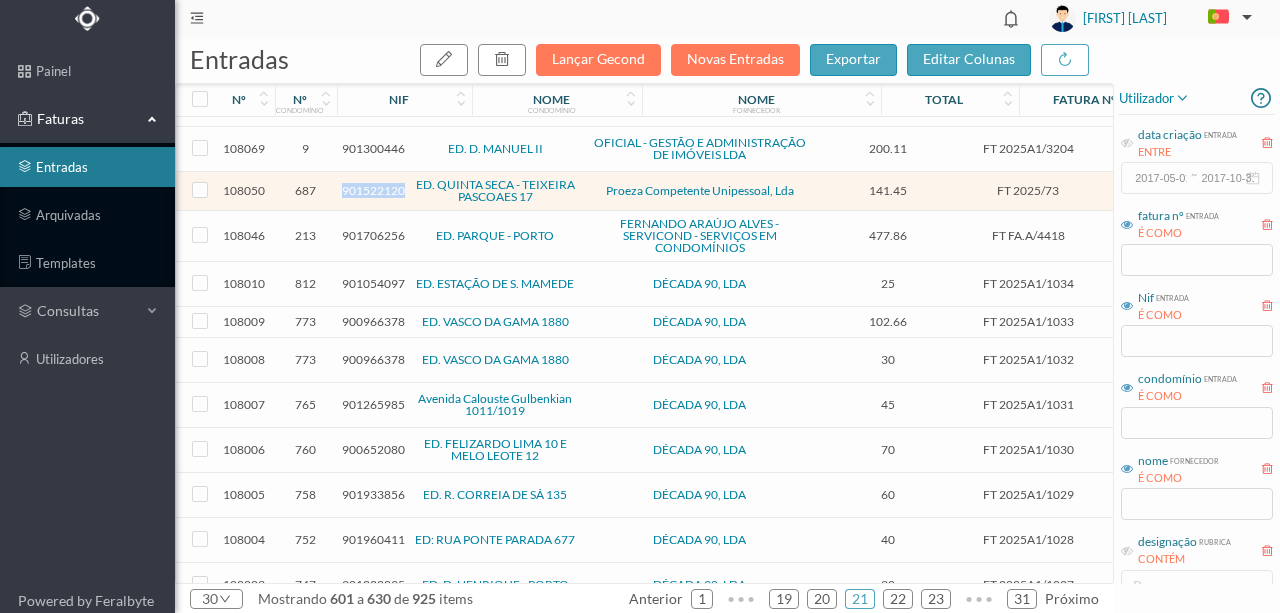 click on "901522120" at bounding box center (373, 190) 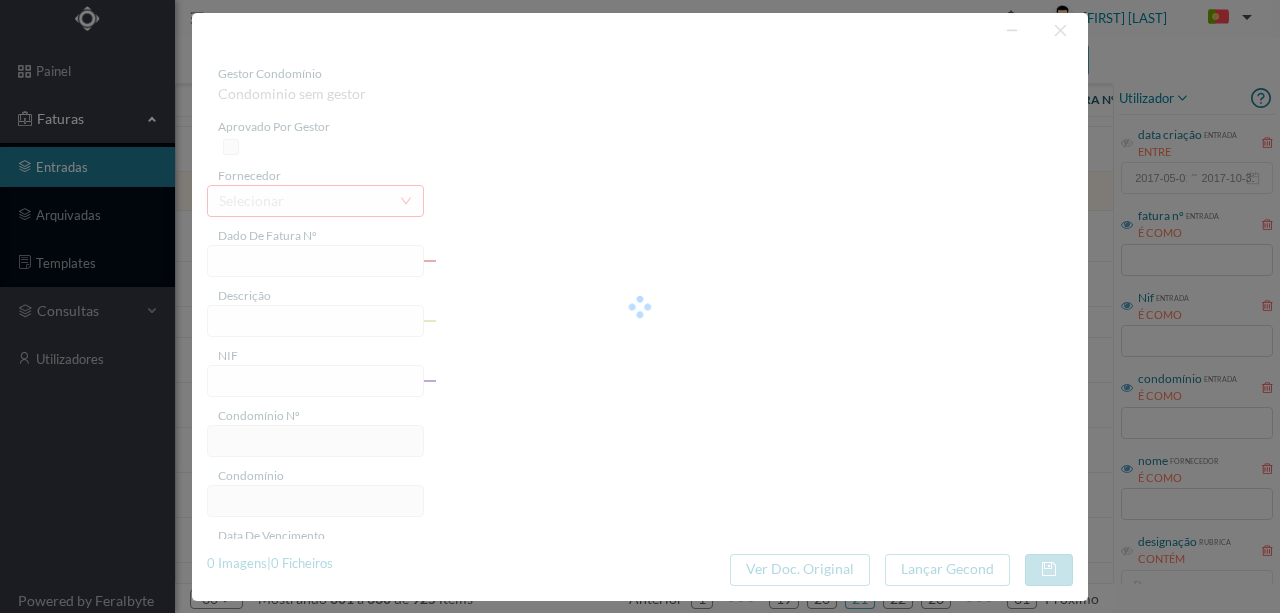 type on "FT 2025/73" 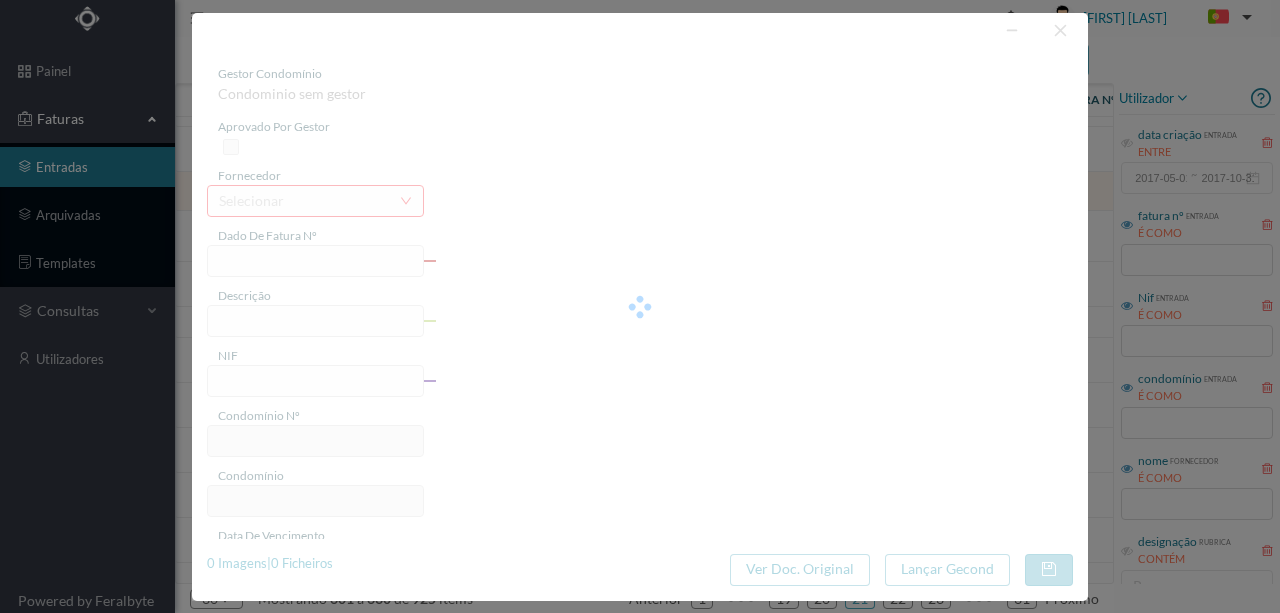 type on "901522120" 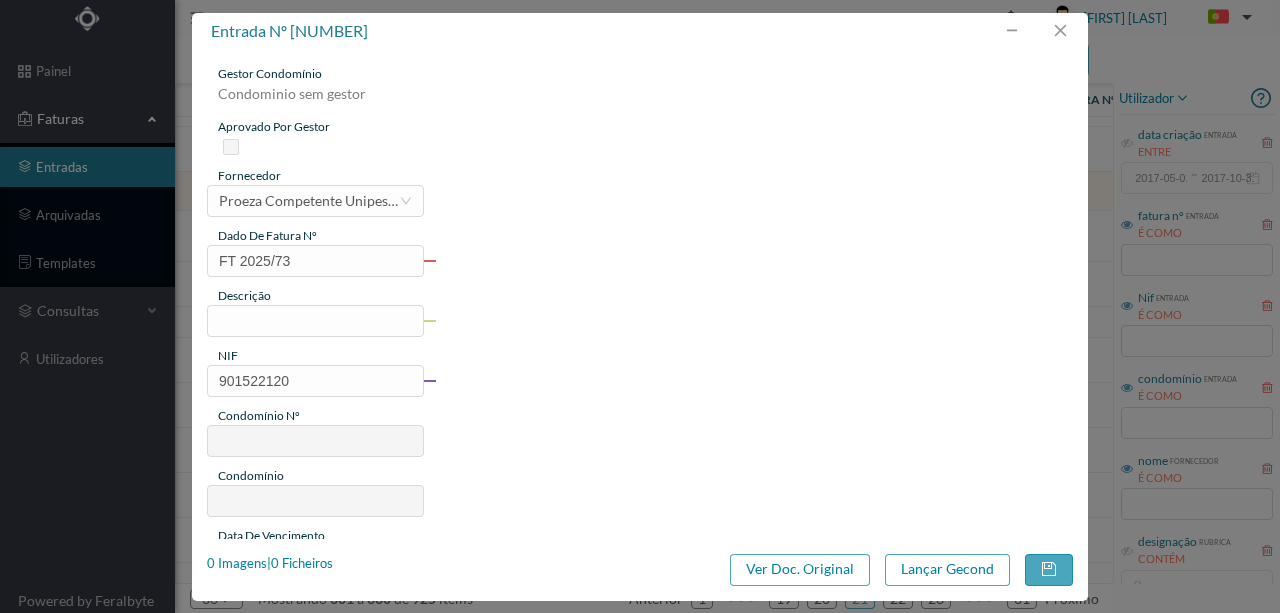 type on "687" 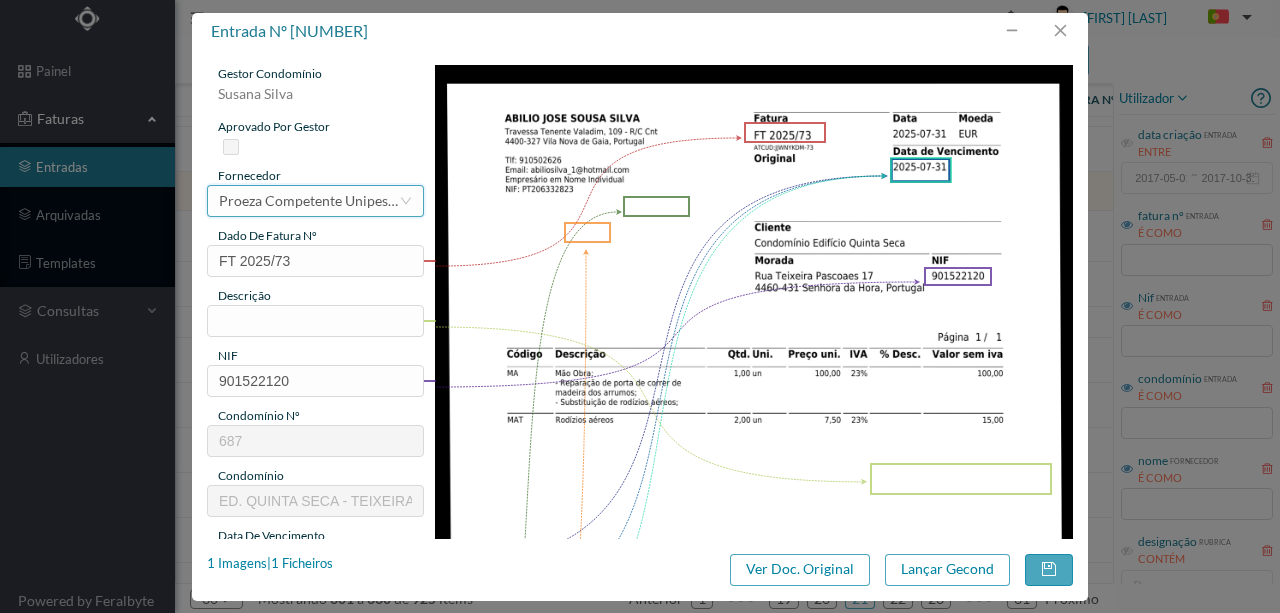 click on "Proeza Competente Unipessoal, Lda" at bounding box center [309, 201] 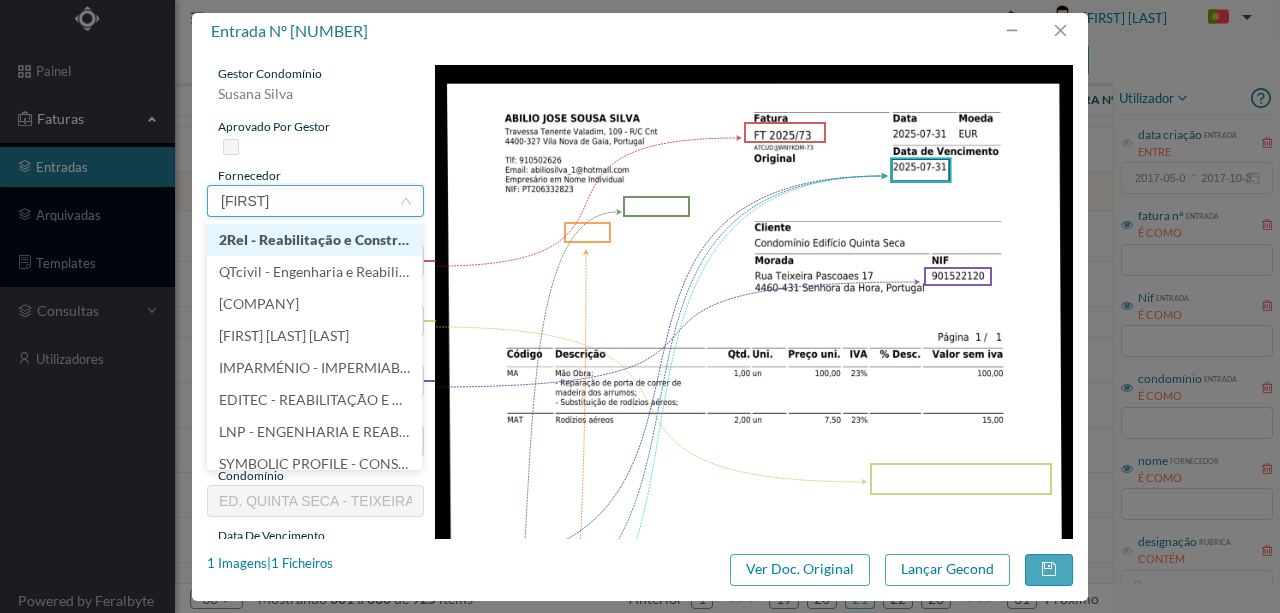 type on "[FIRST]" 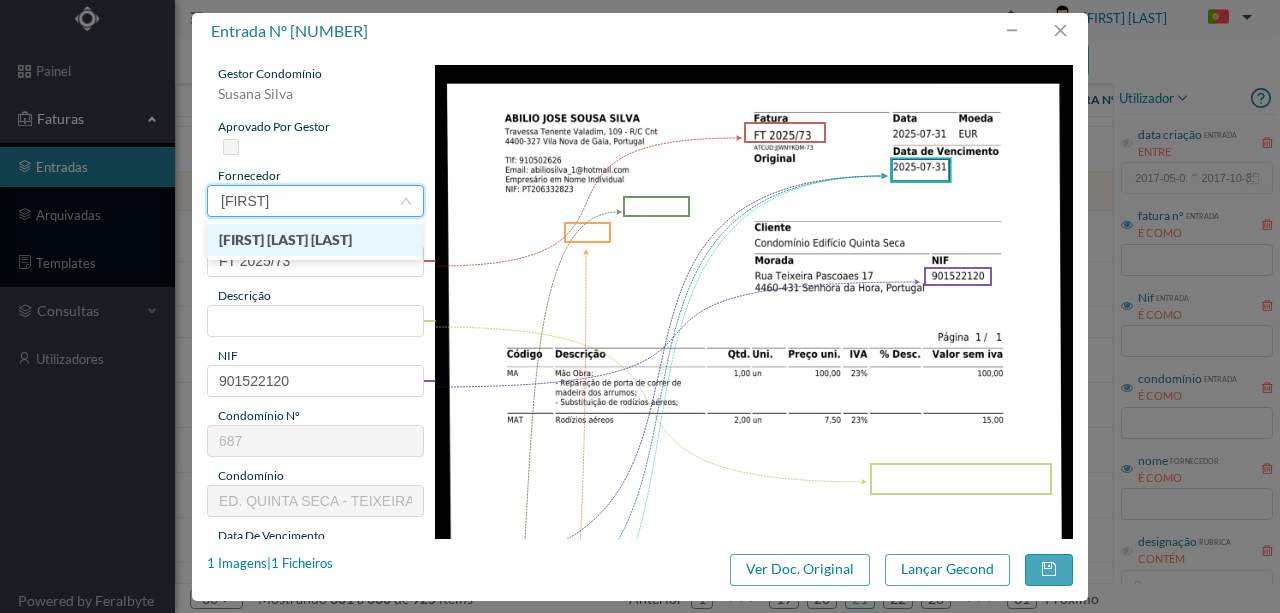click on "[FIRST] [LAST] [LAST]" at bounding box center [314, 240] 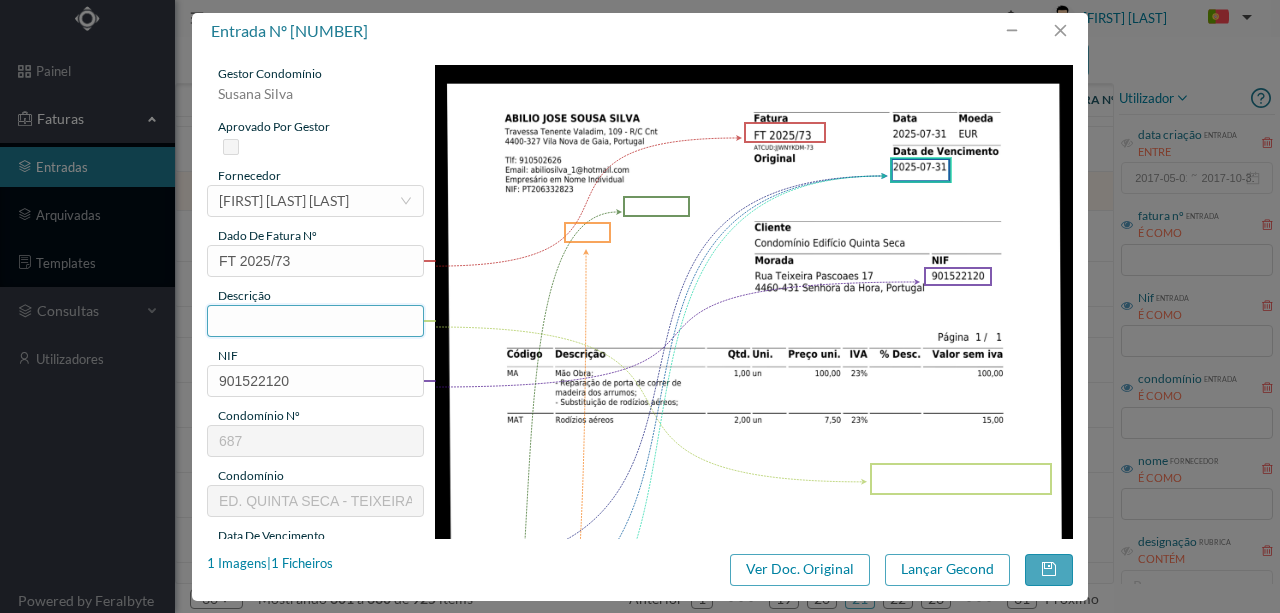 click at bounding box center [315, 321] 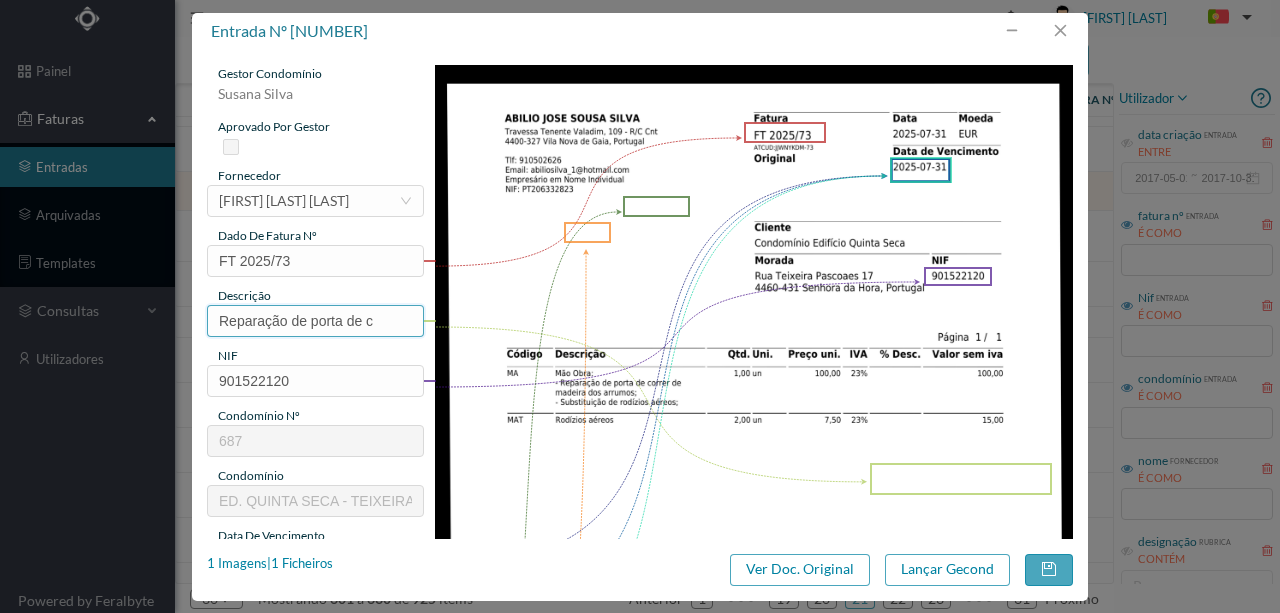 type on "Reparação de porta de c" 